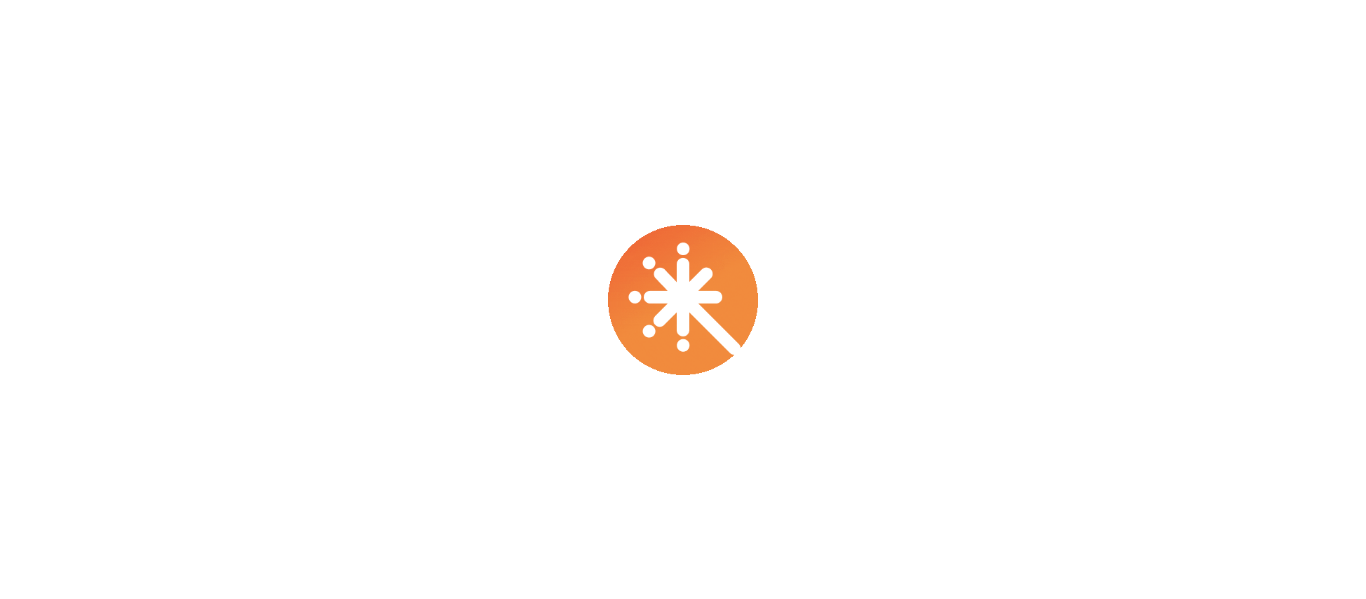 scroll, scrollTop: 0, scrollLeft: 0, axis: both 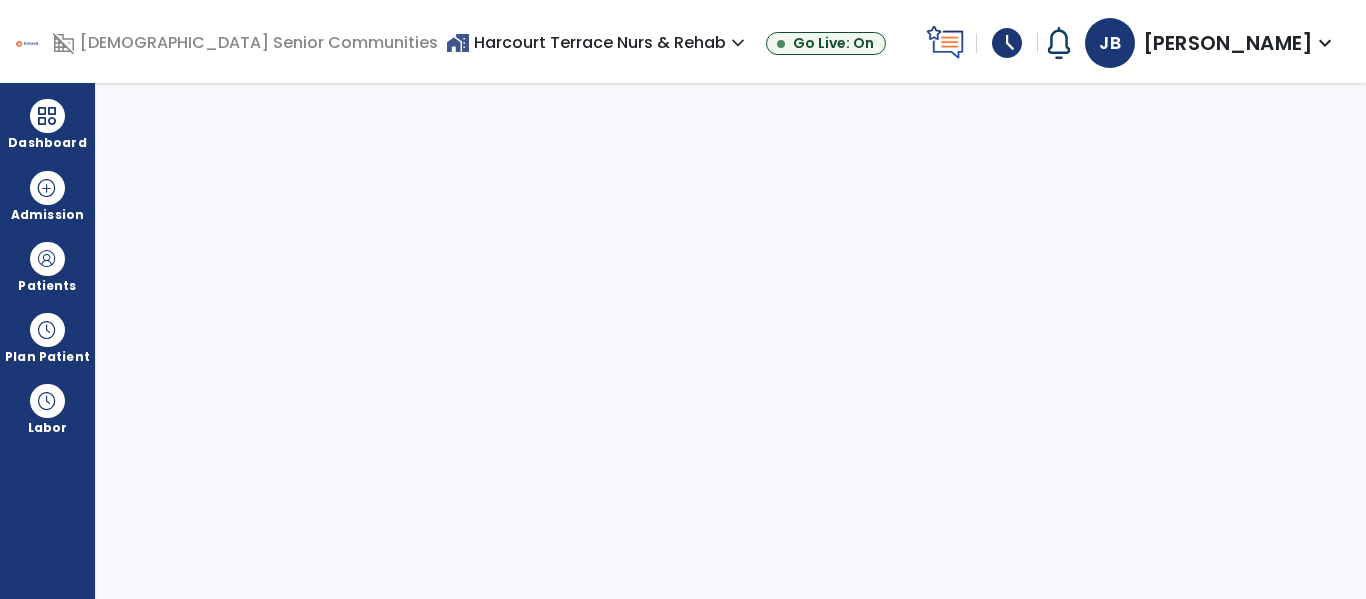 select on "****" 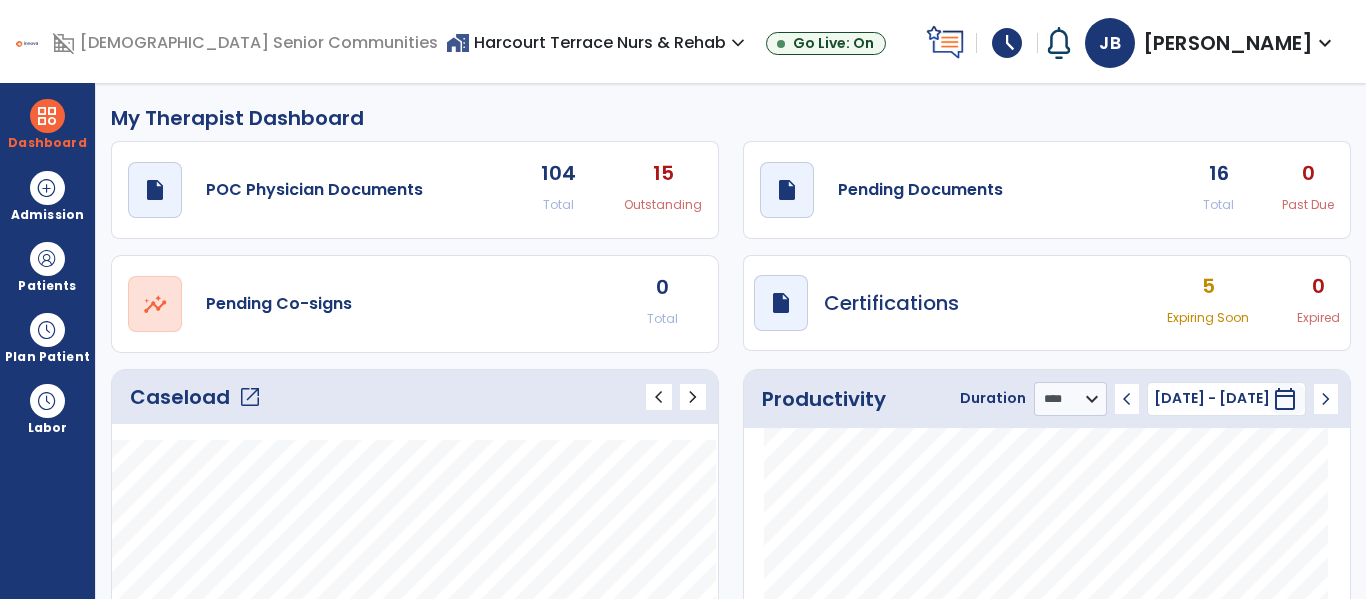 click on "open_in_new" 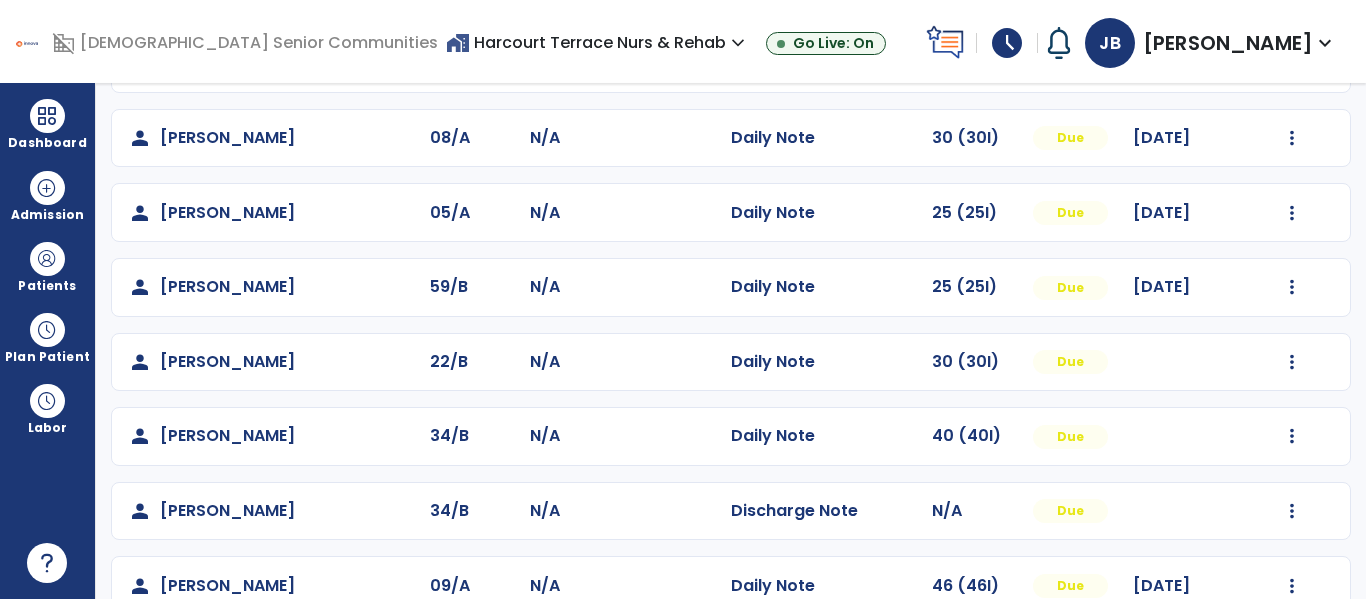 scroll, scrollTop: 304, scrollLeft: 0, axis: vertical 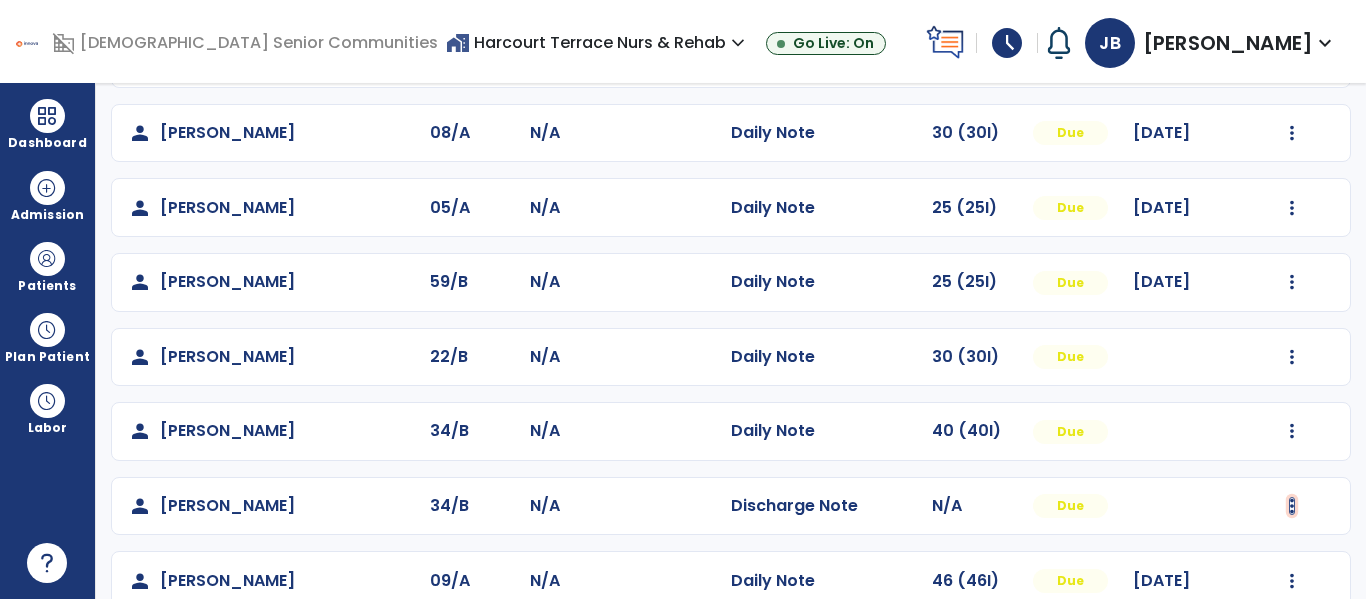click at bounding box center [1292, -16] 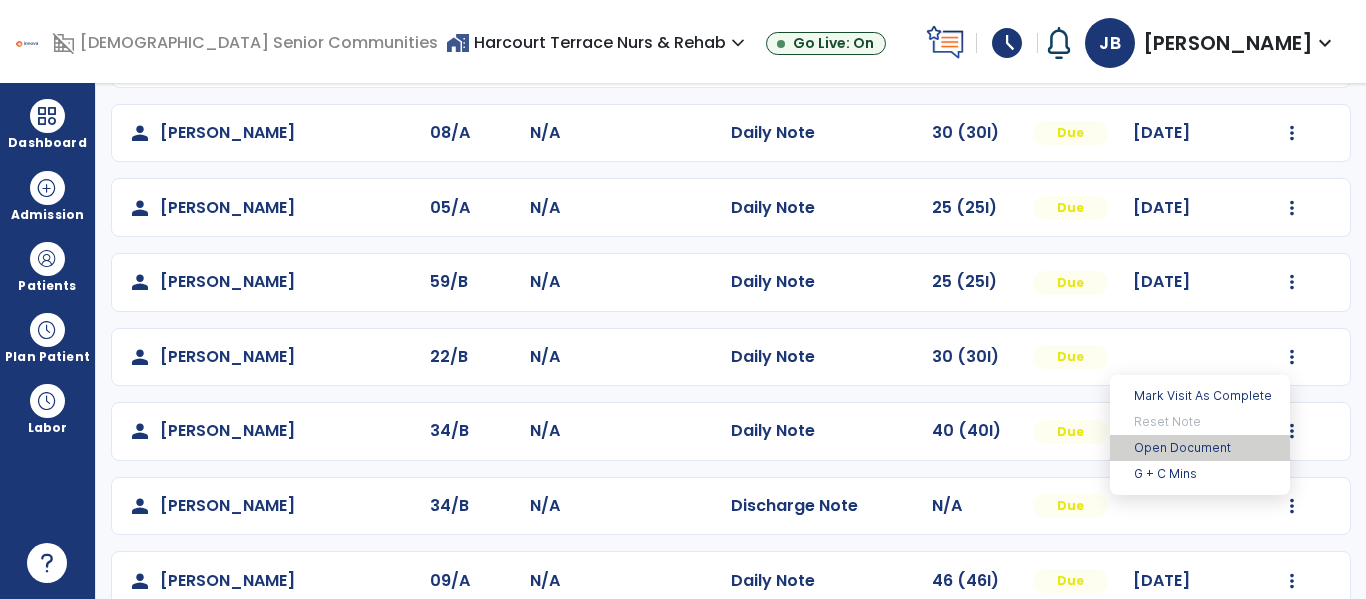 click on "Open Document" at bounding box center [1200, 448] 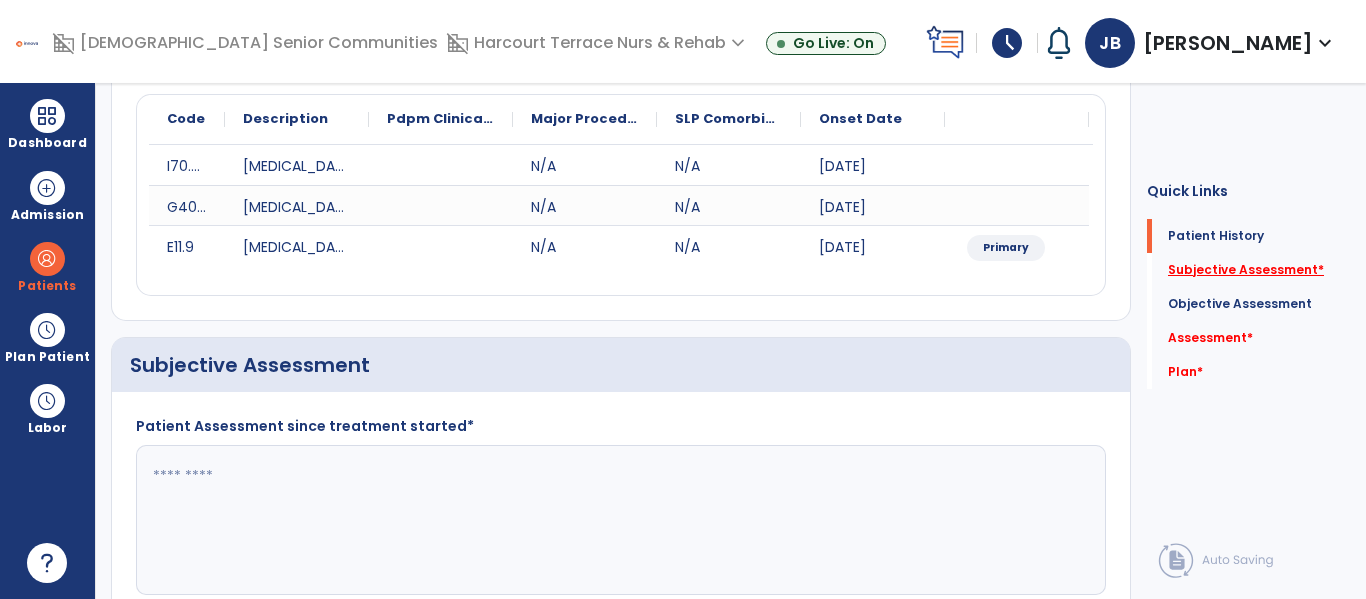 click on "Subjective Assessment   *" 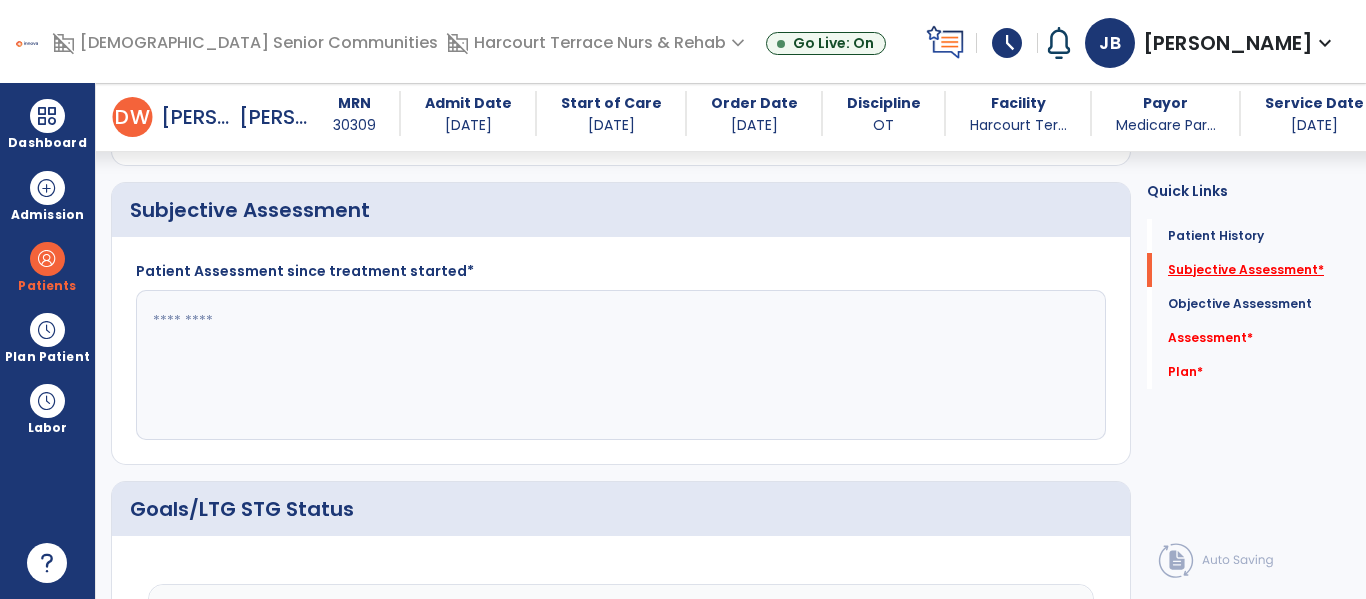 scroll, scrollTop: 441, scrollLeft: 0, axis: vertical 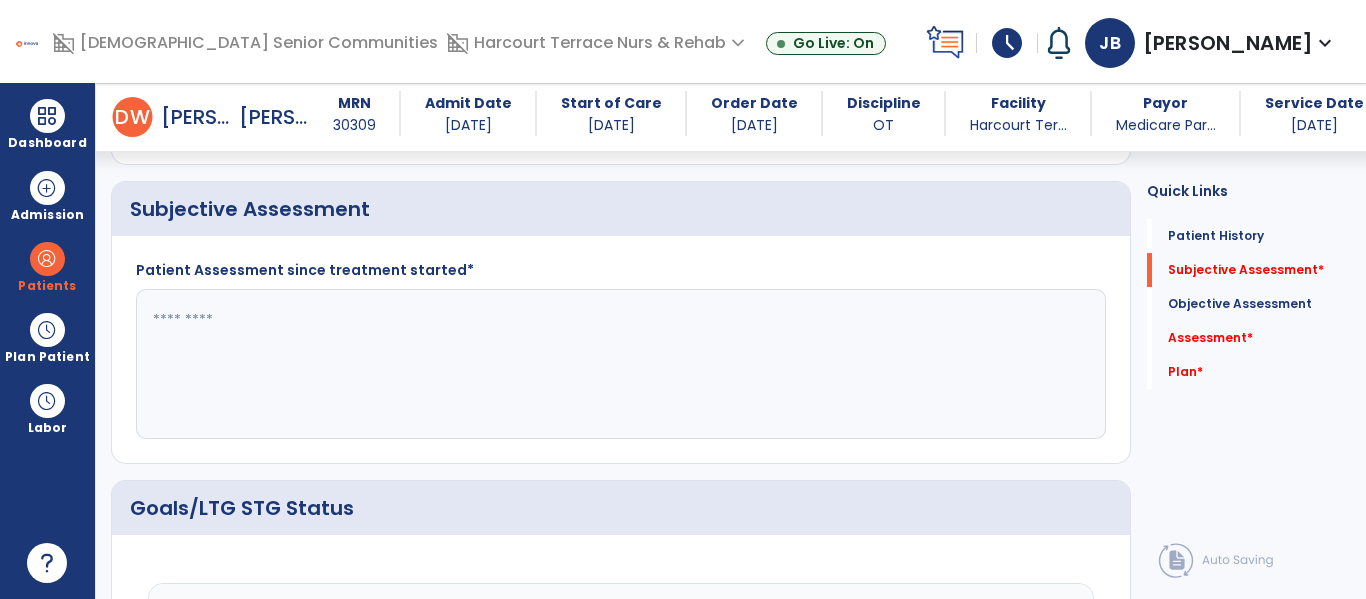 click 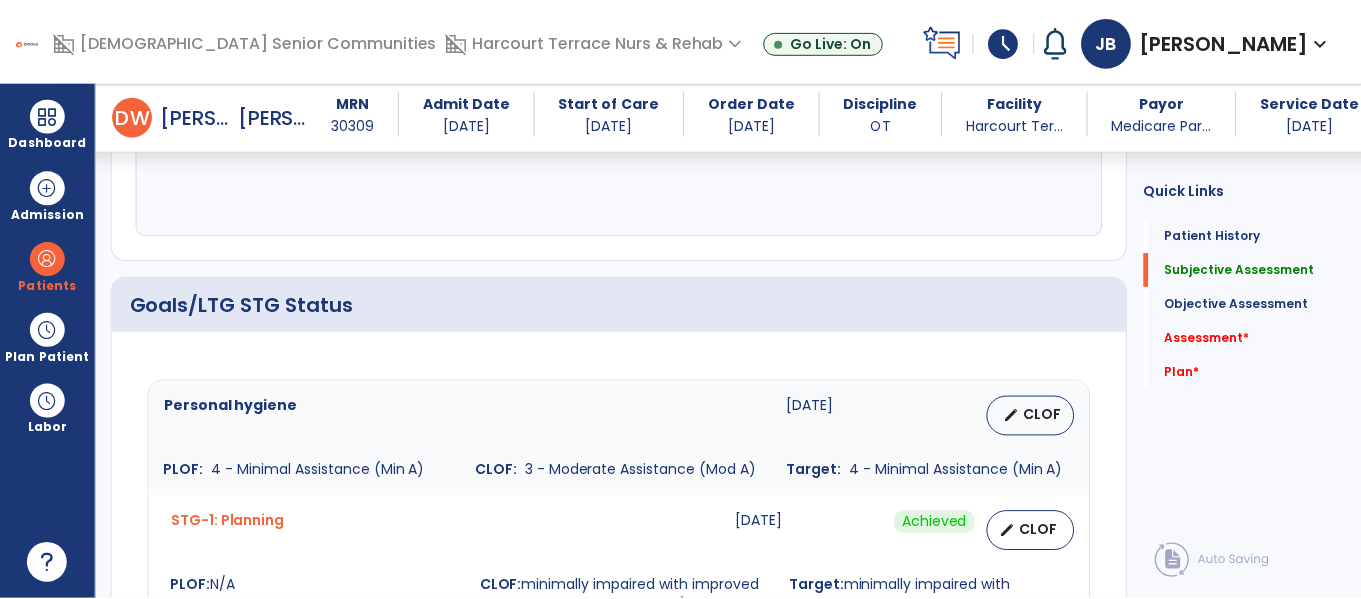 scroll, scrollTop: 777, scrollLeft: 0, axis: vertical 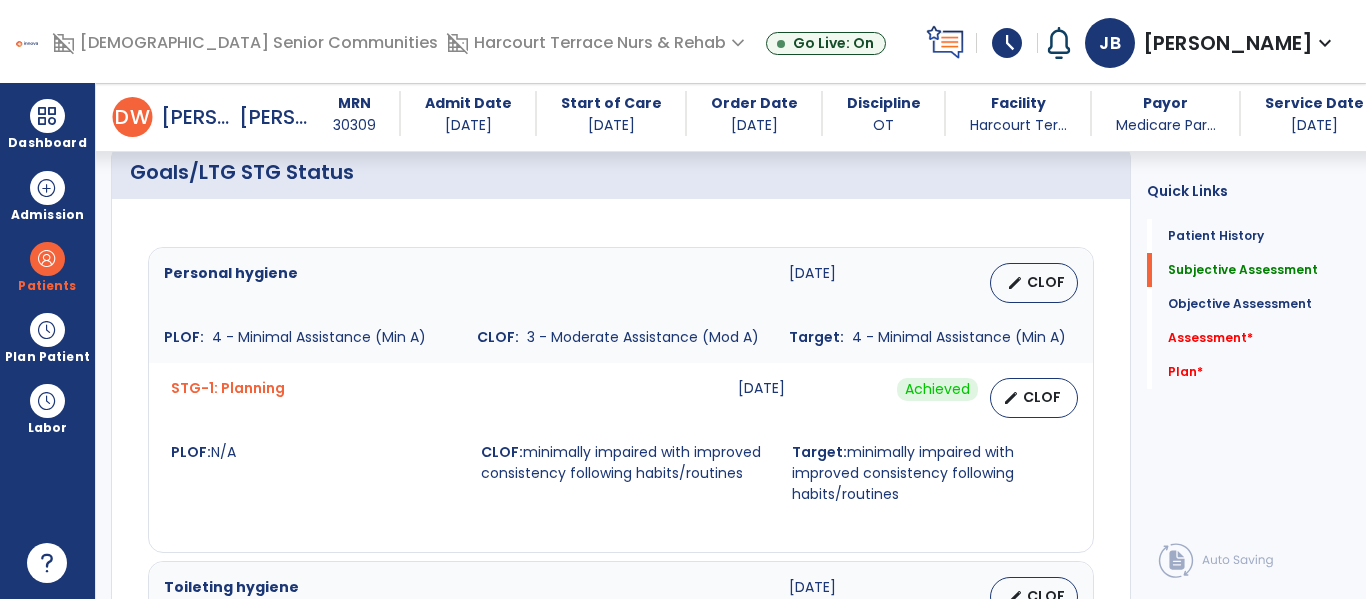 type on "**********" 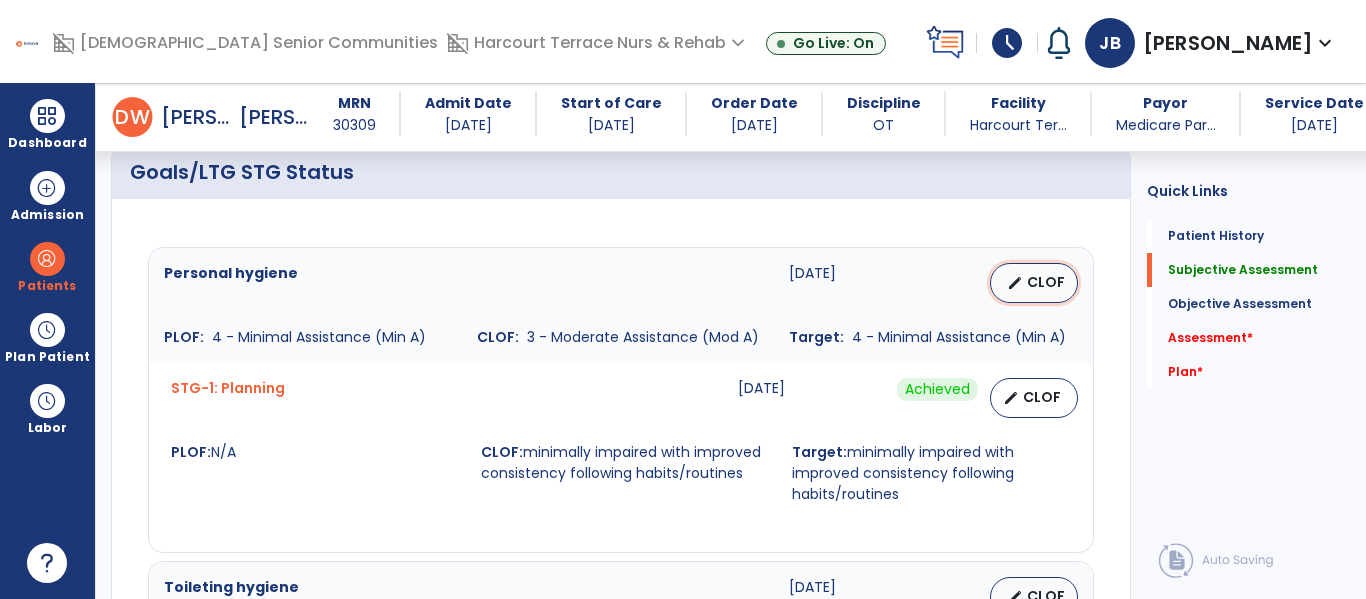 click on "edit   CLOF" at bounding box center (1034, 283) 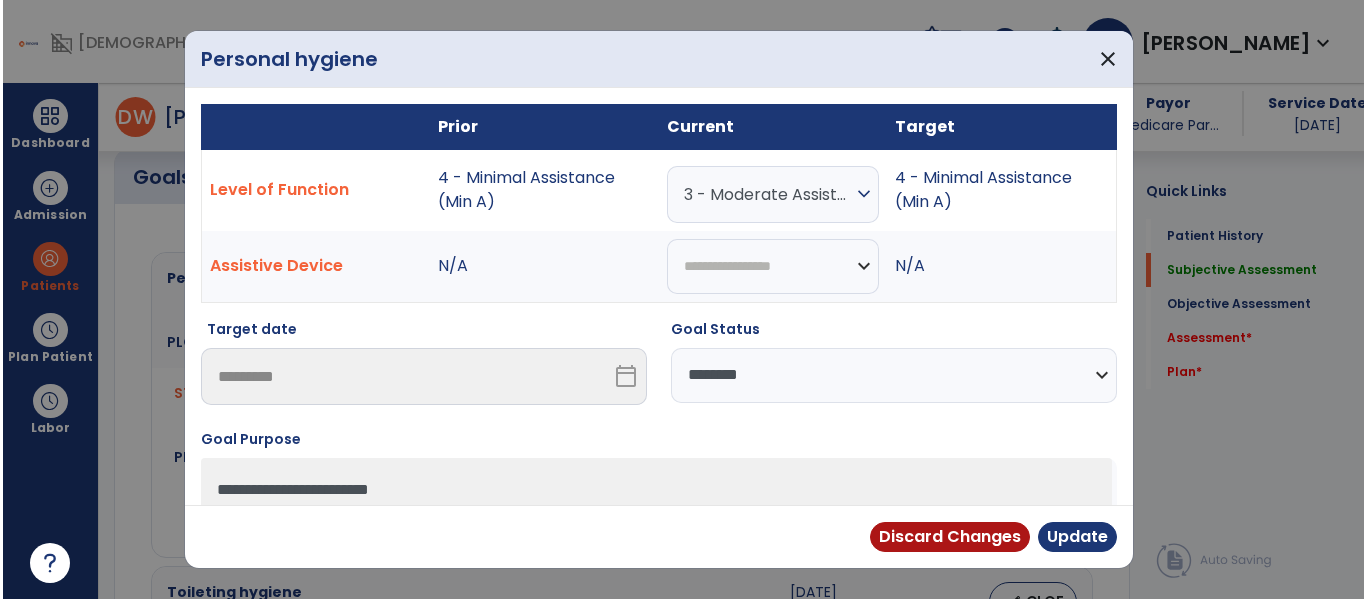 scroll, scrollTop: 777, scrollLeft: 0, axis: vertical 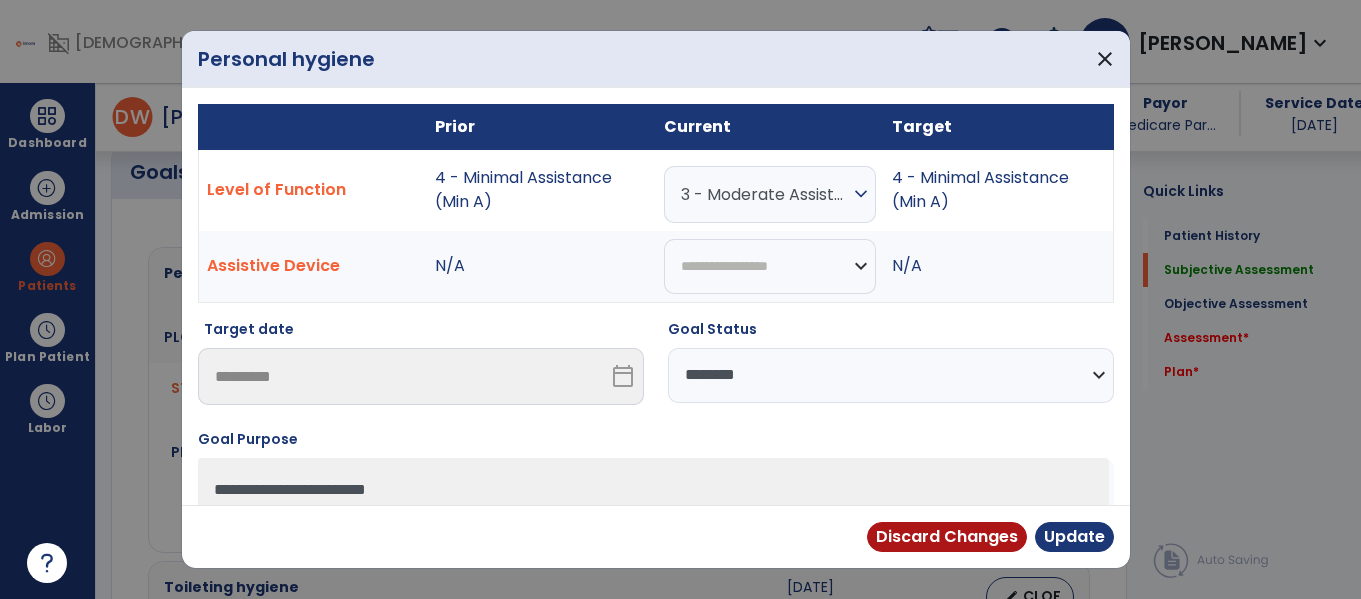click on "3 - Moderate Assistance (Mod A)" at bounding box center (765, 194) 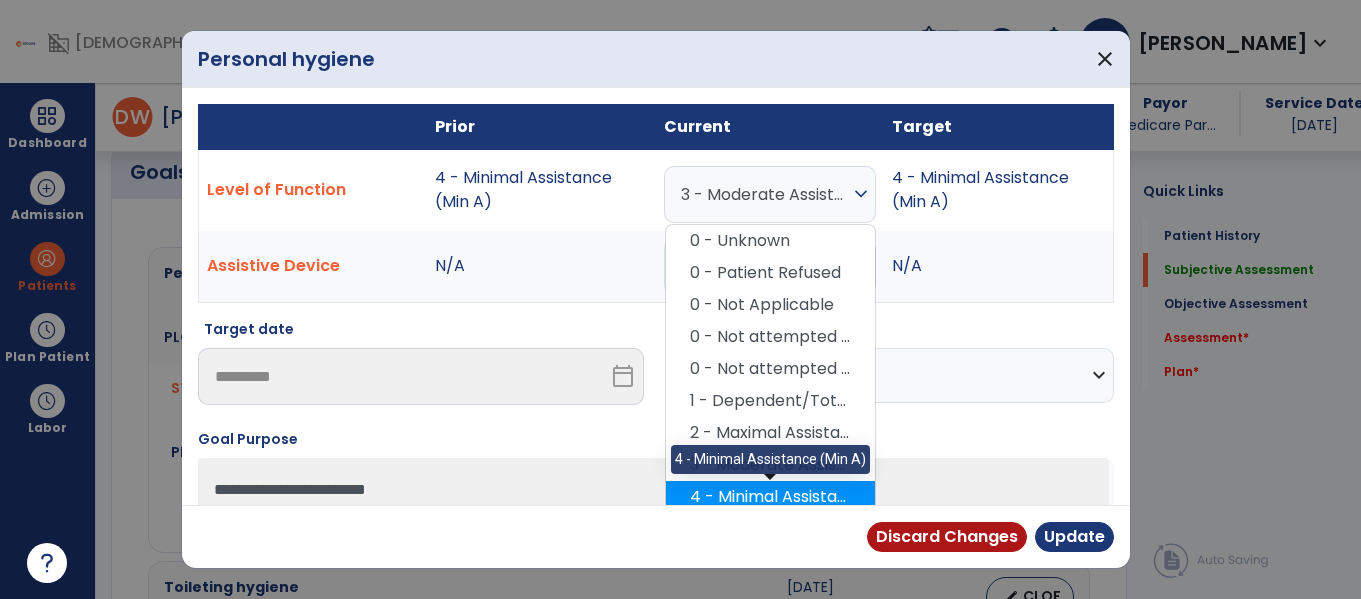click on "4 - Minimal Assistance (Min A)" at bounding box center [770, 497] 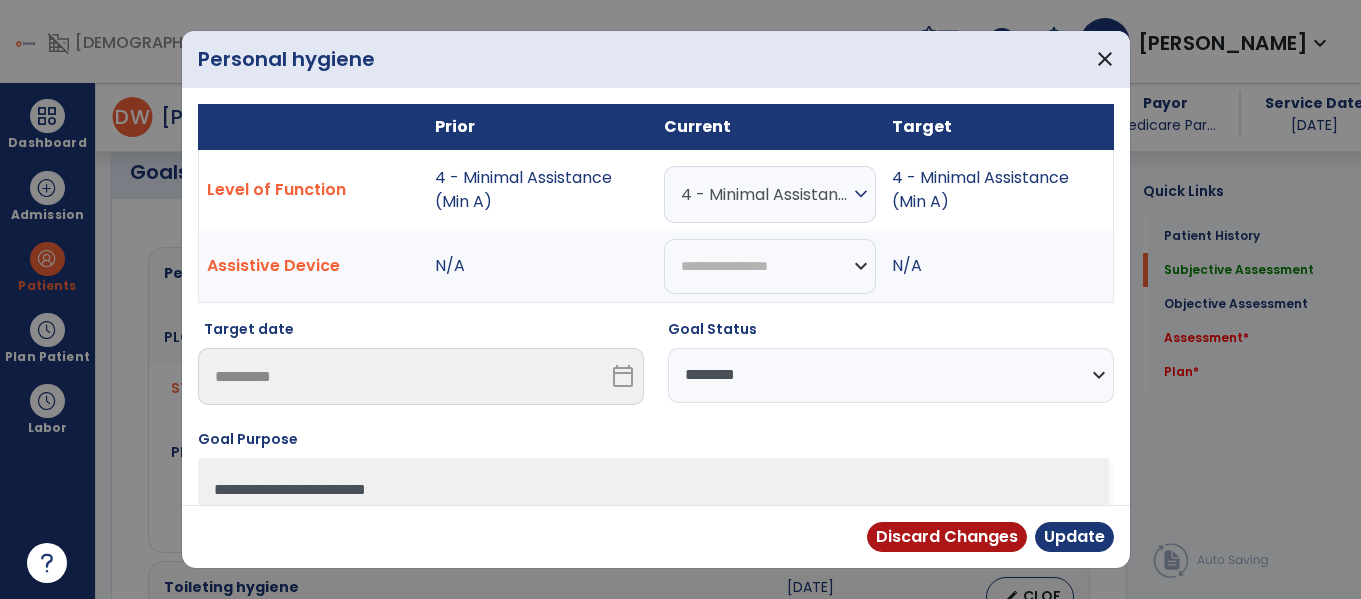 click on "**********" at bounding box center (891, 375) 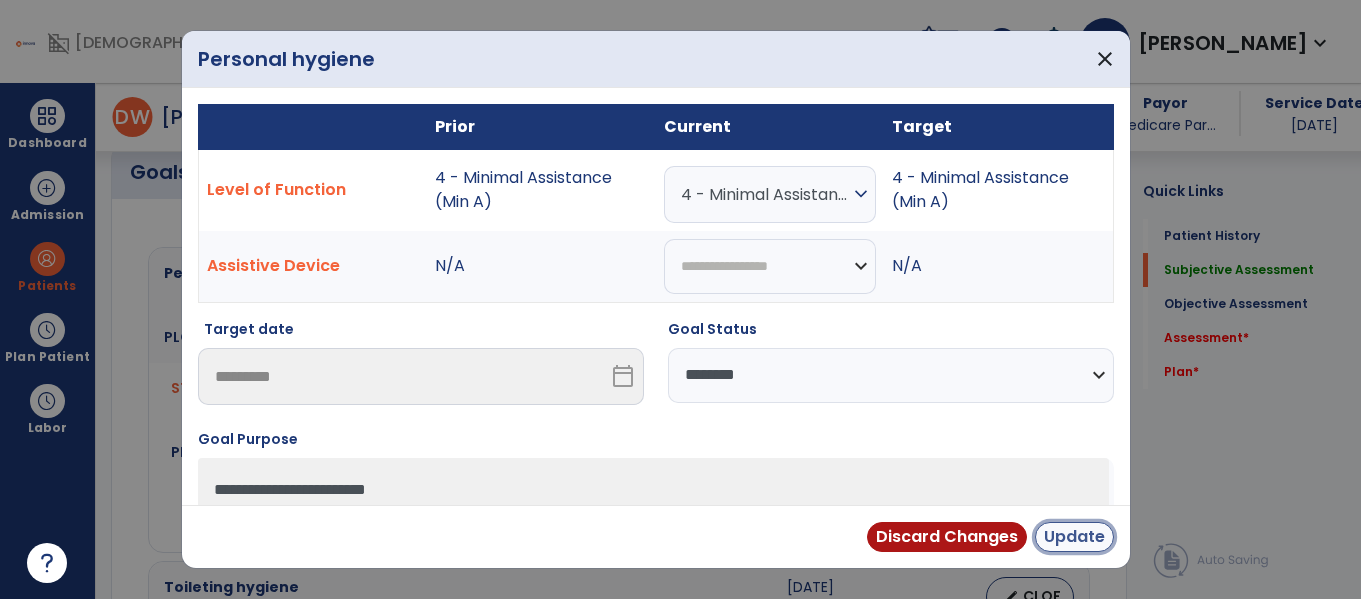 click on "Update" at bounding box center [1074, 537] 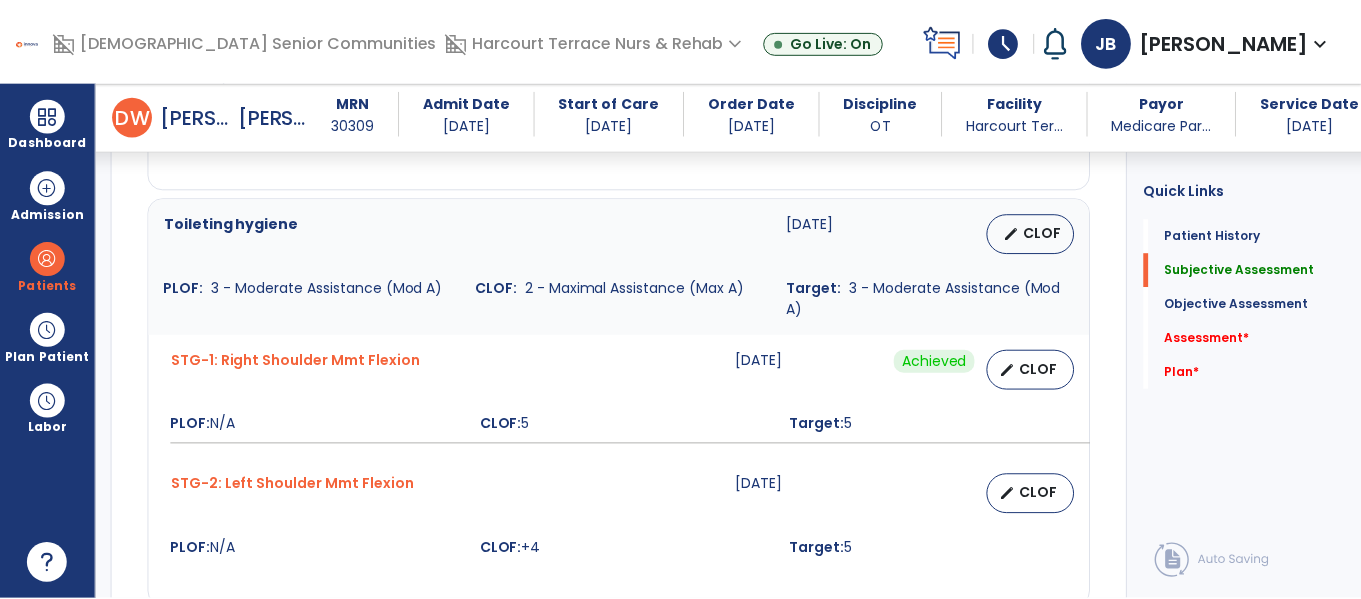 scroll, scrollTop: 1141, scrollLeft: 0, axis: vertical 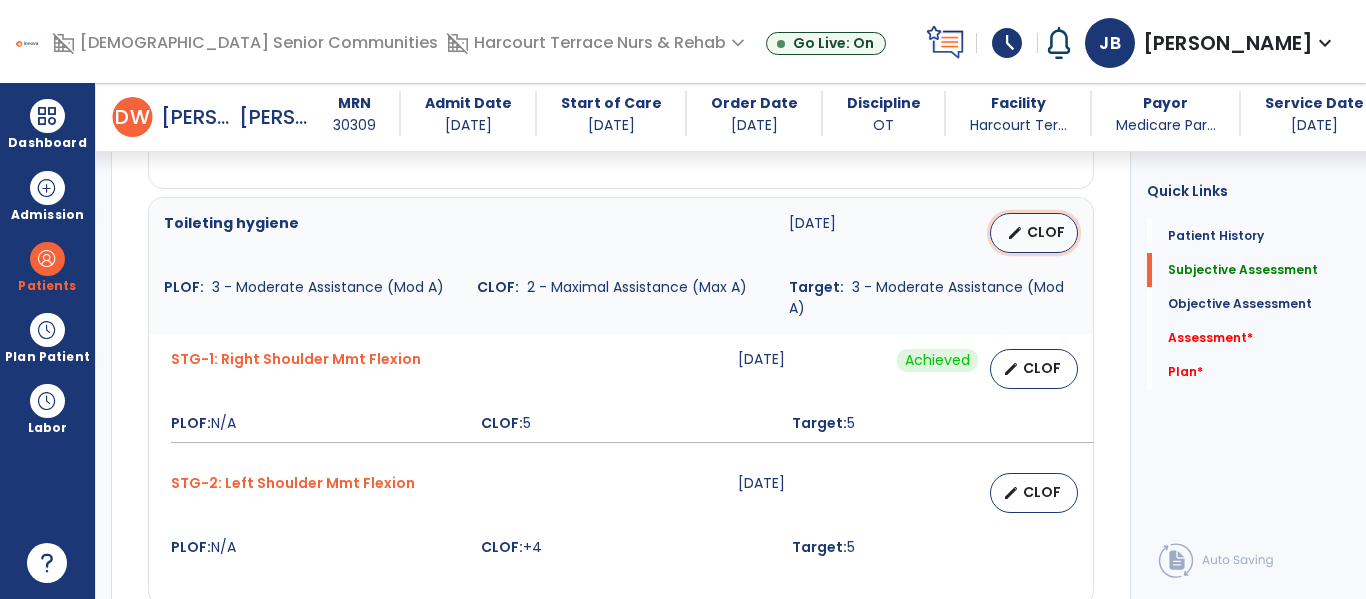 click on "edit   CLOF" at bounding box center [1034, 233] 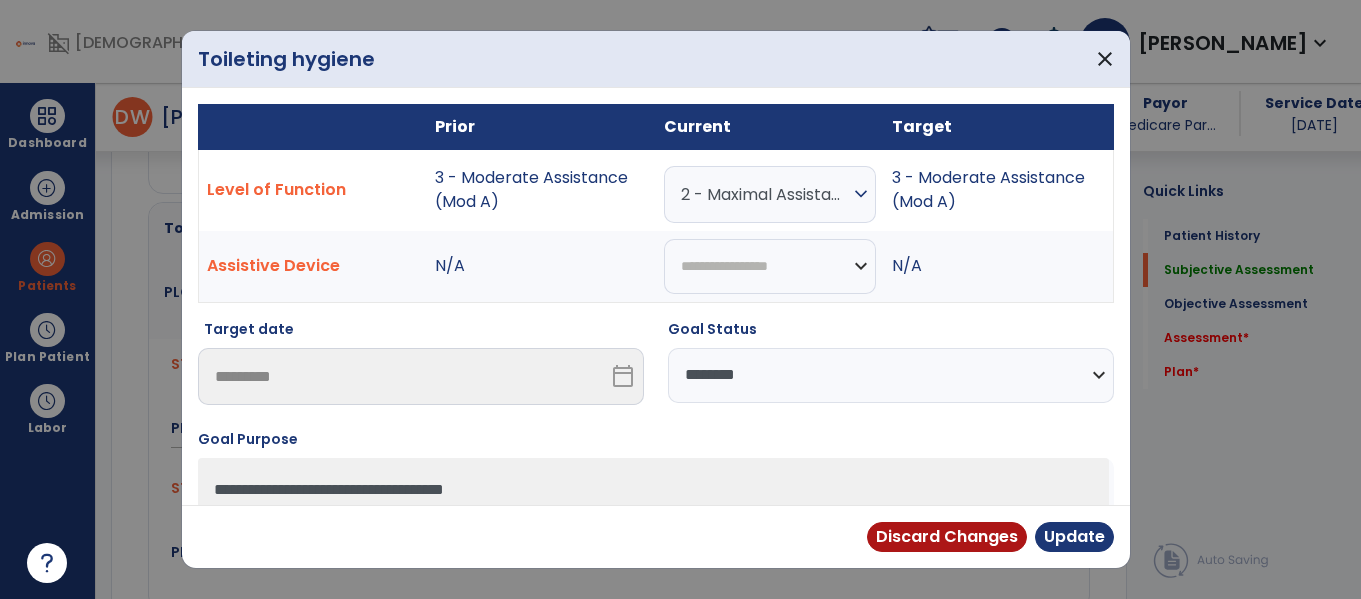scroll, scrollTop: 1141, scrollLeft: 0, axis: vertical 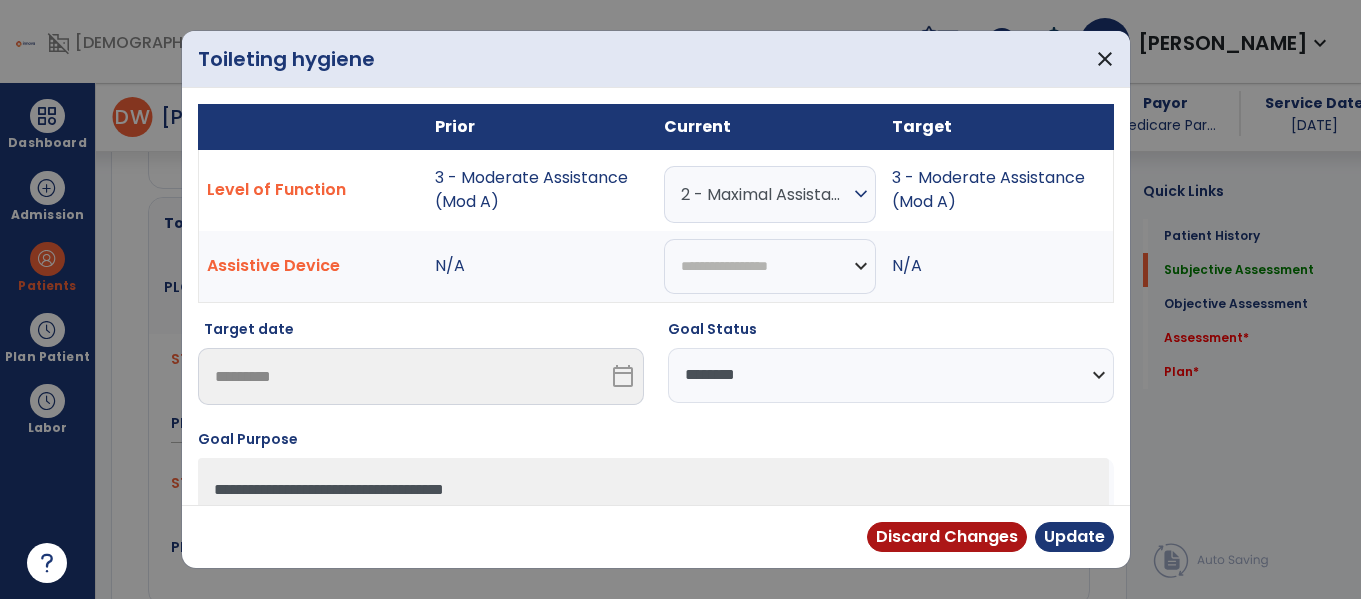 click on "**********" at bounding box center [891, 375] 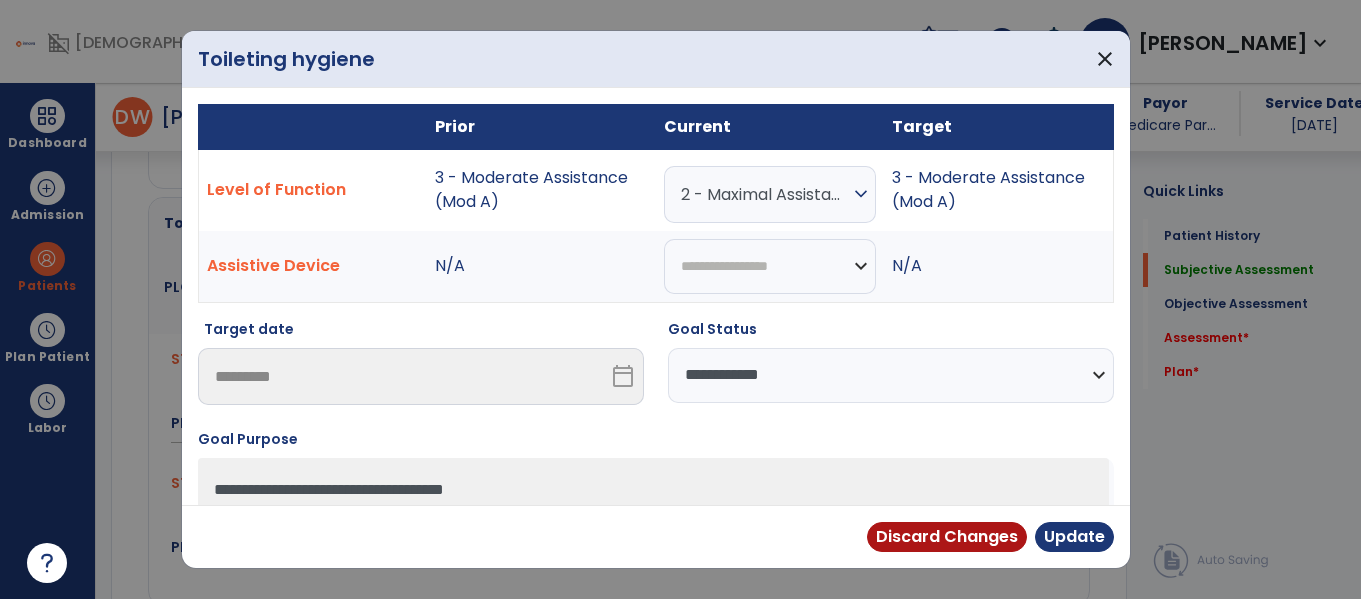 click on "**********" at bounding box center [891, 375] 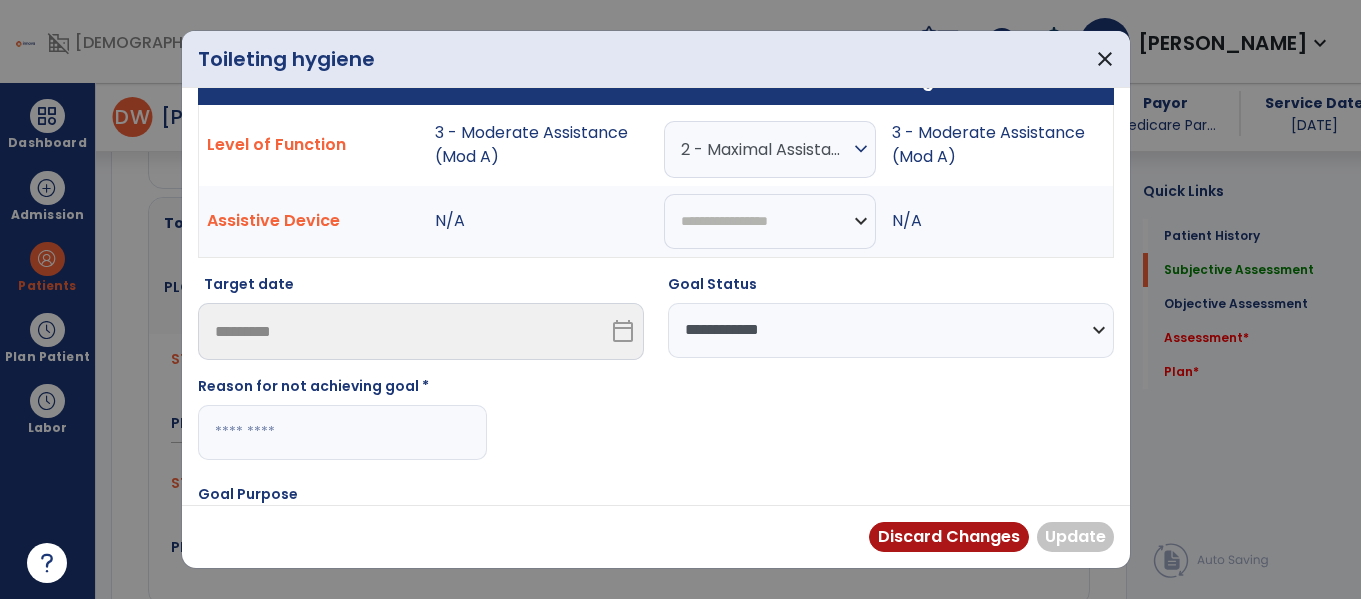 scroll, scrollTop: 62, scrollLeft: 0, axis: vertical 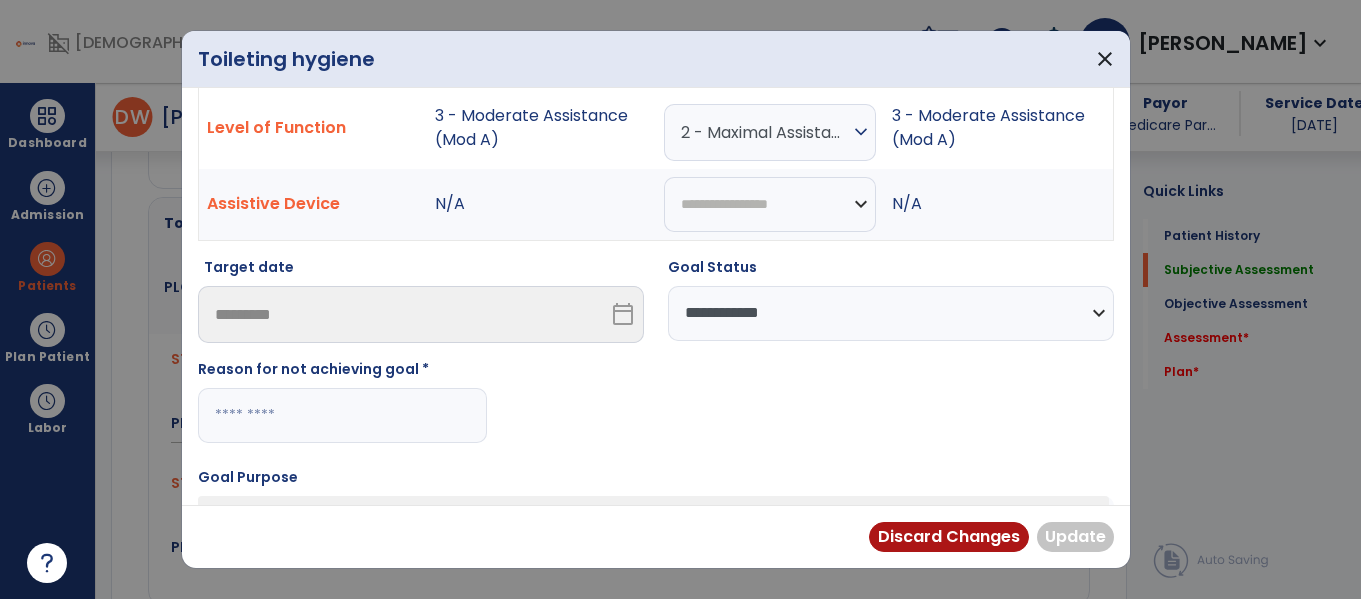 click at bounding box center (342, 415) 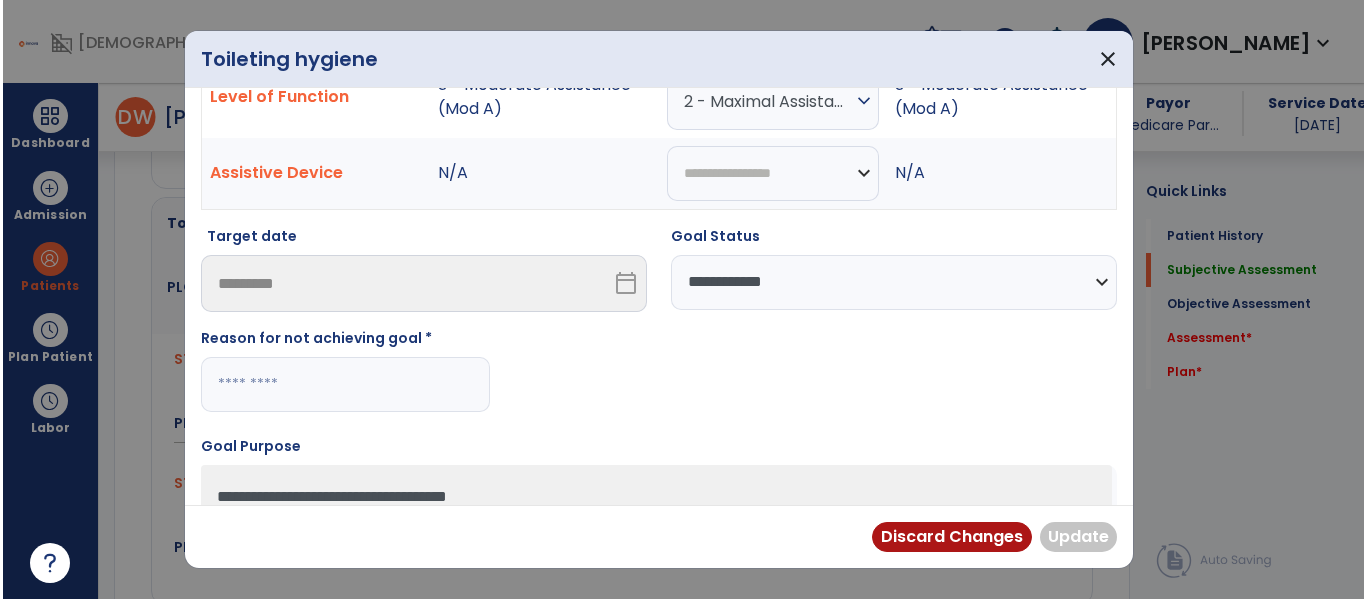 scroll, scrollTop: 0, scrollLeft: 0, axis: both 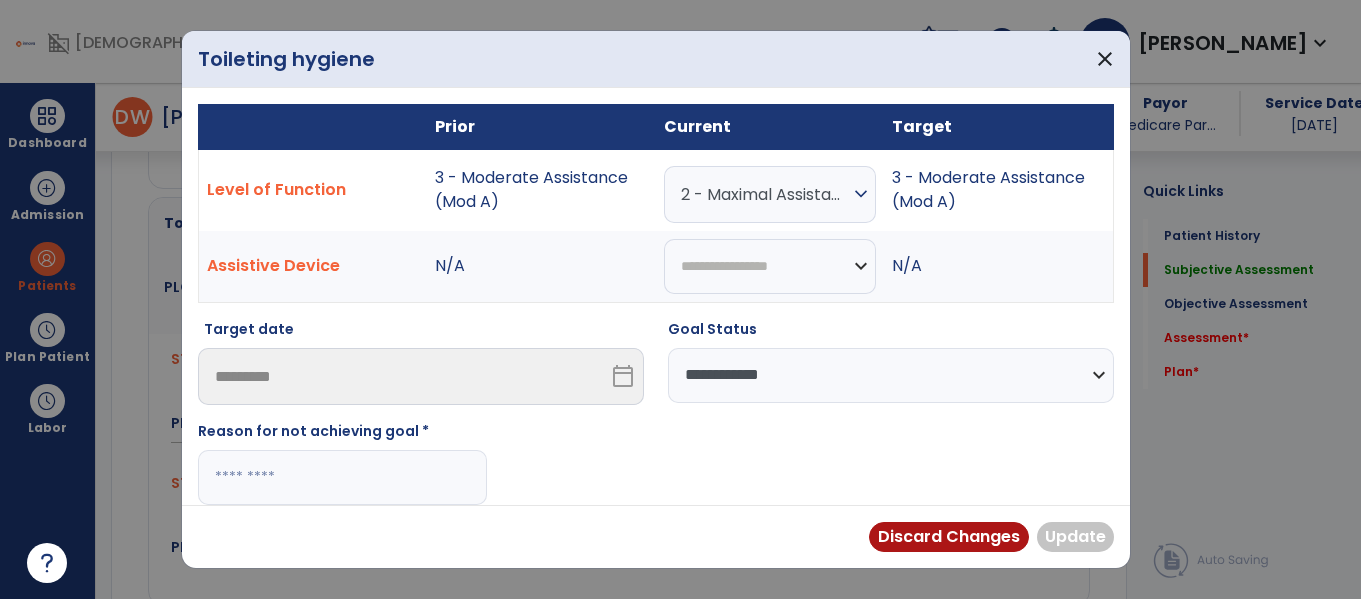 click on "2 - Maximal Assistance (Max A)" at bounding box center (765, 194) 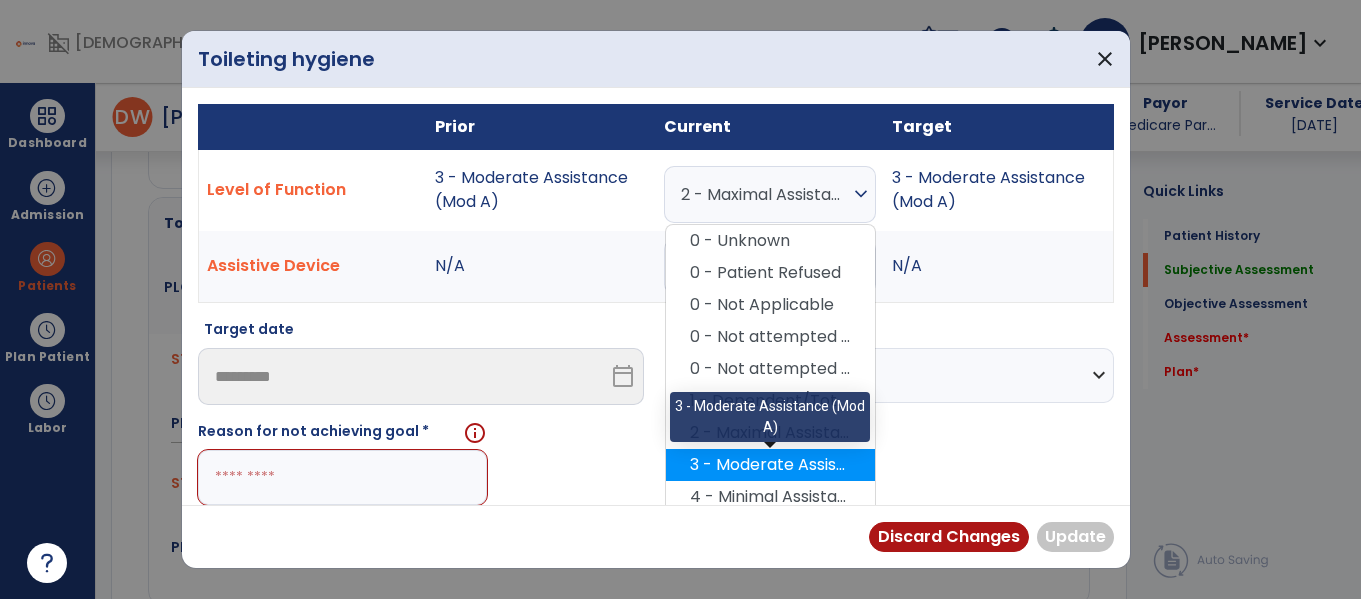 click on "3 - Moderate Assistance (Mod A)" at bounding box center [770, 465] 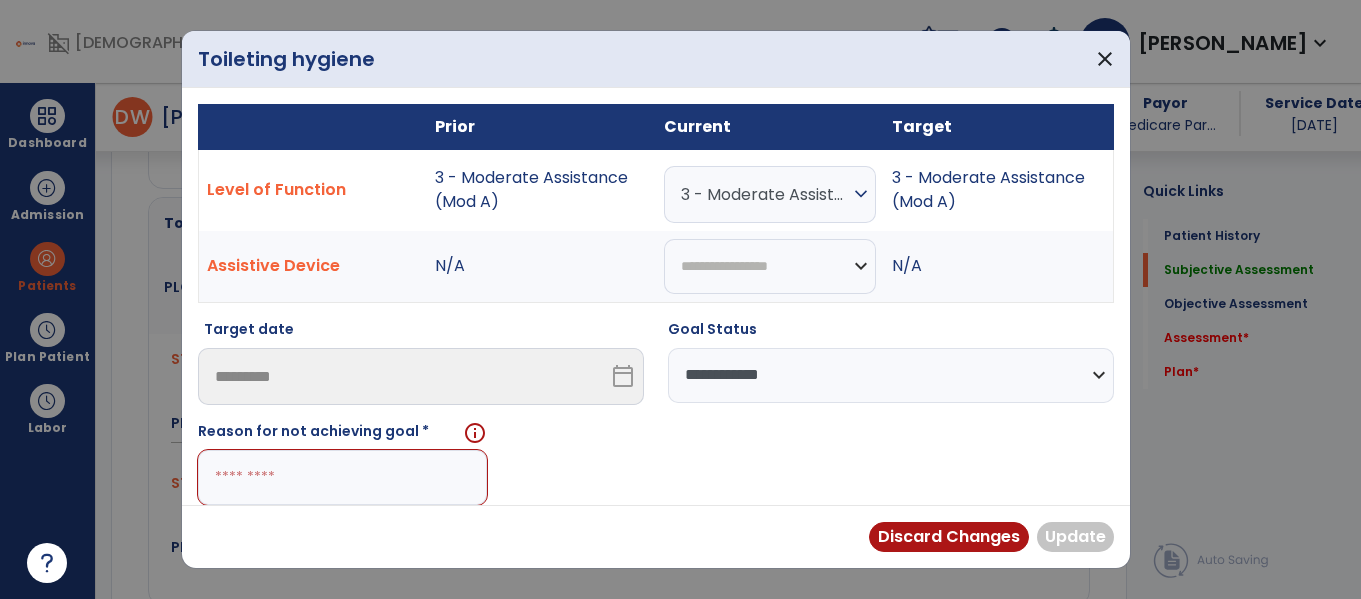 click on "**********" at bounding box center [891, 375] 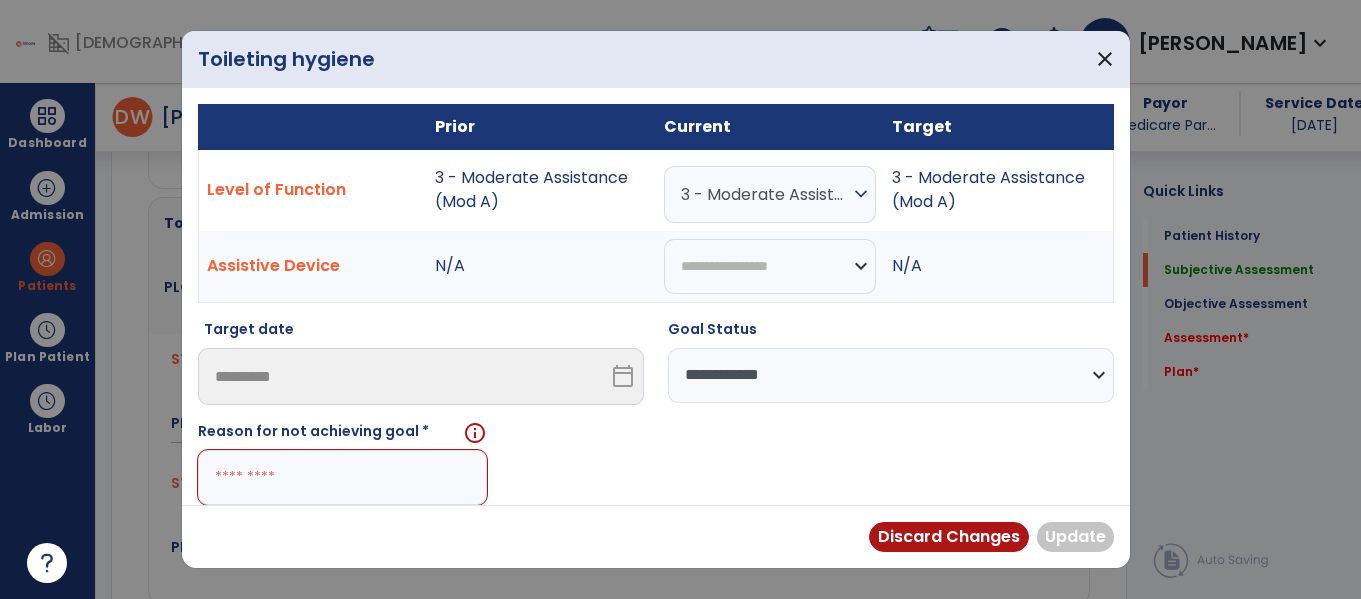 select on "********" 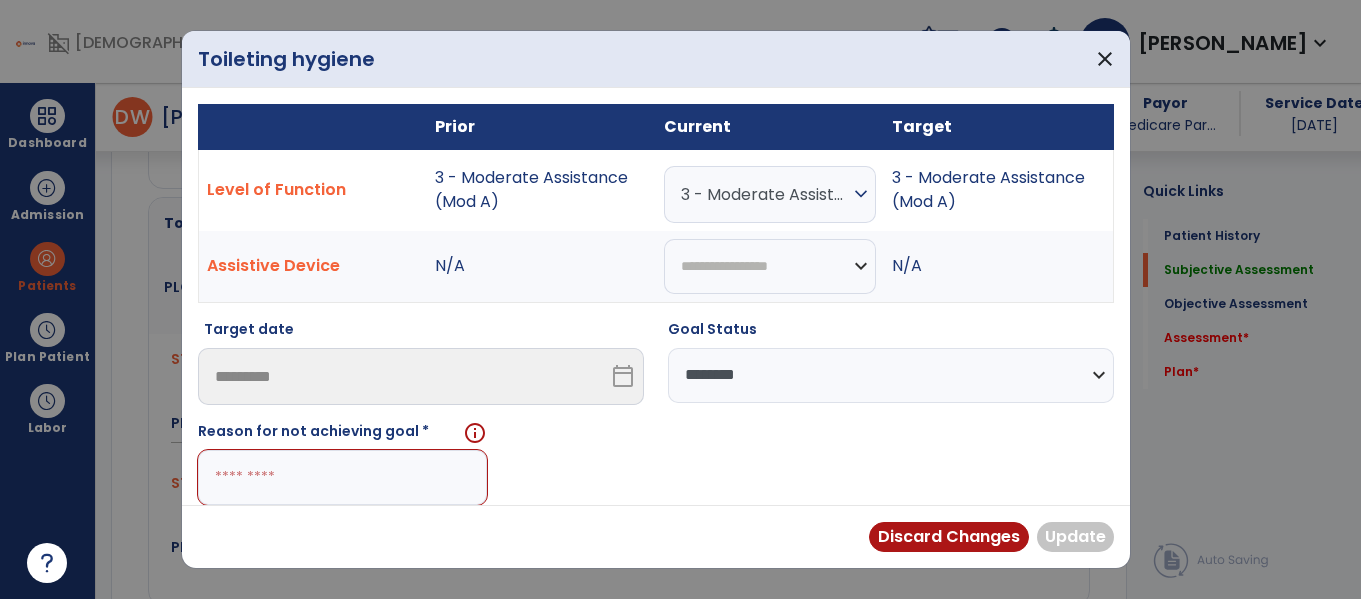 click on "**********" at bounding box center [891, 375] 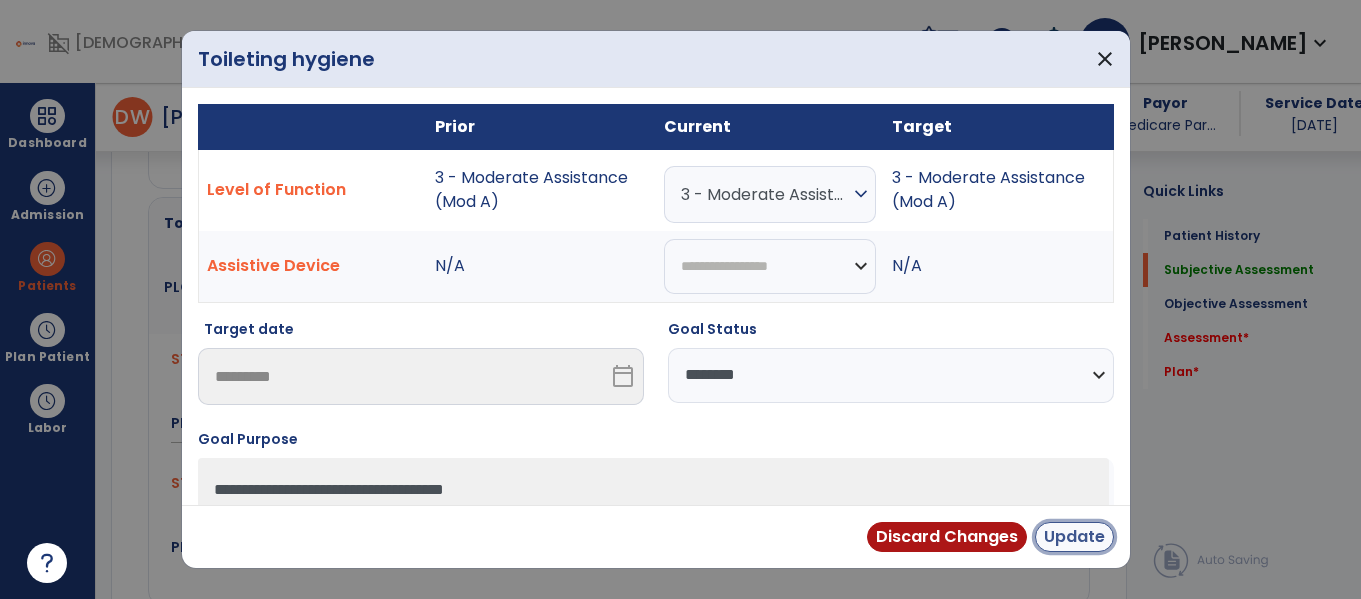 click on "Update" at bounding box center (1074, 537) 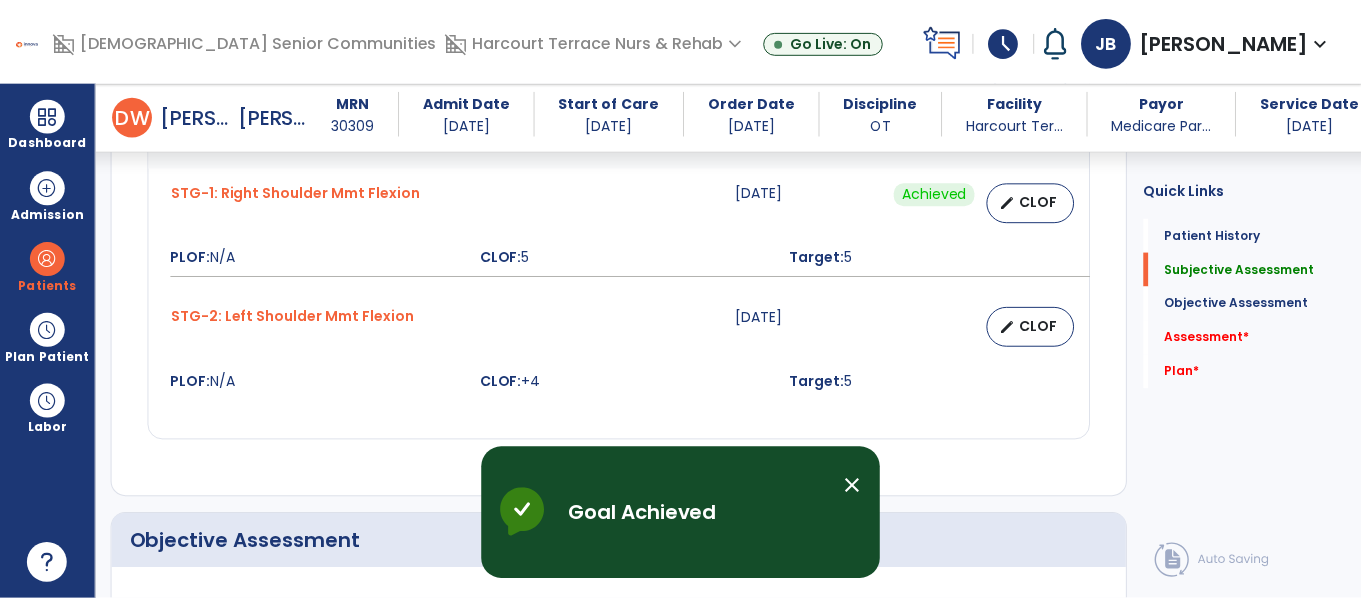 scroll, scrollTop: 1345, scrollLeft: 0, axis: vertical 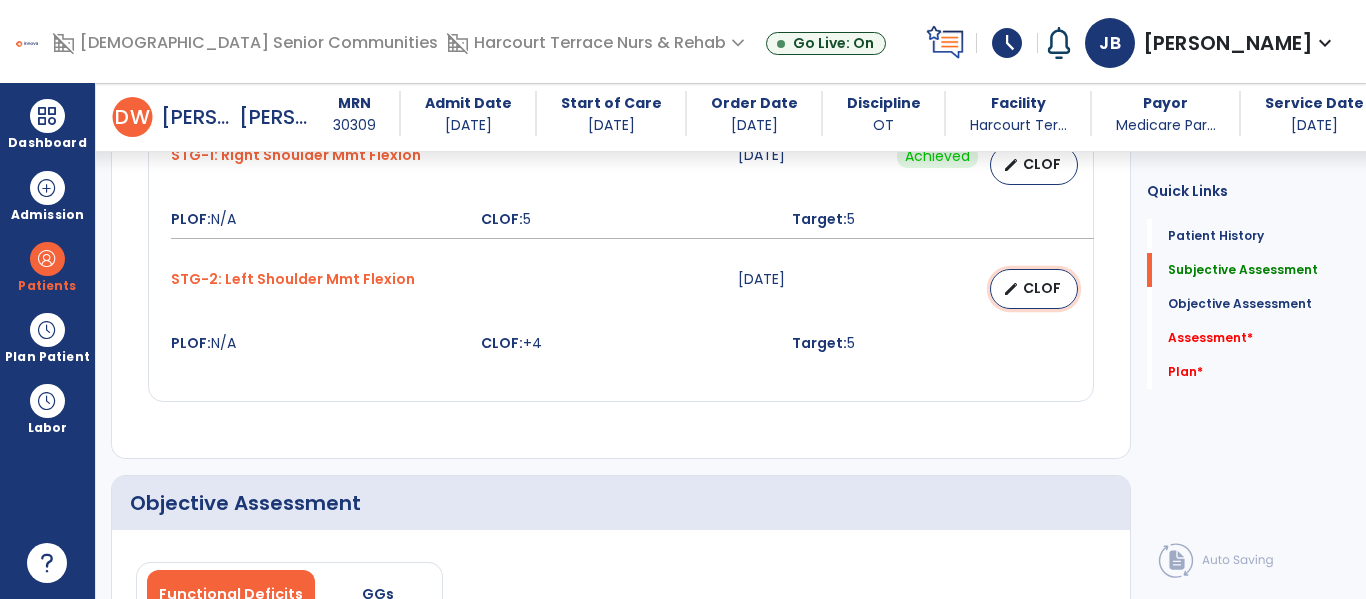 click on "CLOF" at bounding box center (1042, 288) 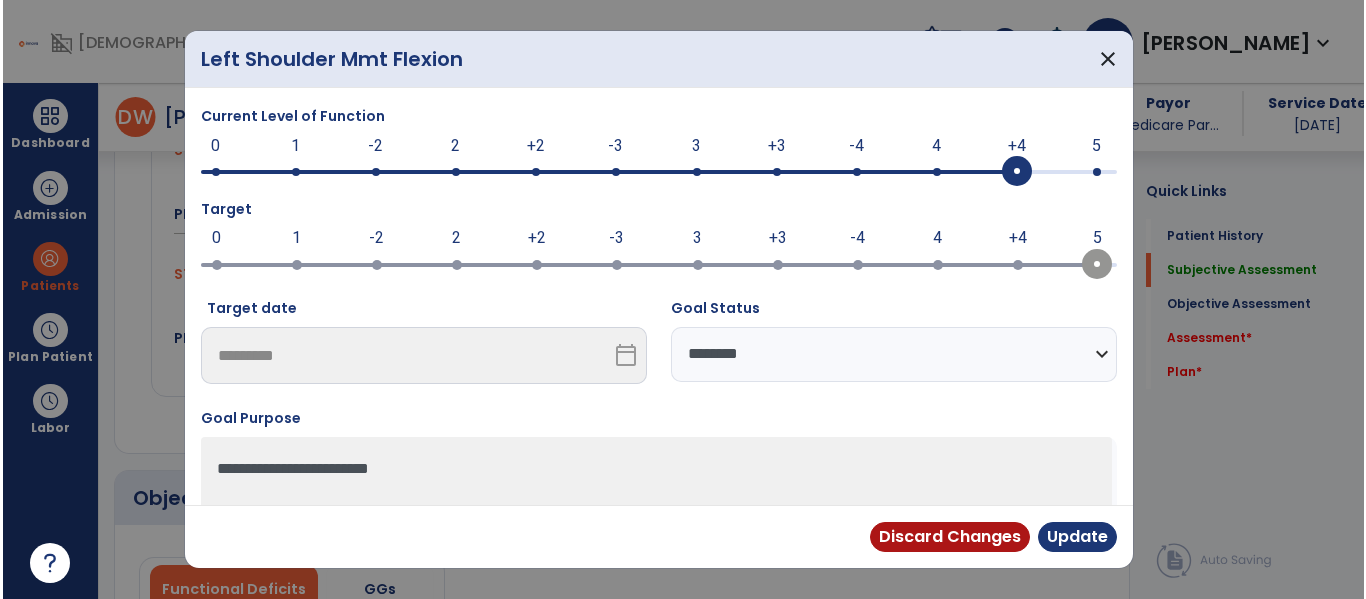 scroll, scrollTop: 1345, scrollLeft: 0, axis: vertical 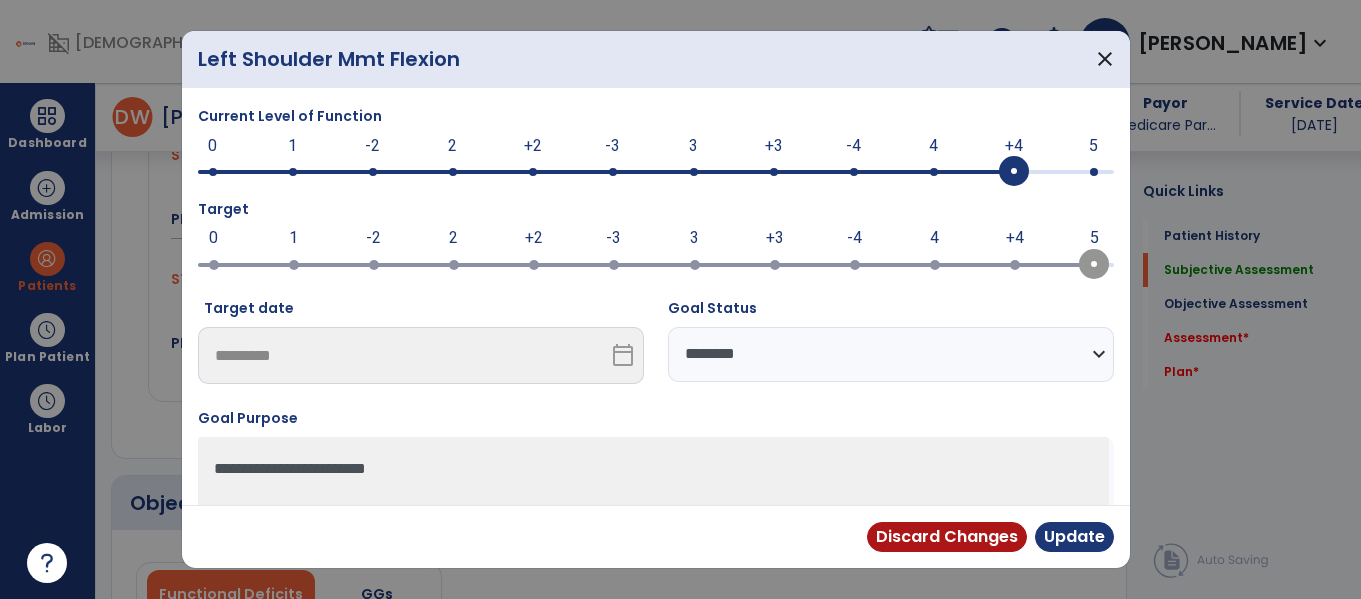 click at bounding box center (1094, 172) 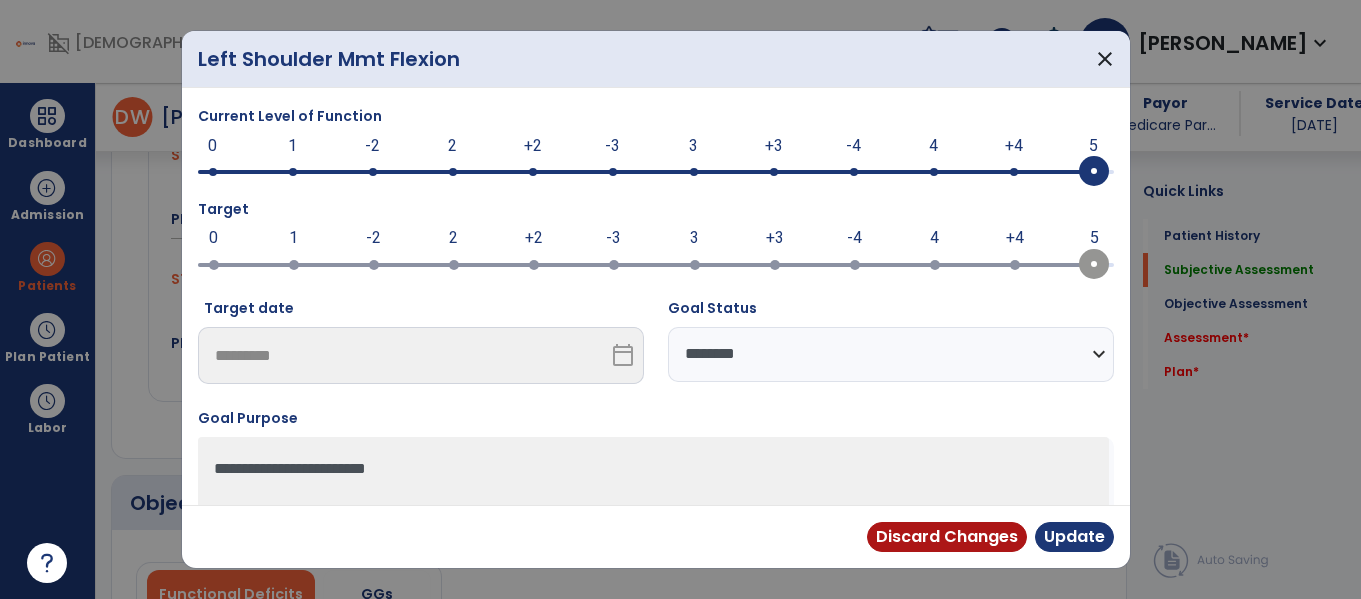 click on "**********" at bounding box center (891, 354) 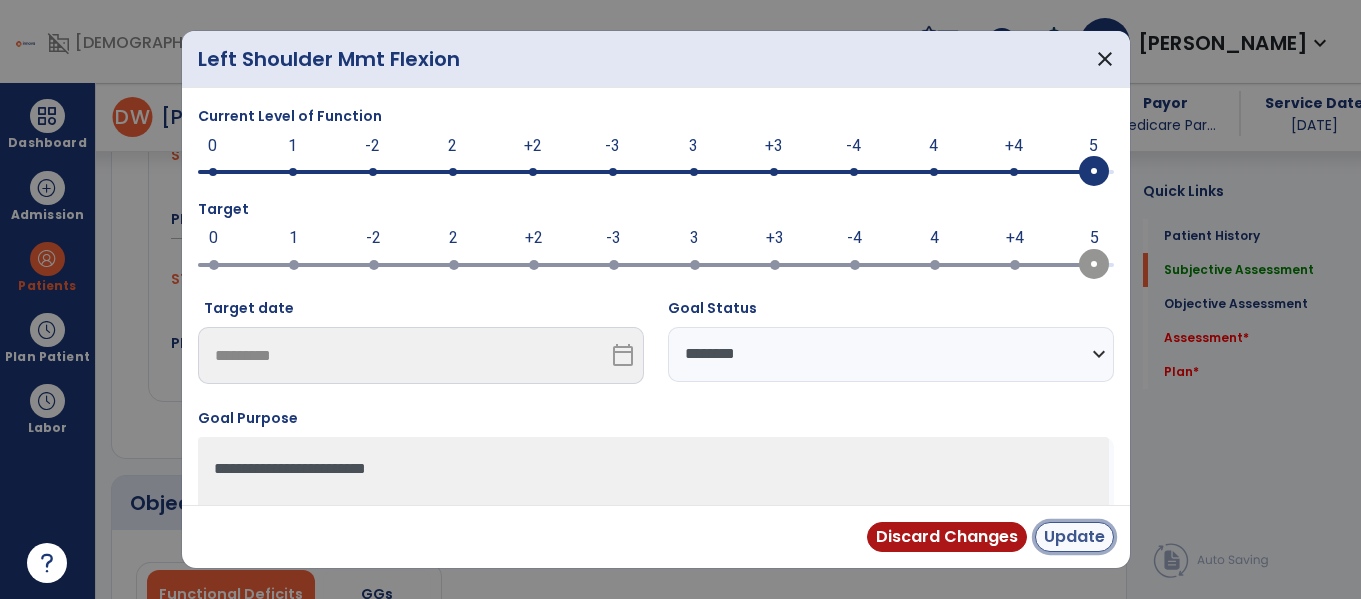 click on "Update" at bounding box center [1074, 537] 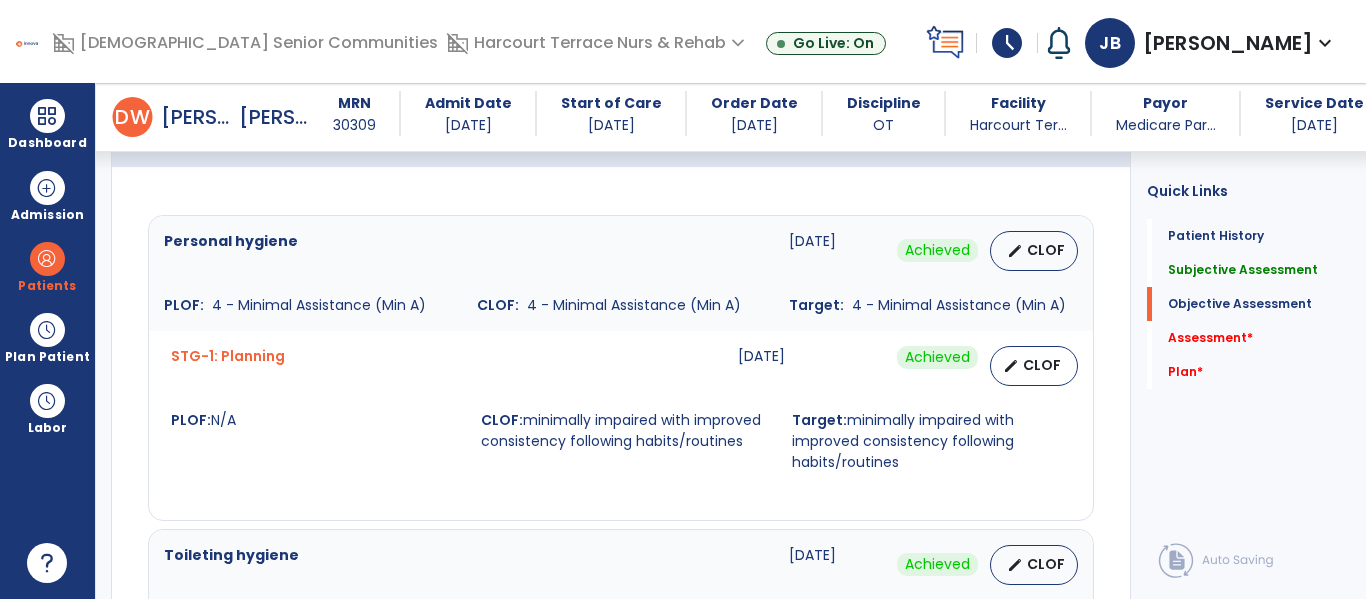 scroll, scrollTop: 804, scrollLeft: 0, axis: vertical 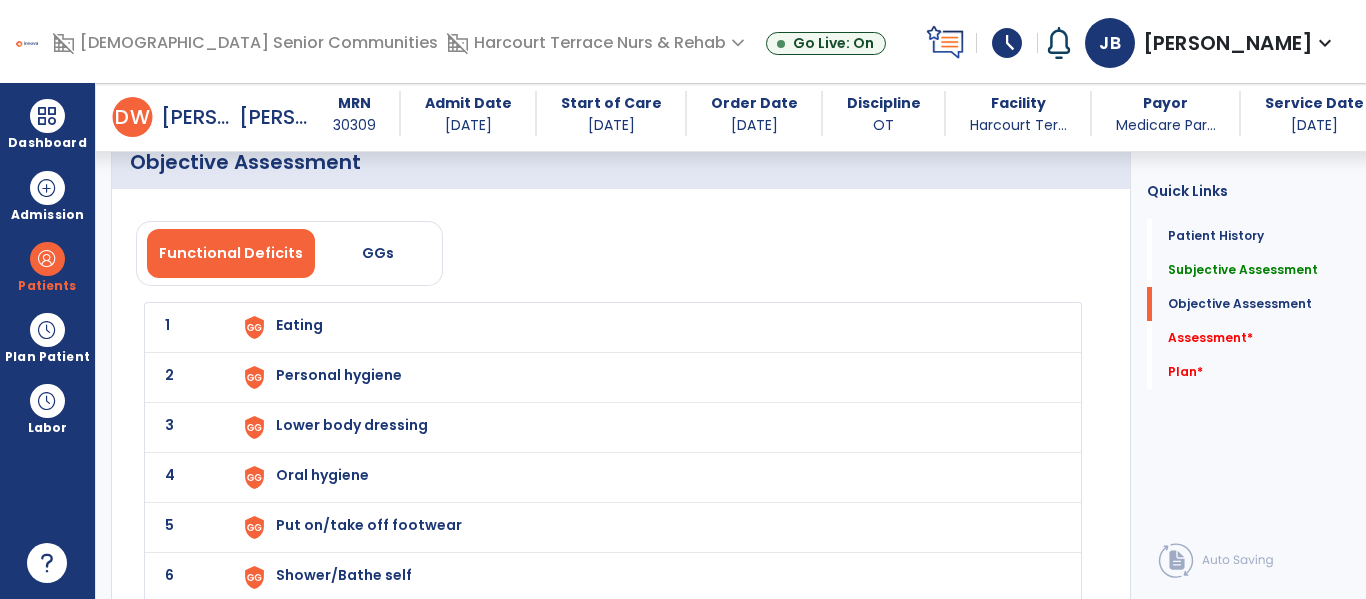 click on "3 Lower body dressing" 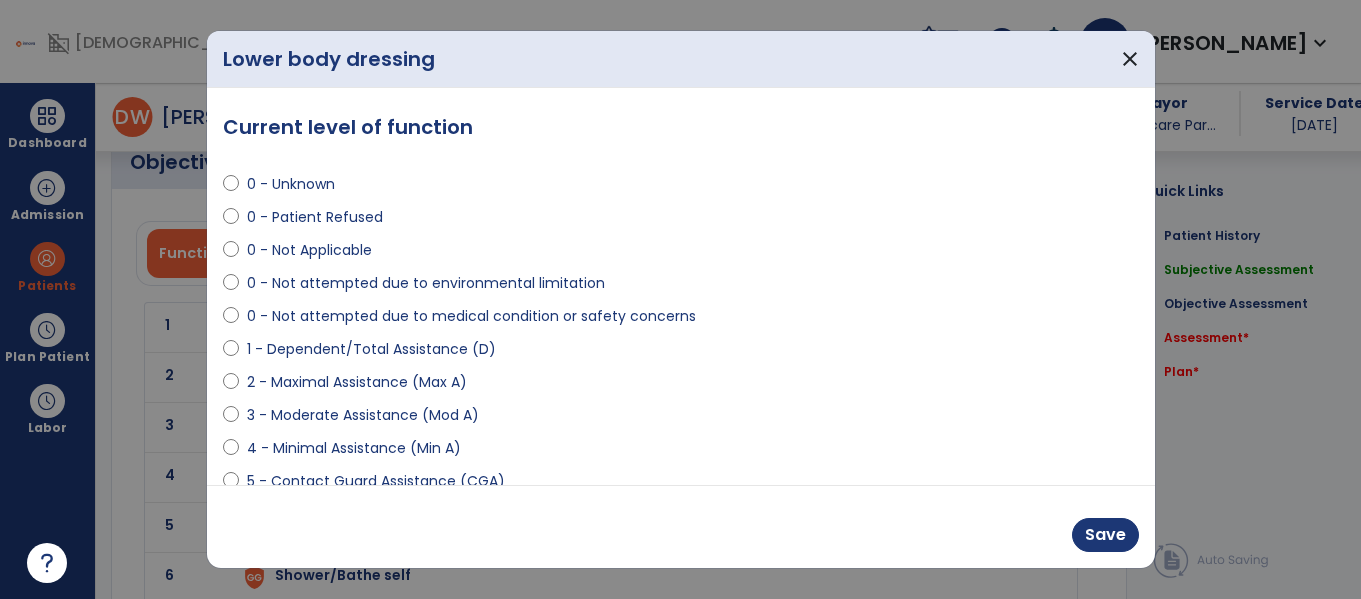 scroll, scrollTop: 1686, scrollLeft: 0, axis: vertical 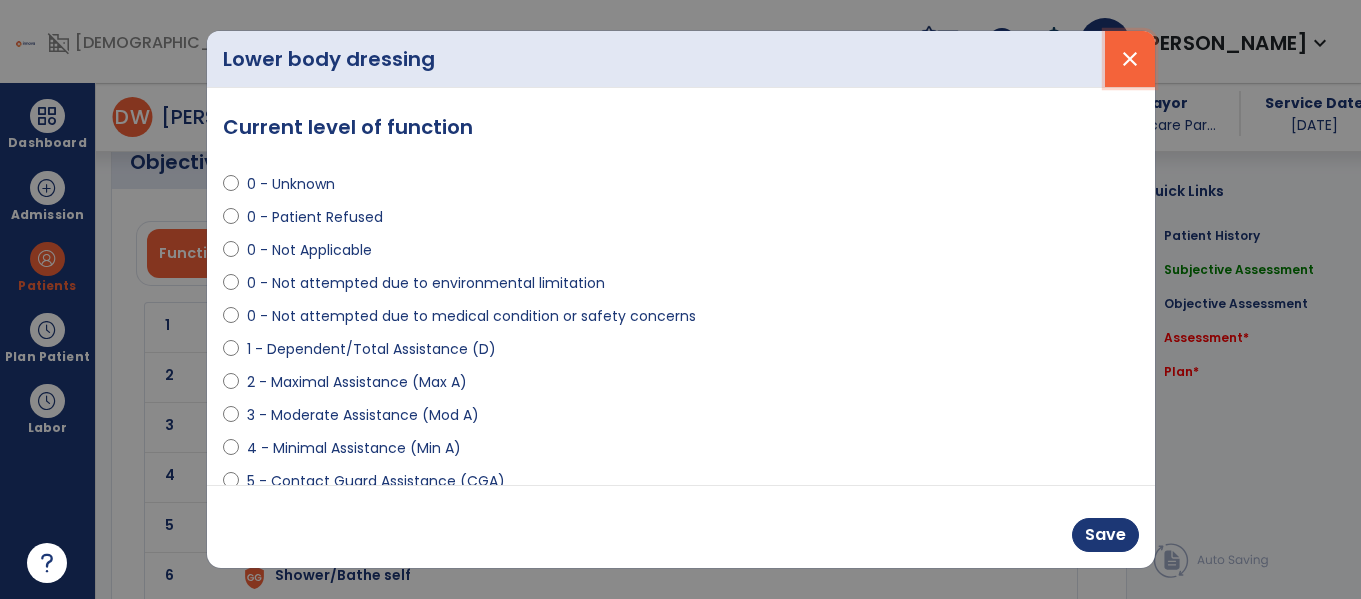 click on "close" at bounding box center [1130, 59] 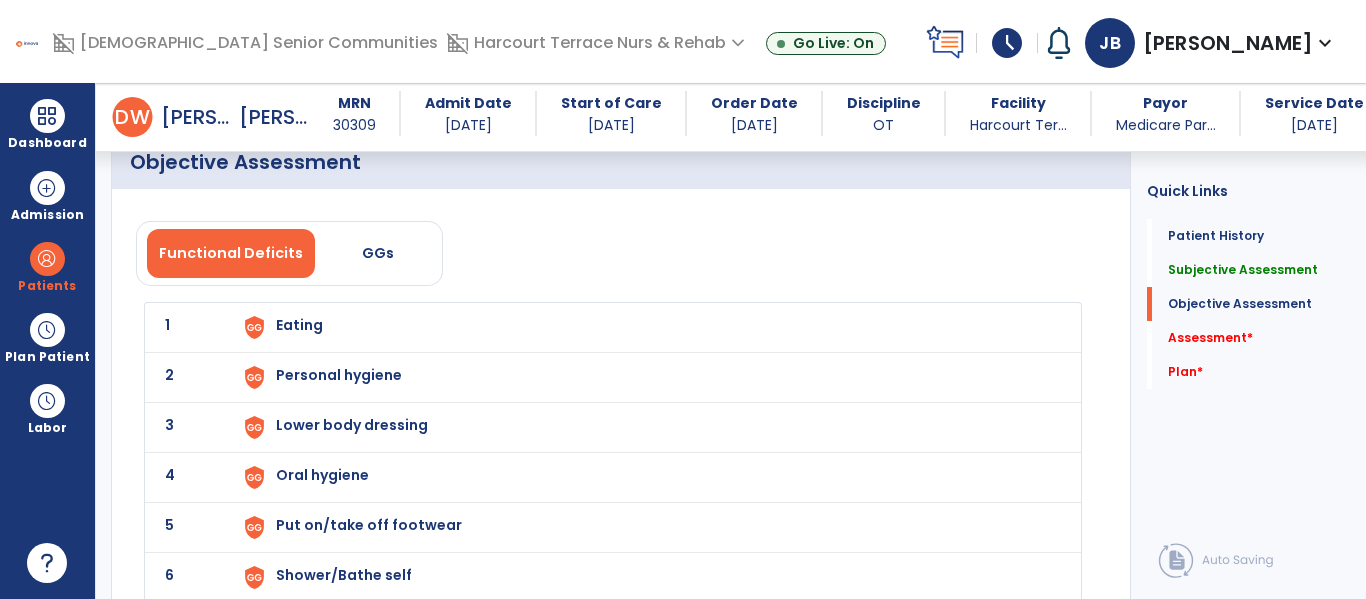 click on "Personal hygiene" at bounding box center [299, 325] 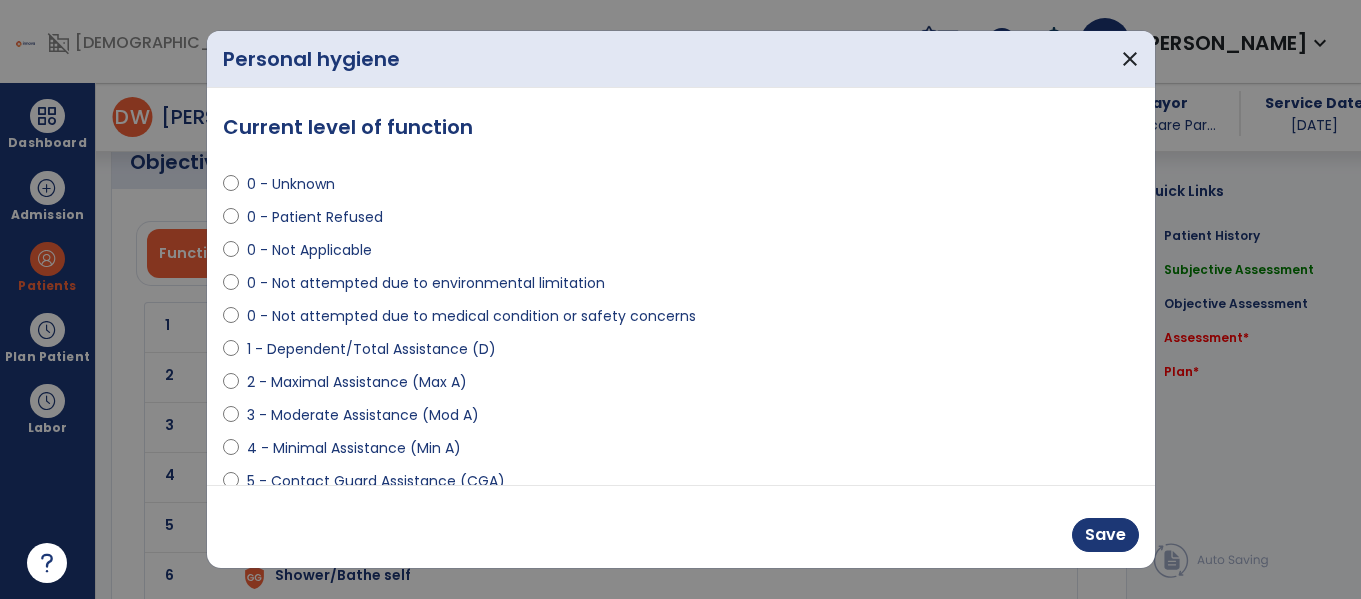scroll, scrollTop: 1686, scrollLeft: 0, axis: vertical 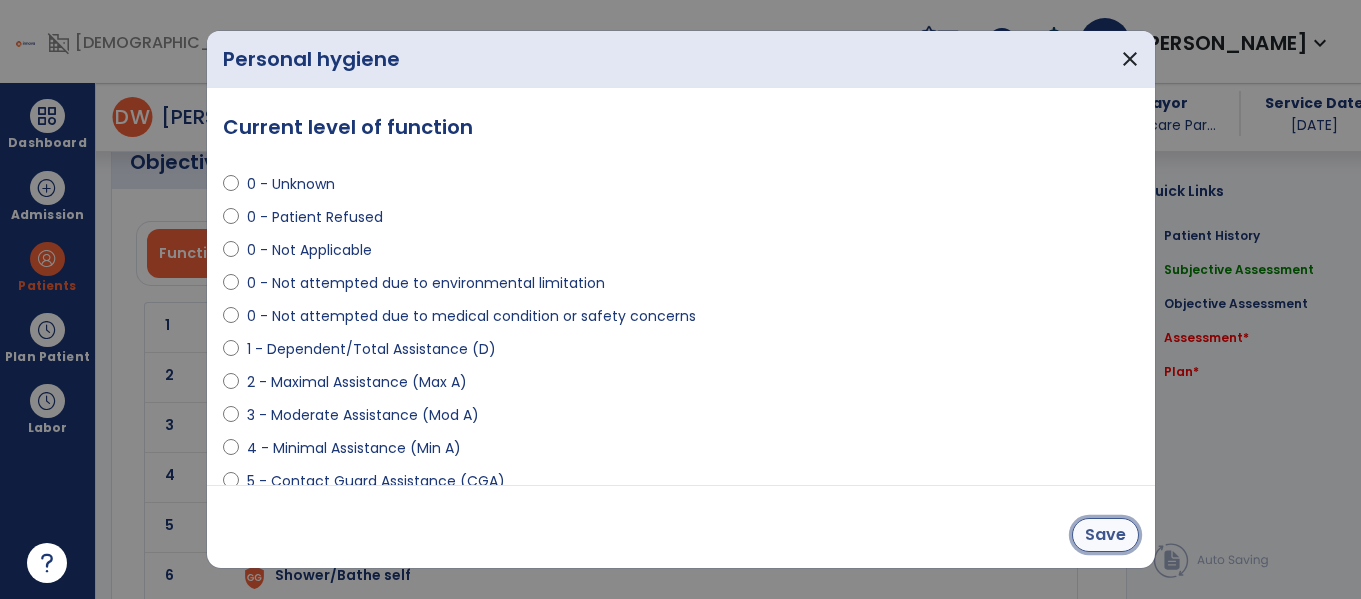click on "Save" at bounding box center (1105, 535) 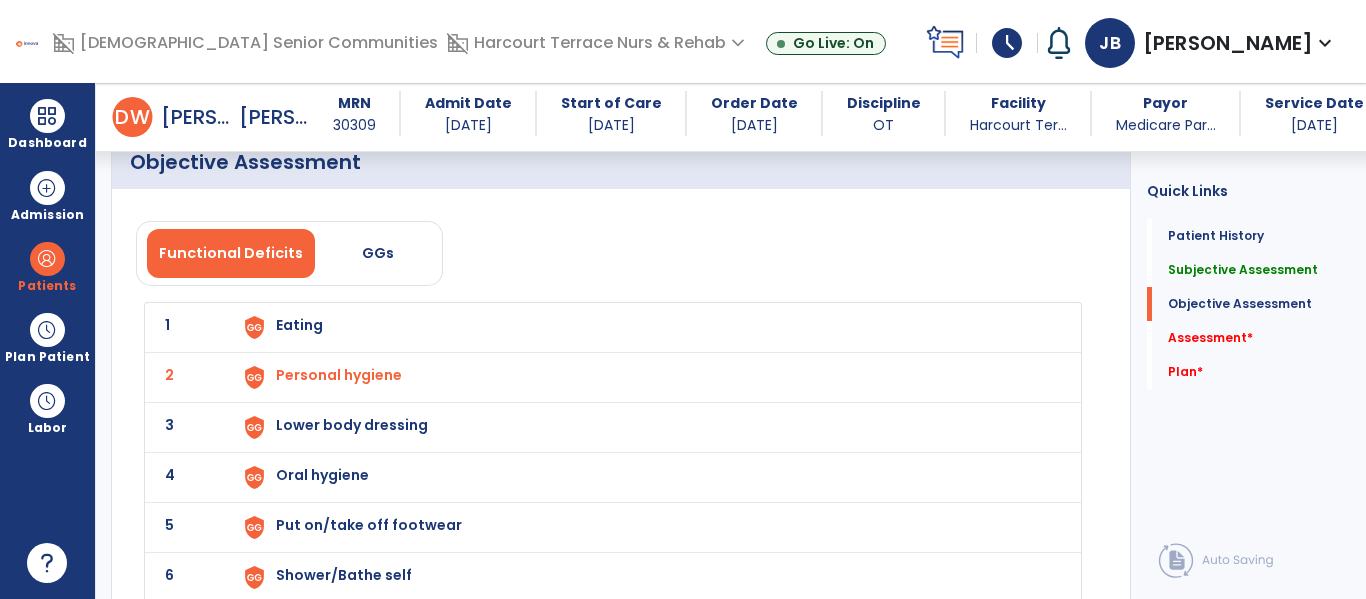 click on "Eating" at bounding box center [646, 327] 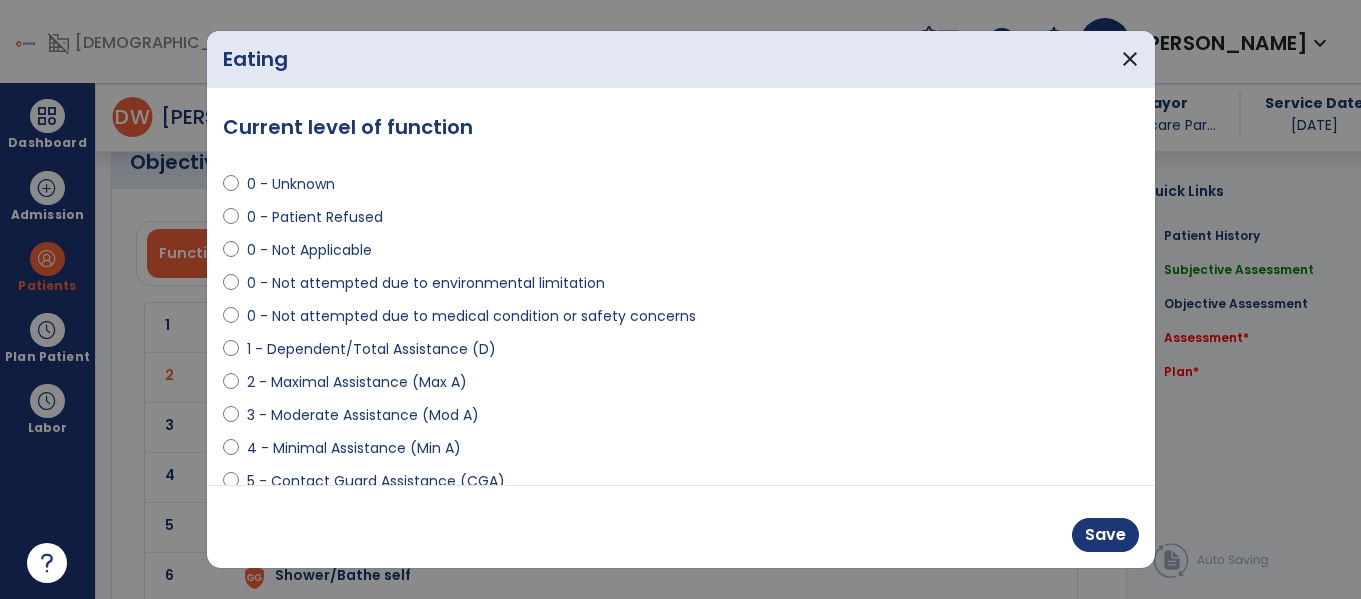 scroll, scrollTop: 1686, scrollLeft: 0, axis: vertical 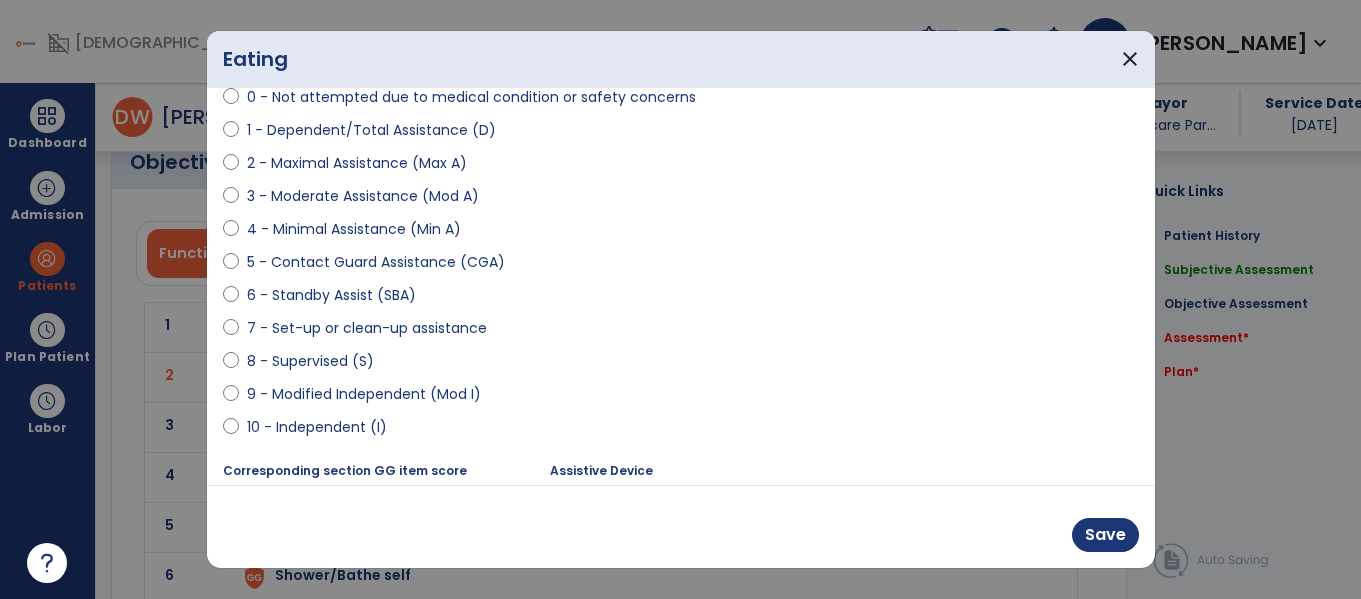 select on "**********" 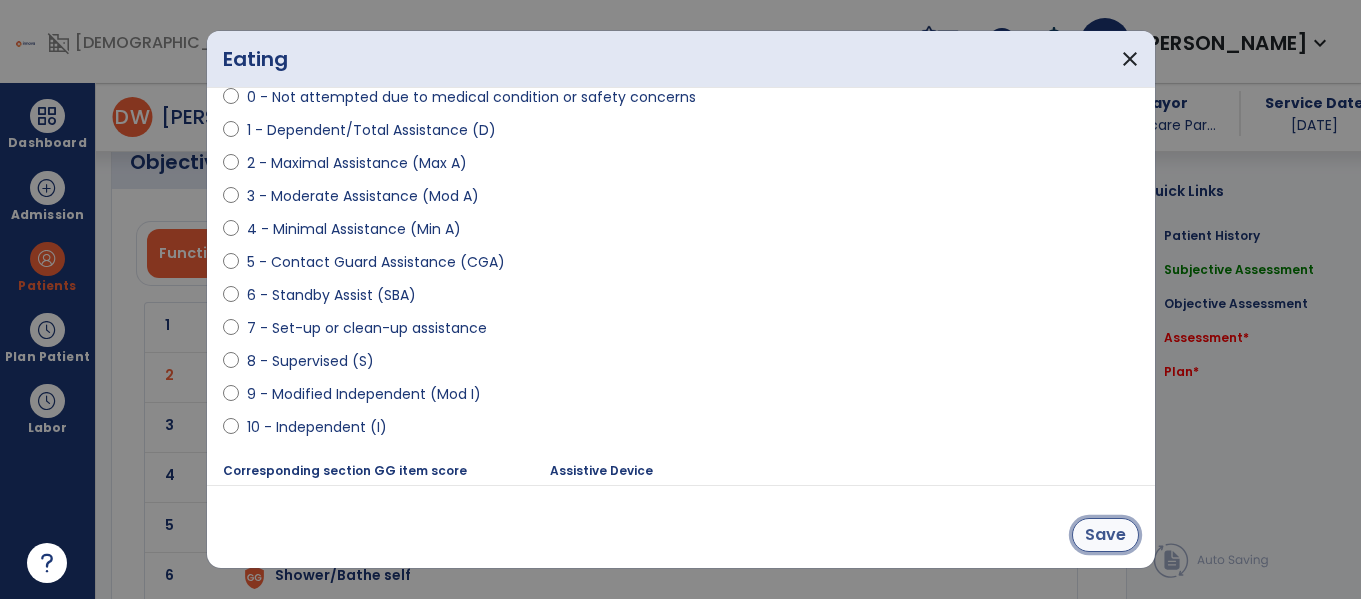 click on "Save" at bounding box center (1105, 535) 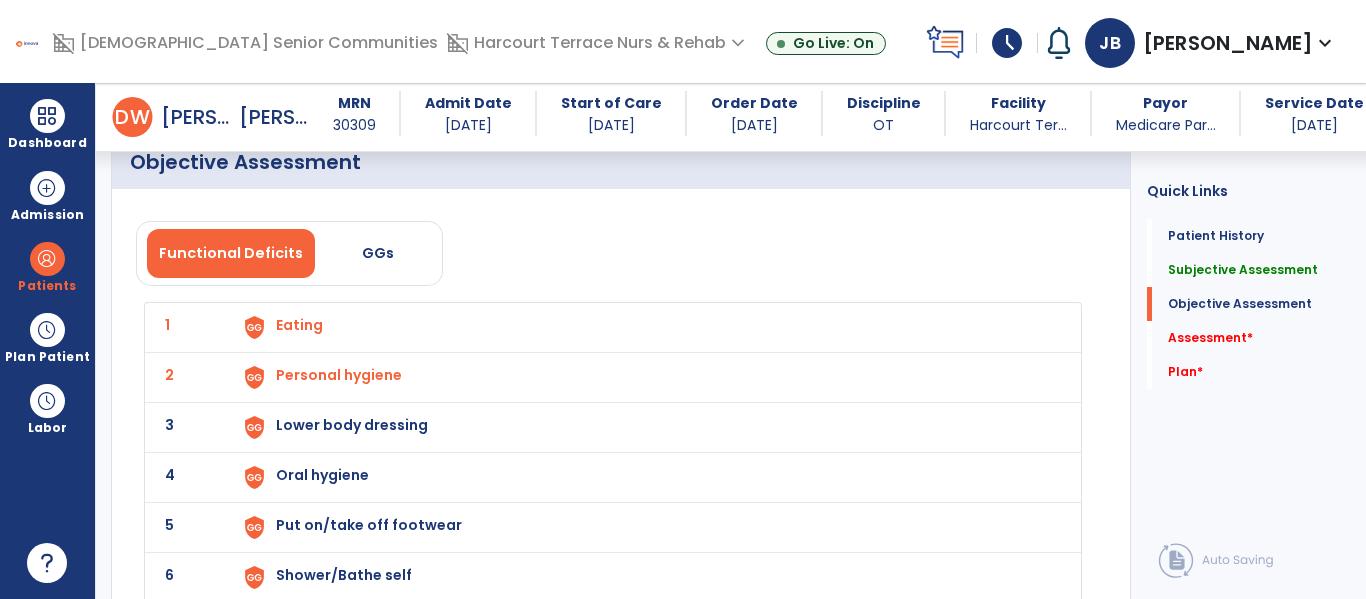 click on "Lower body dressing" at bounding box center [299, 325] 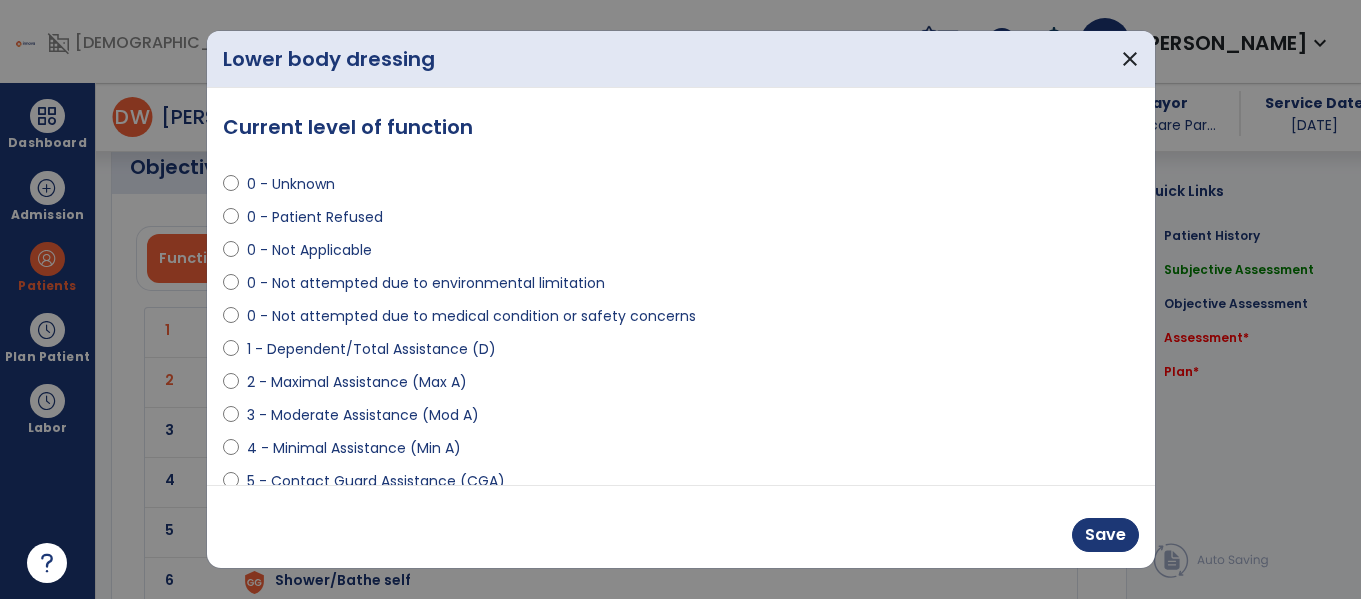 scroll, scrollTop: 1686, scrollLeft: 0, axis: vertical 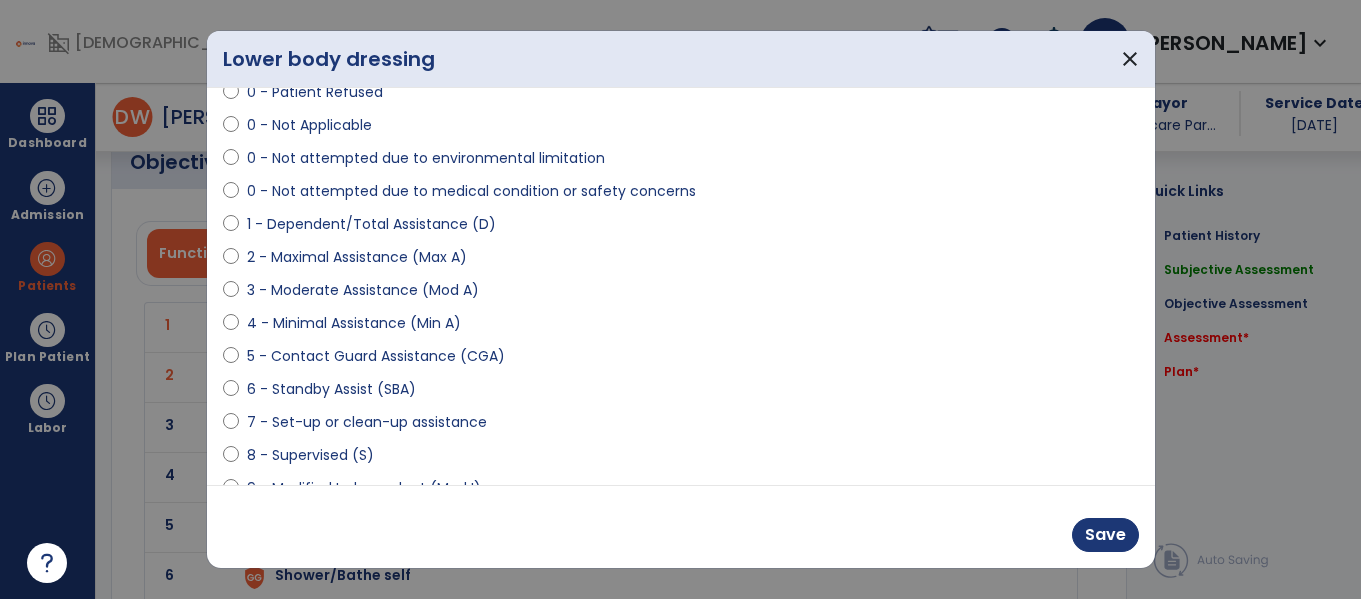 select on "**********" 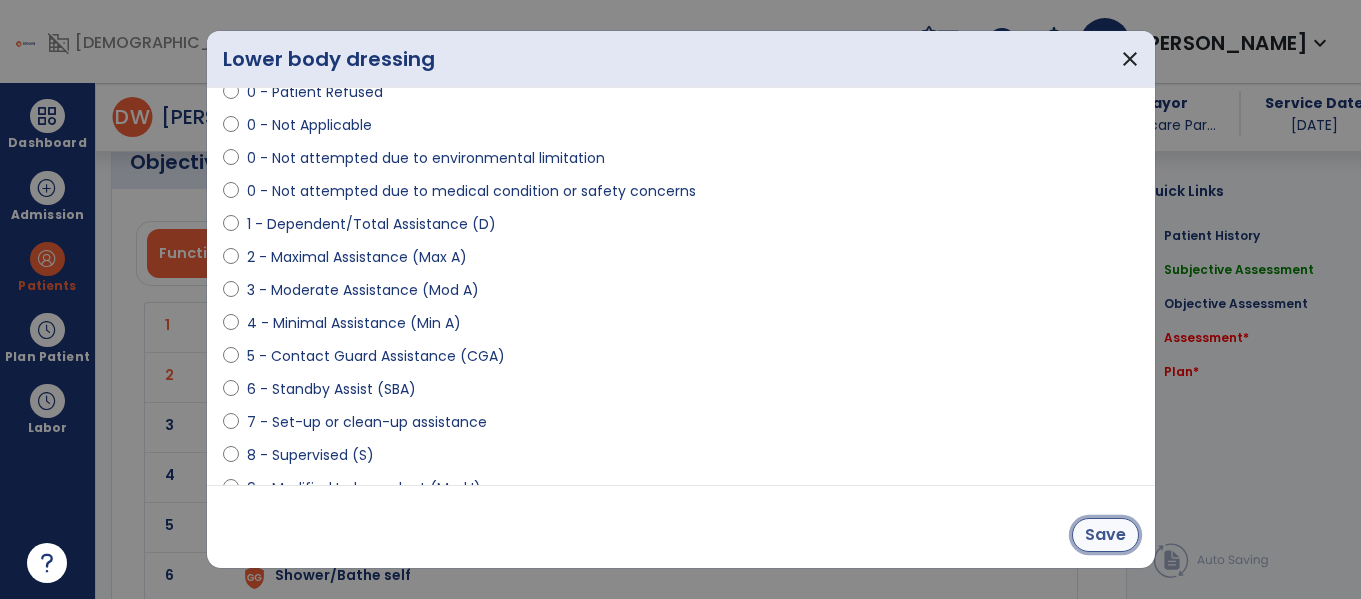 click on "Save" at bounding box center (1105, 535) 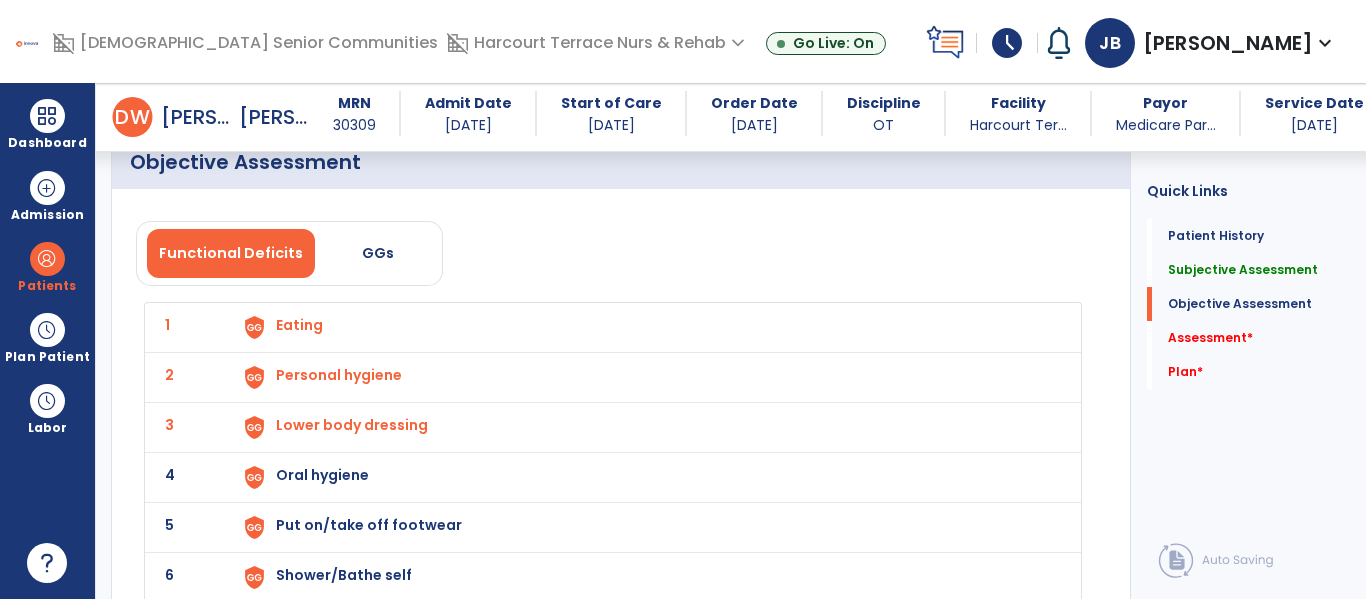 click on "Oral hygiene" at bounding box center (299, 325) 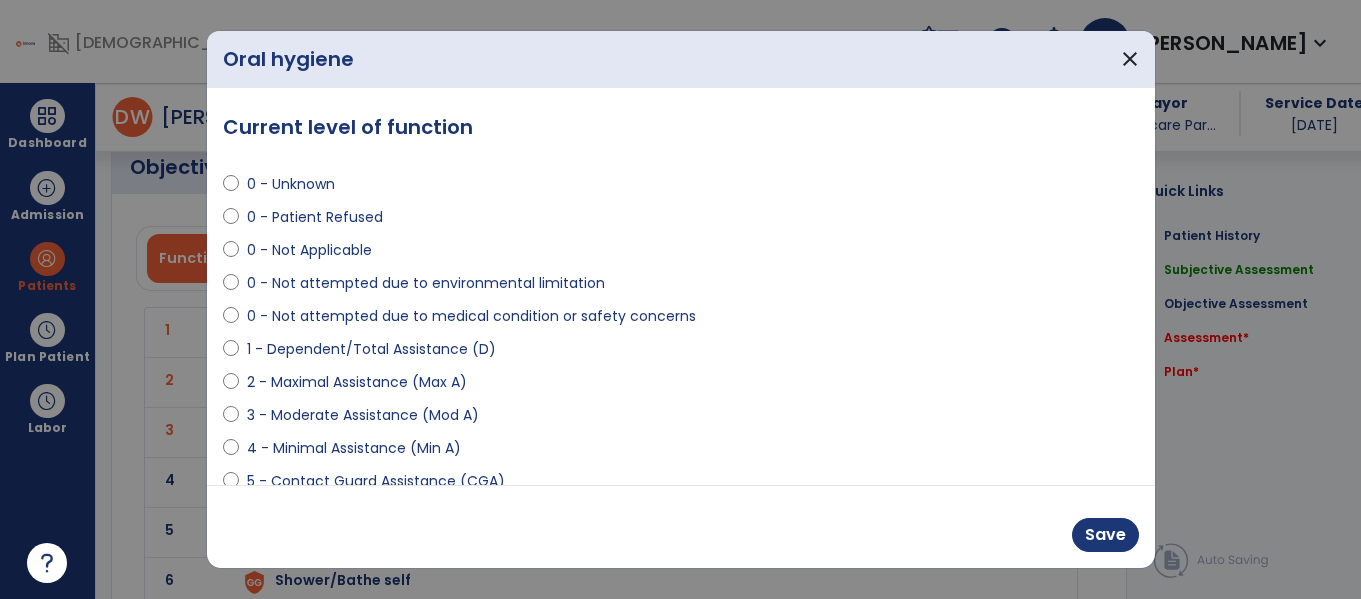 scroll, scrollTop: 1686, scrollLeft: 0, axis: vertical 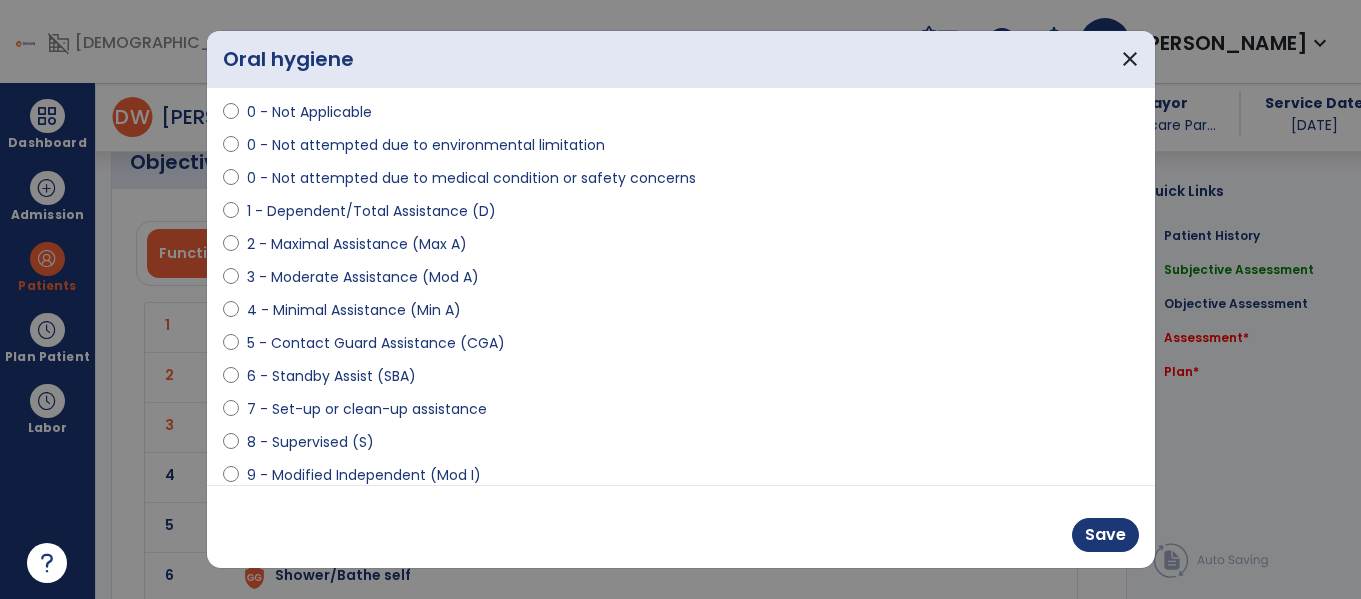 select on "**********" 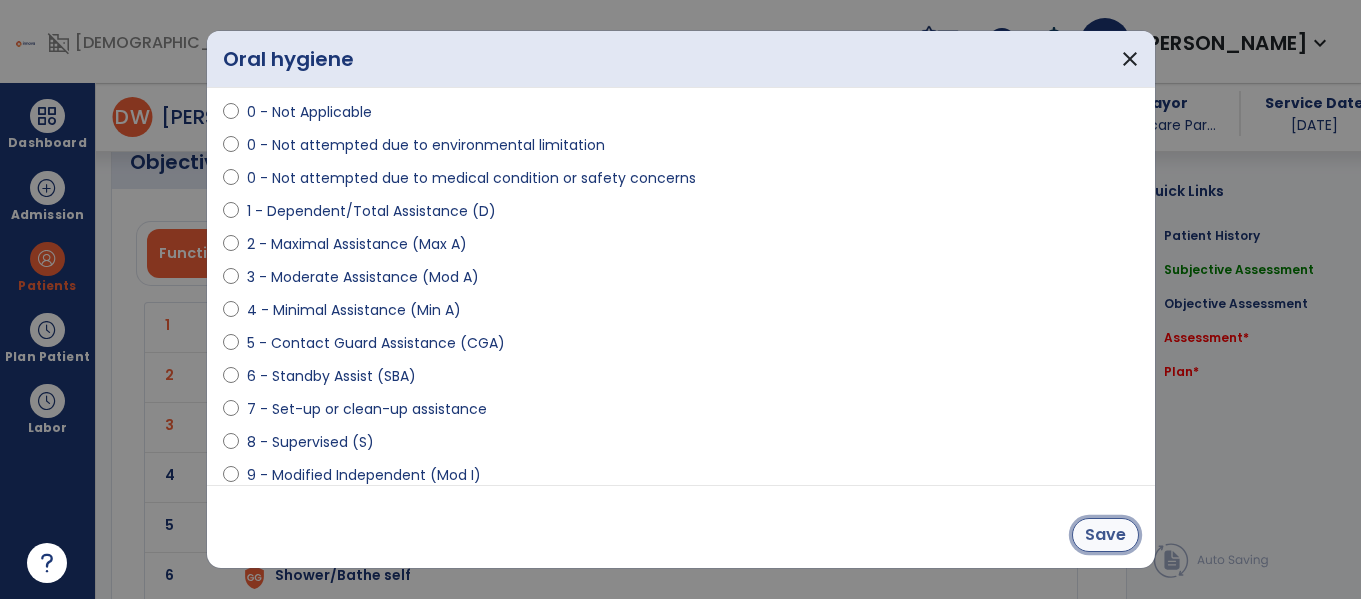 click on "Save" at bounding box center (1105, 535) 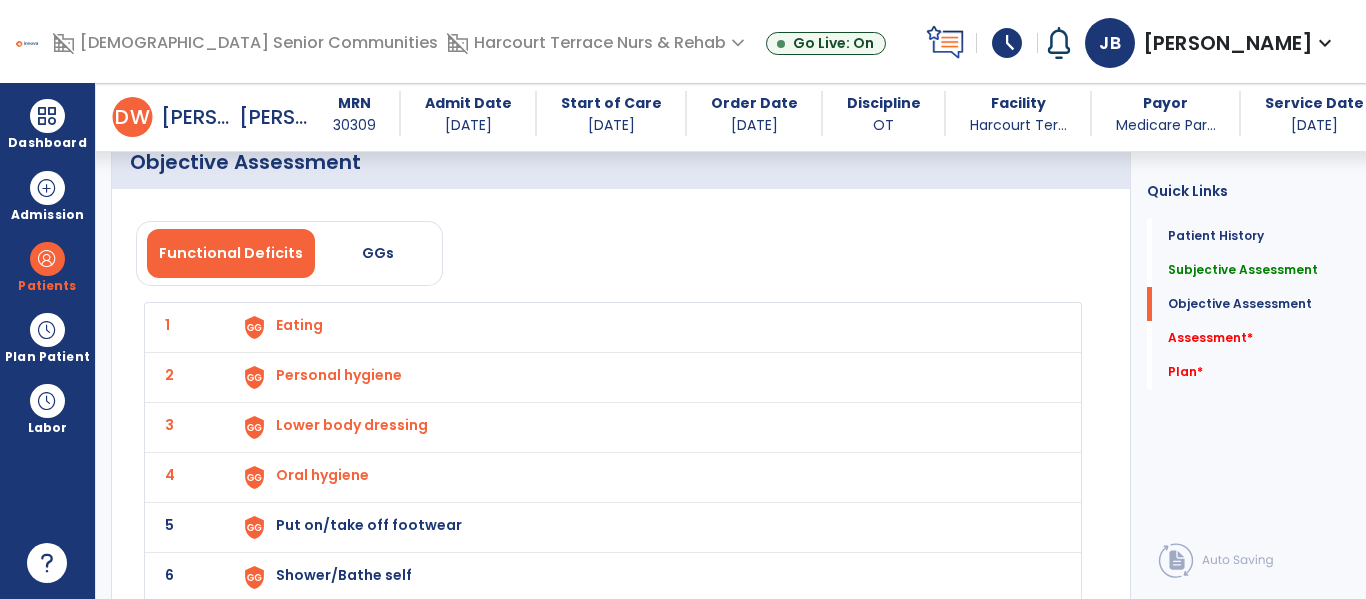 click on "Put on/take off footwear" at bounding box center (299, 325) 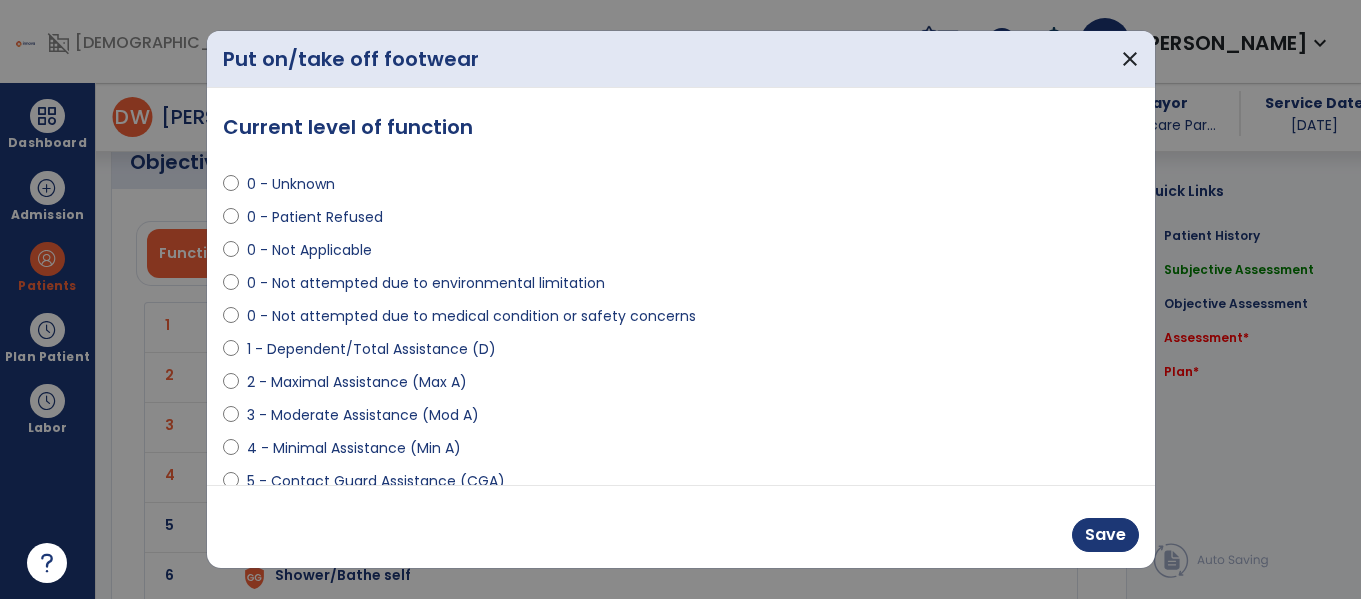 scroll, scrollTop: 1686, scrollLeft: 0, axis: vertical 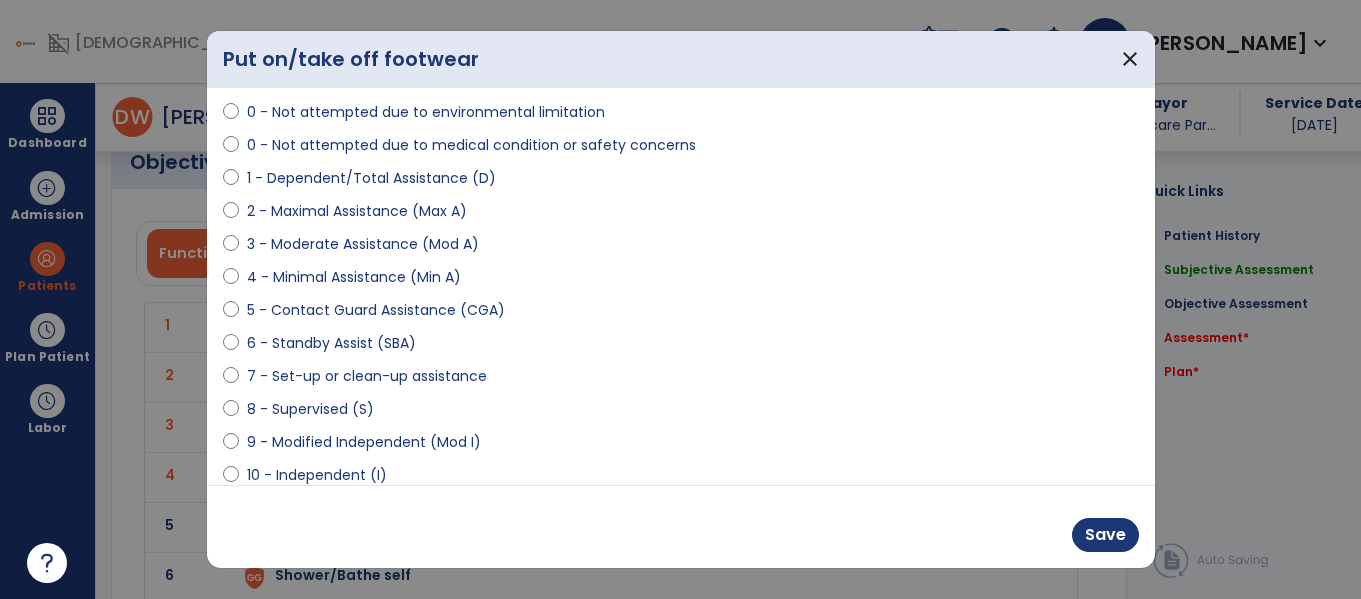 select on "**********" 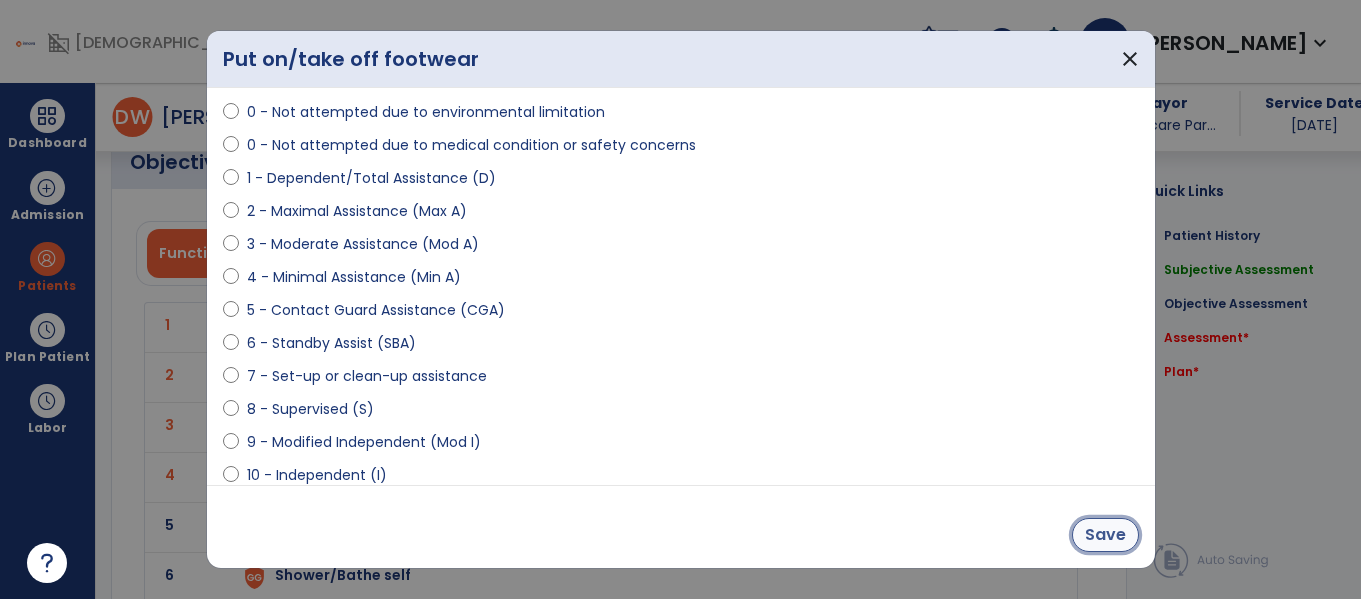 click on "Save" at bounding box center (1105, 535) 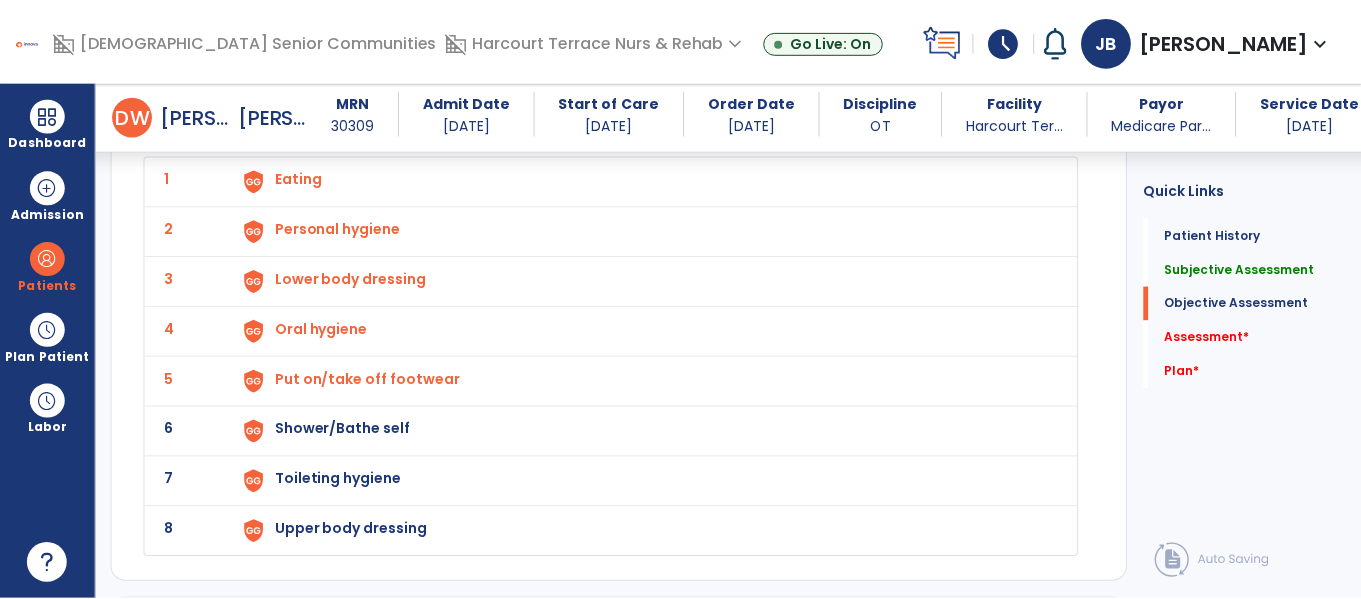 scroll, scrollTop: 1890, scrollLeft: 0, axis: vertical 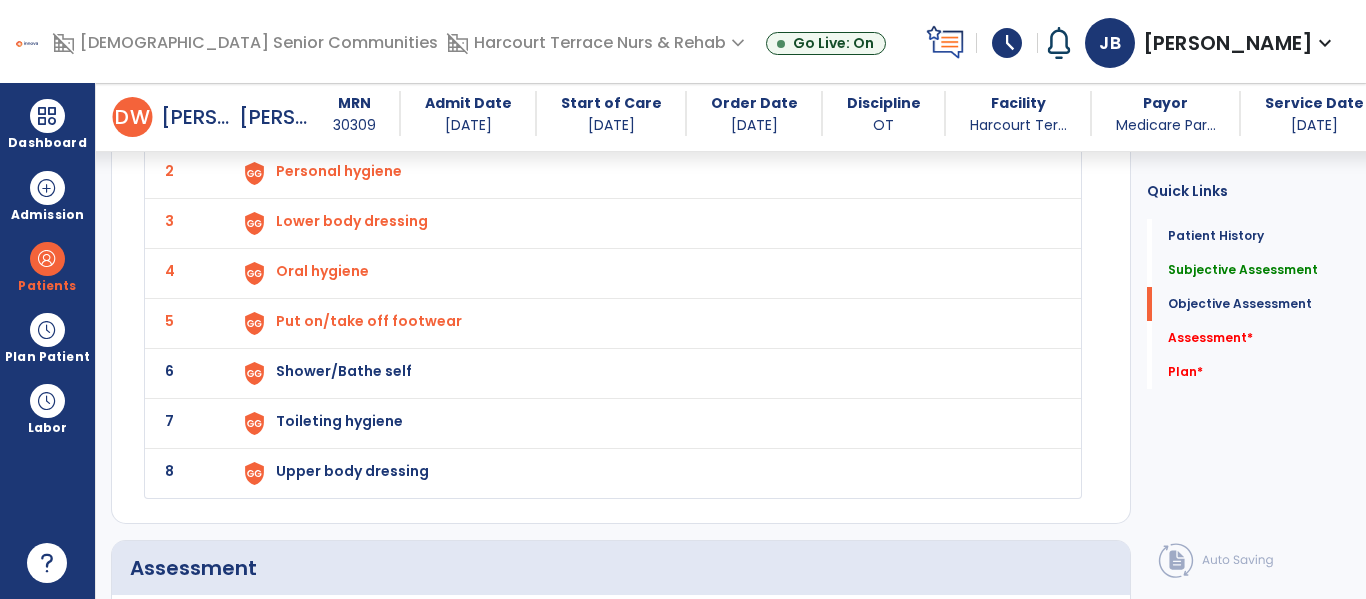 click on "Toileting hygiene" at bounding box center (299, 121) 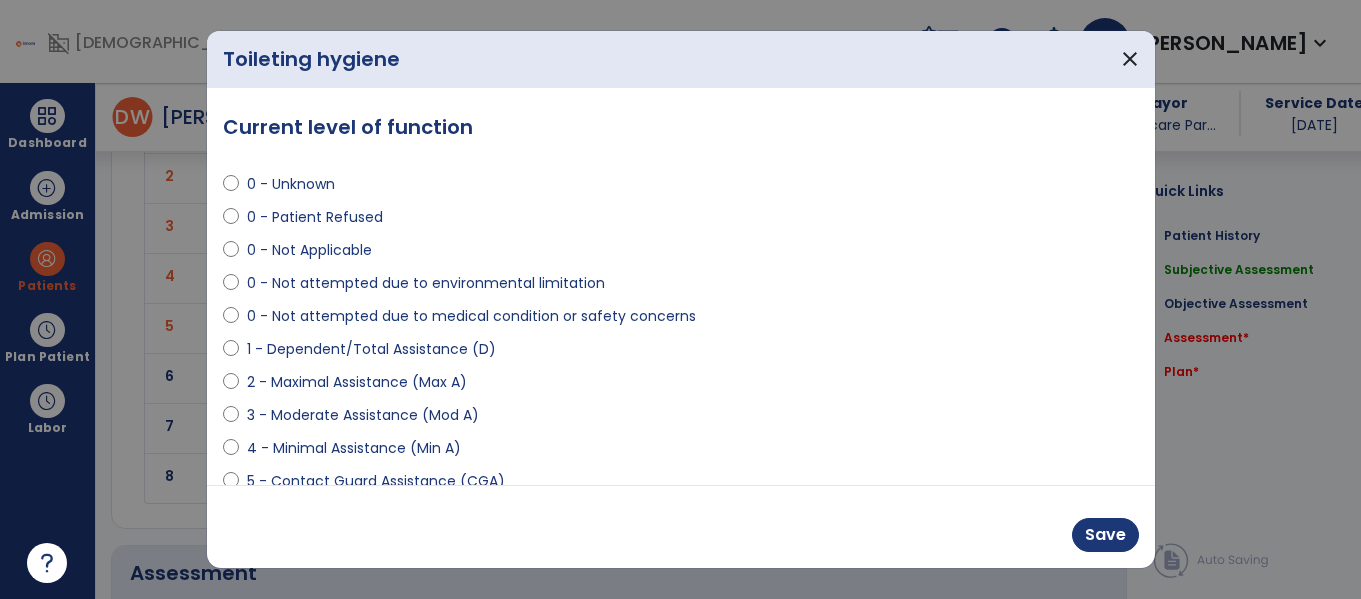 scroll, scrollTop: 1890, scrollLeft: 0, axis: vertical 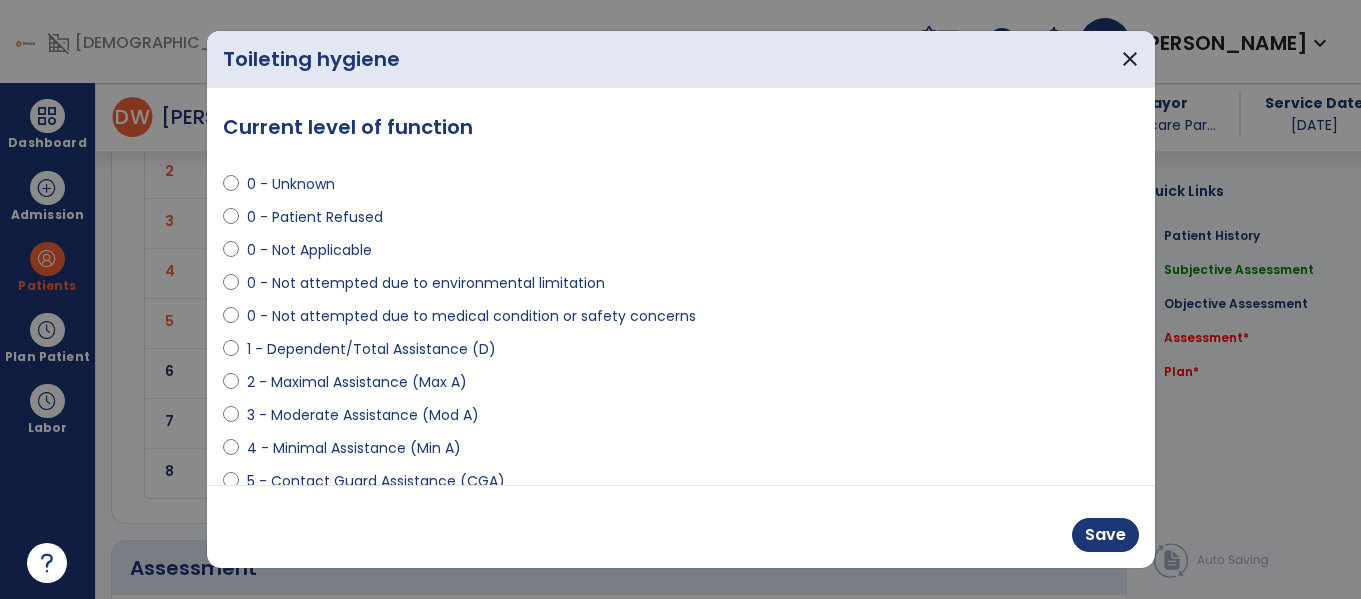 select on "**********" 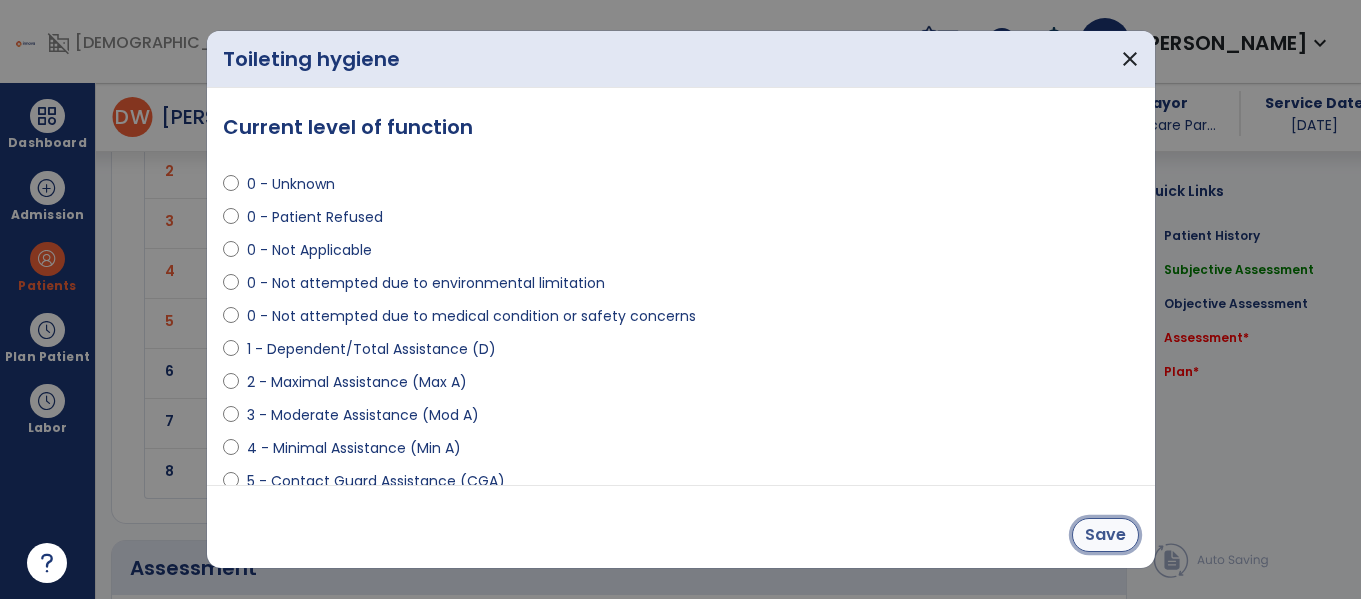 click on "Save" at bounding box center (1105, 535) 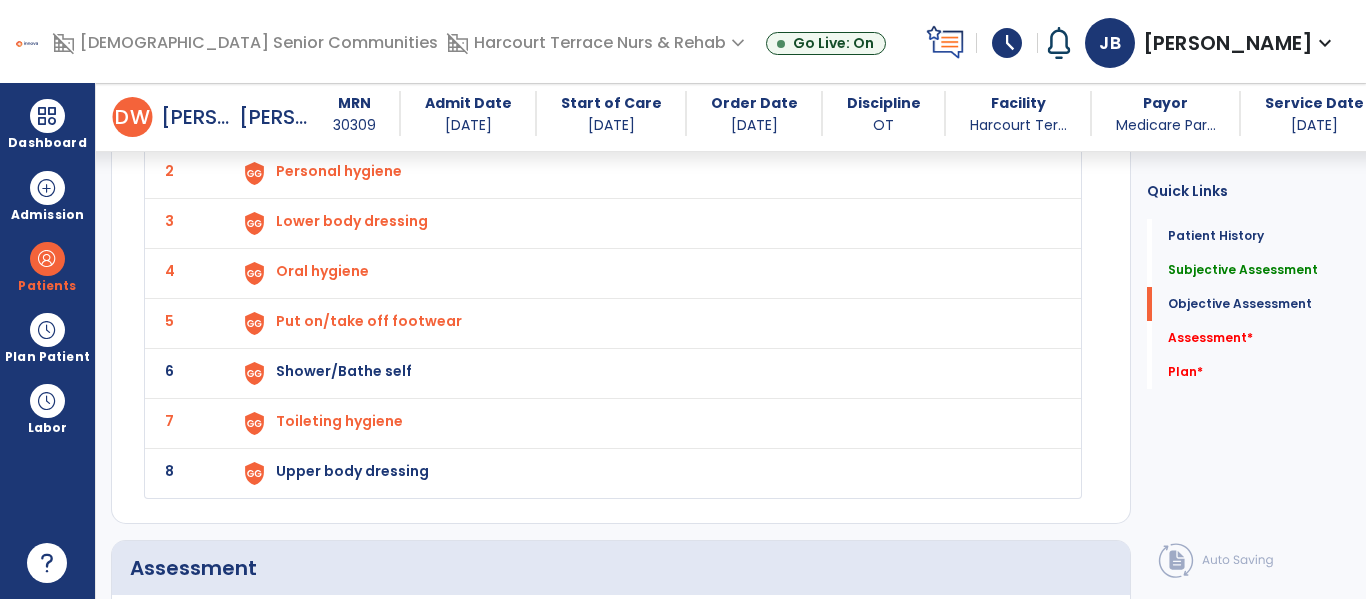 click on "Shower/Bathe self" at bounding box center (299, 121) 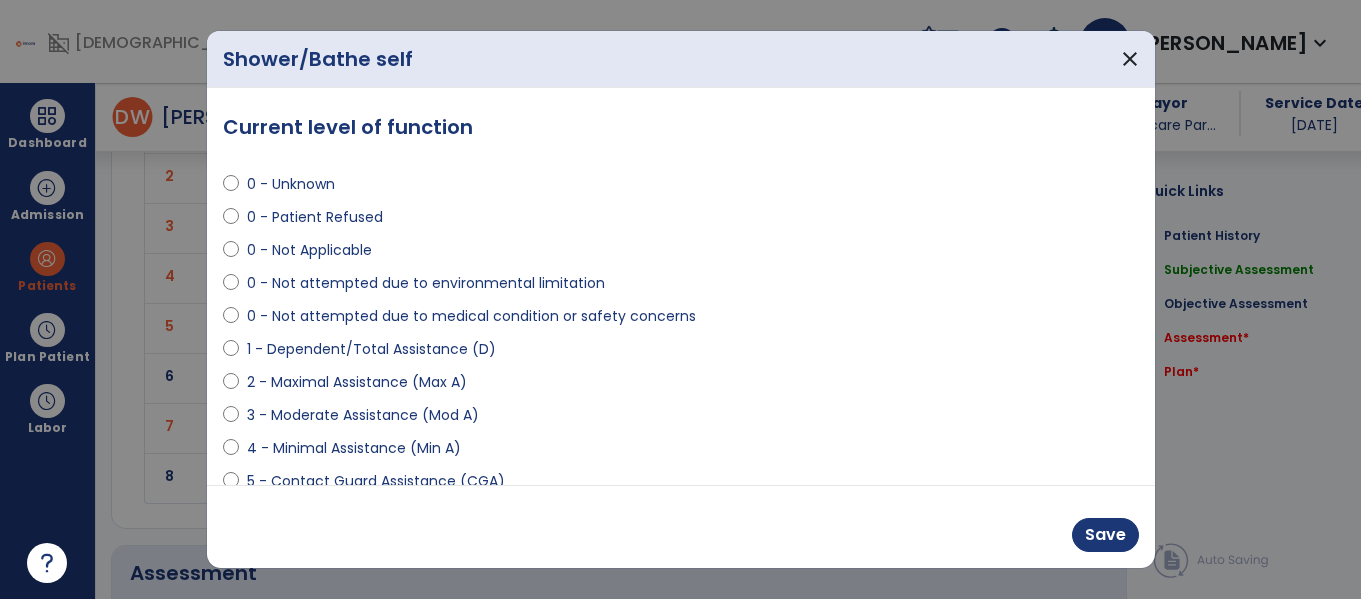 scroll, scrollTop: 1890, scrollLeft: 0, axis: vertical 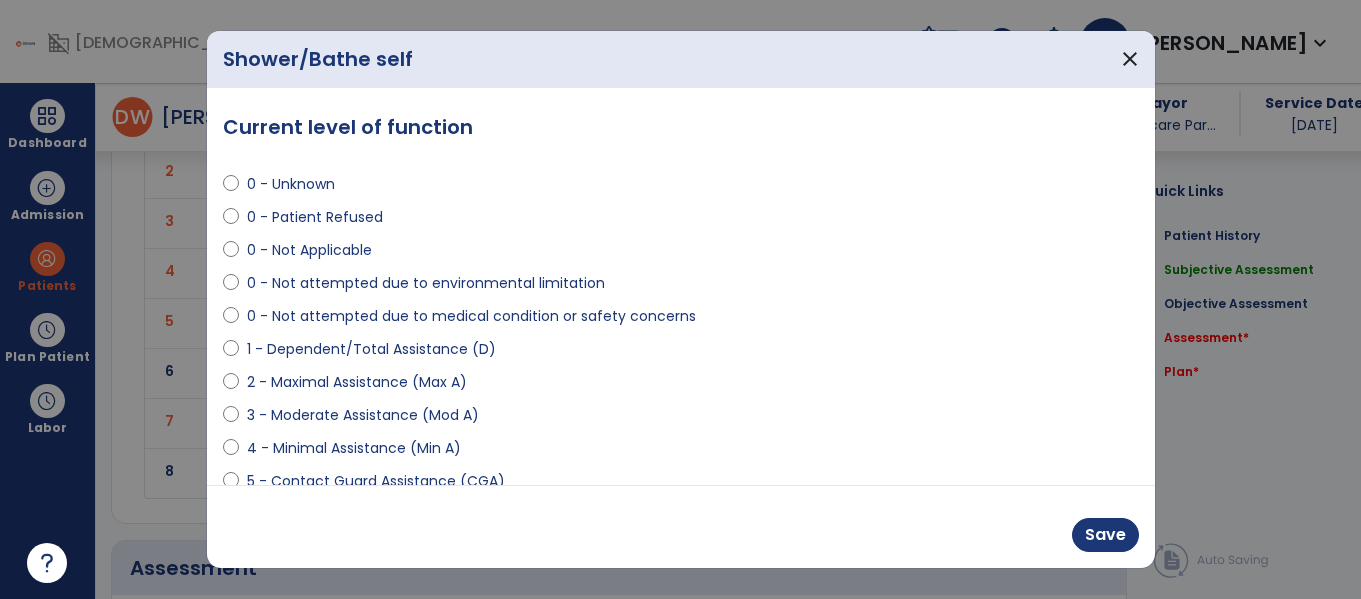 select on "**********" 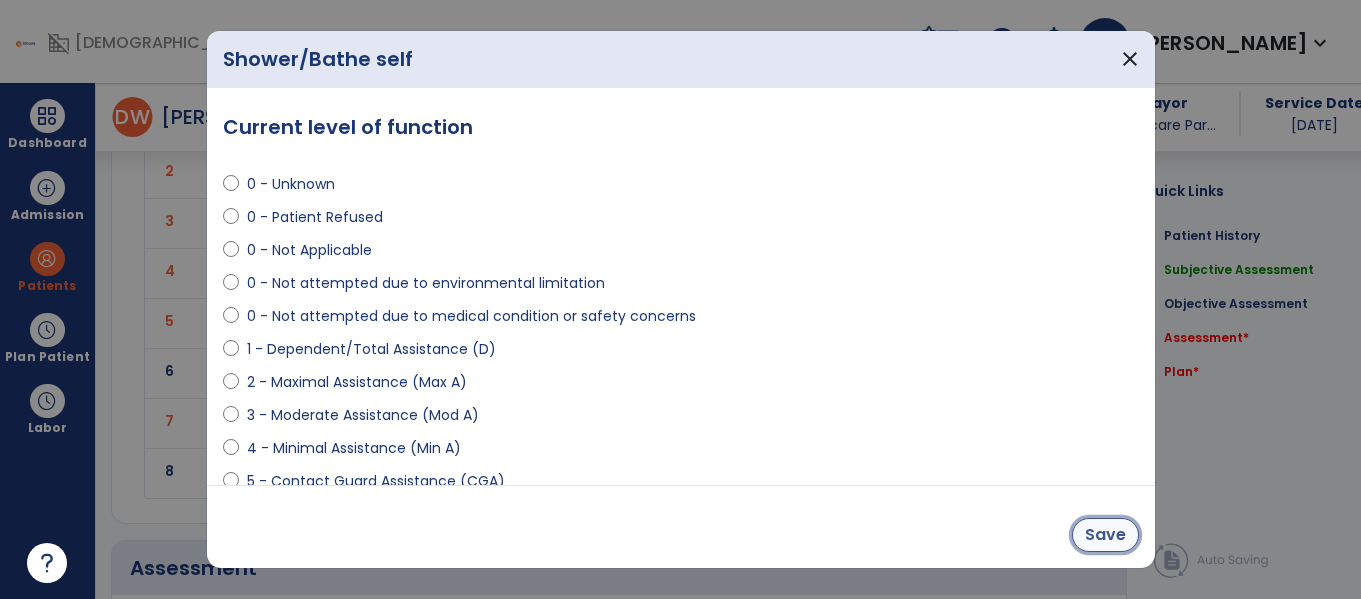 click on "Save" at bounding box center (1105, 535) 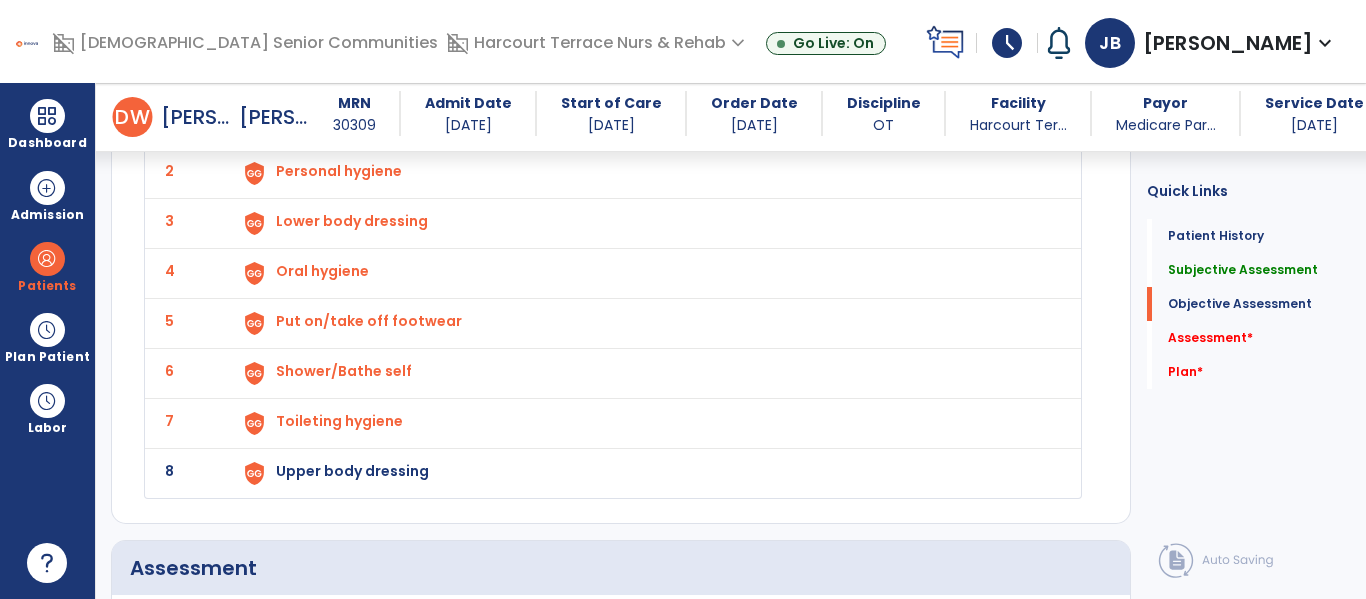 click on "Upper body dressing" at bounding box center [299, 121] 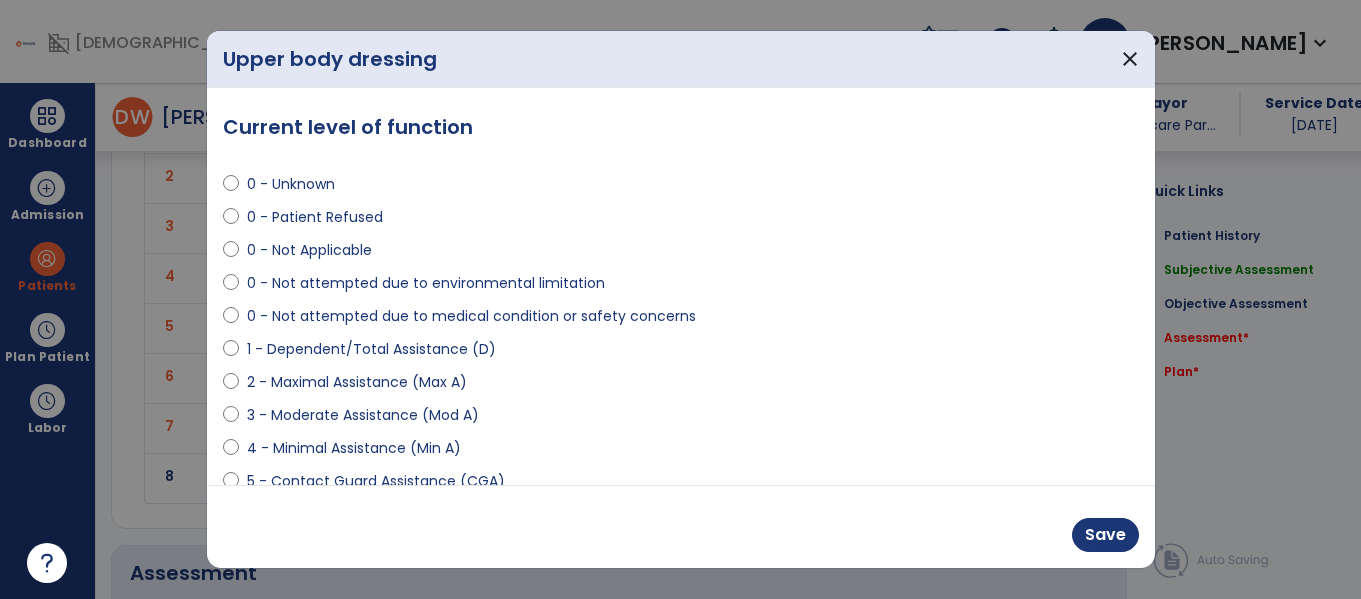 scroll, scrollTop: 1890, scrollLeft: 0, axis: vertical 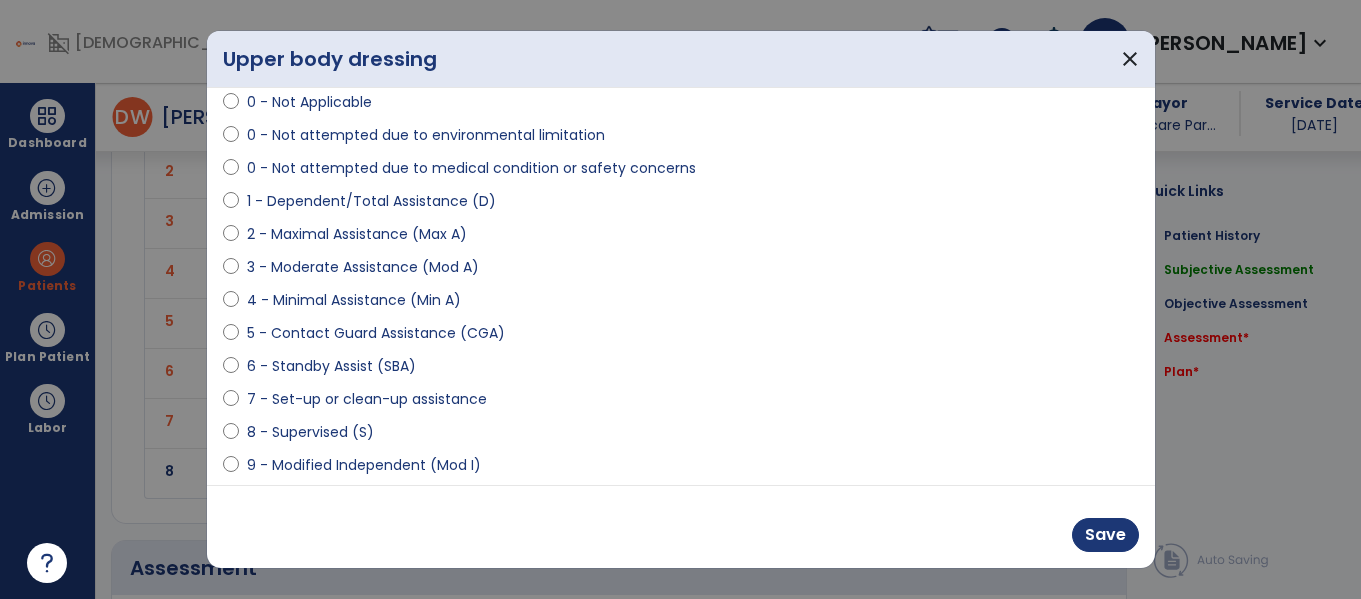 select on "**********" 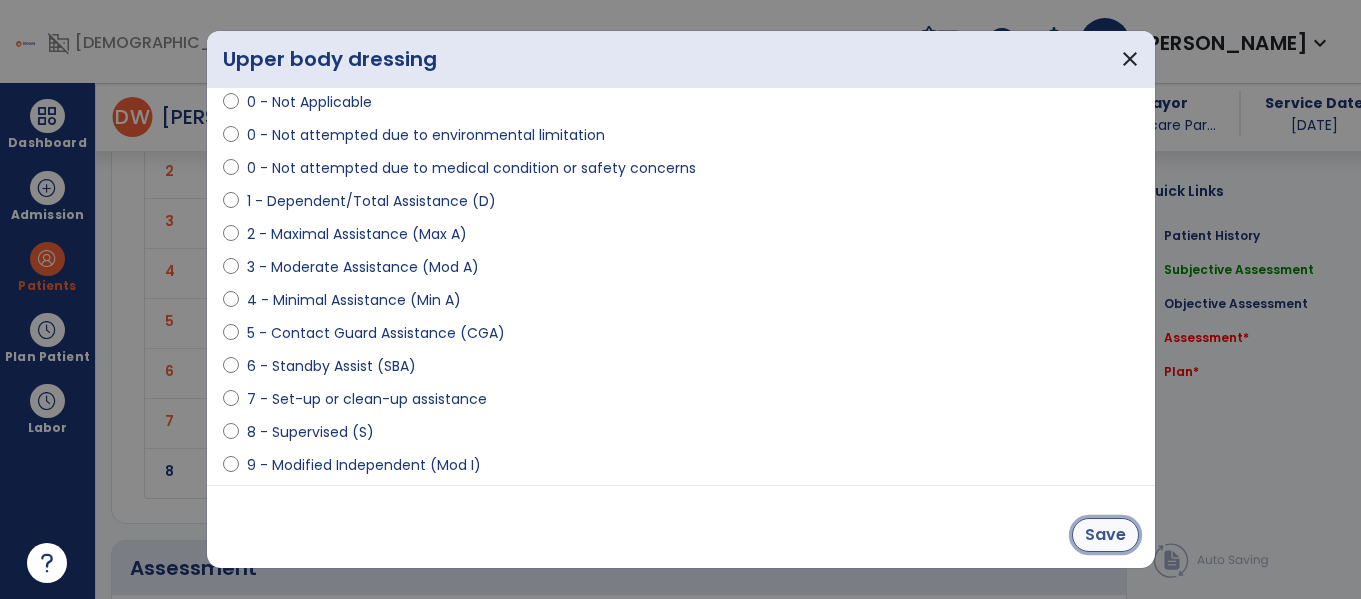 click on "Save" at bounding box center [1105, 535] 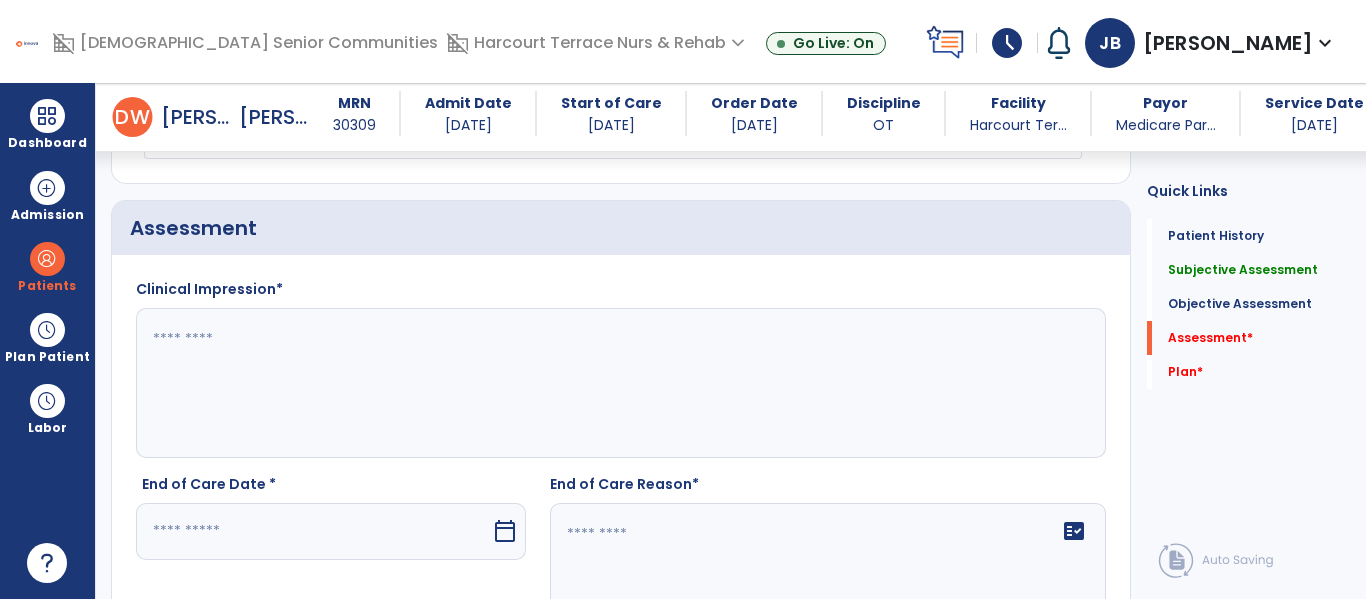 scroll, scrollTop: 2232, scrollLeft: 0, axis: vertical 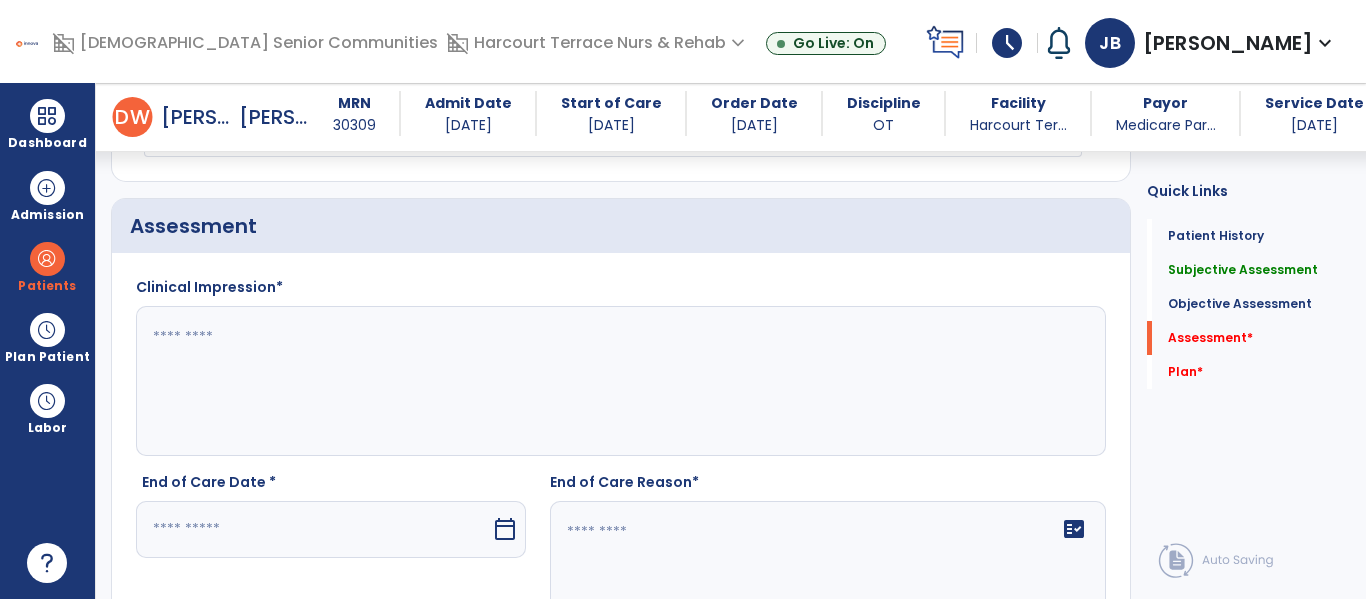 click 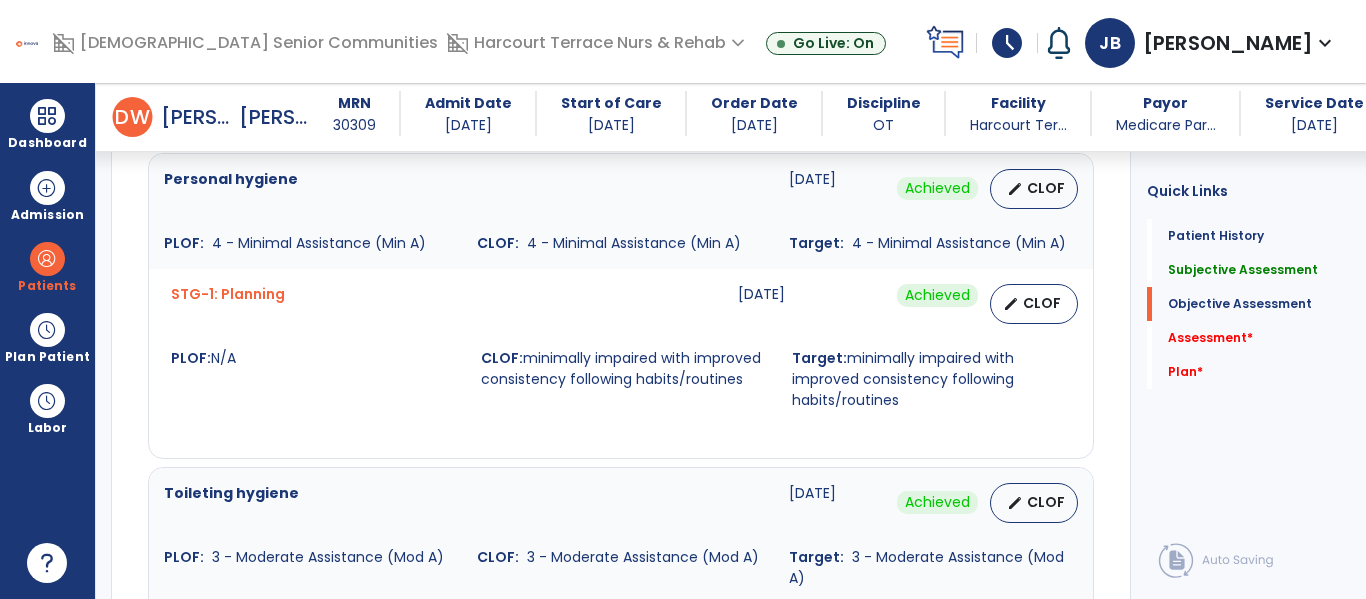 scroll, scrollTop: 856, scrollLeft: 0, axis: vertical 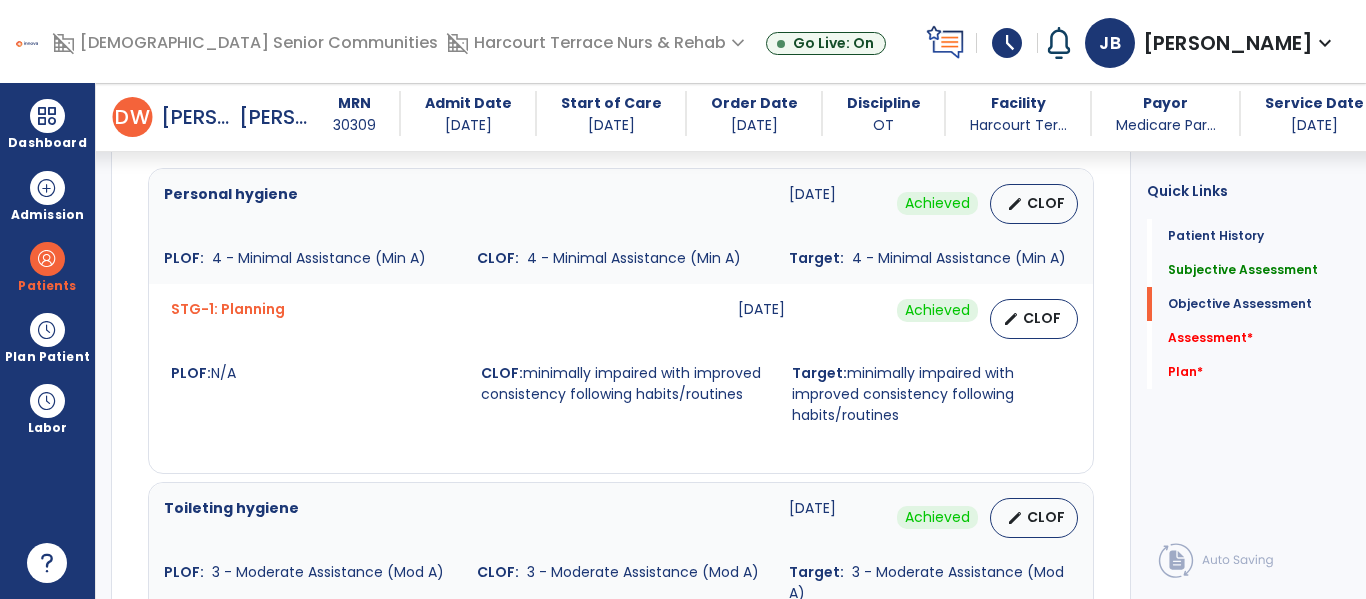 drag, startPoint x: 663, startPoint y: 373, endPoint x: 745, endPoint y: 414, distance: 91.67879 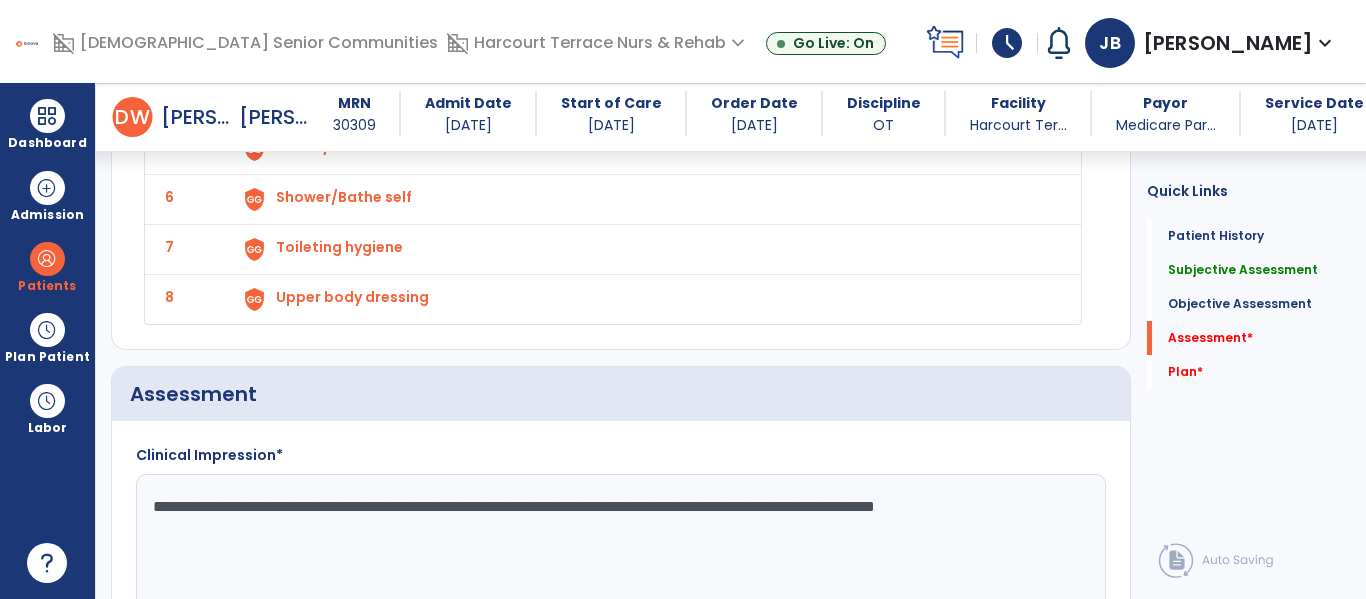 scroll, scrollTop: 2151, scrollLeft: 0, axis: vertical 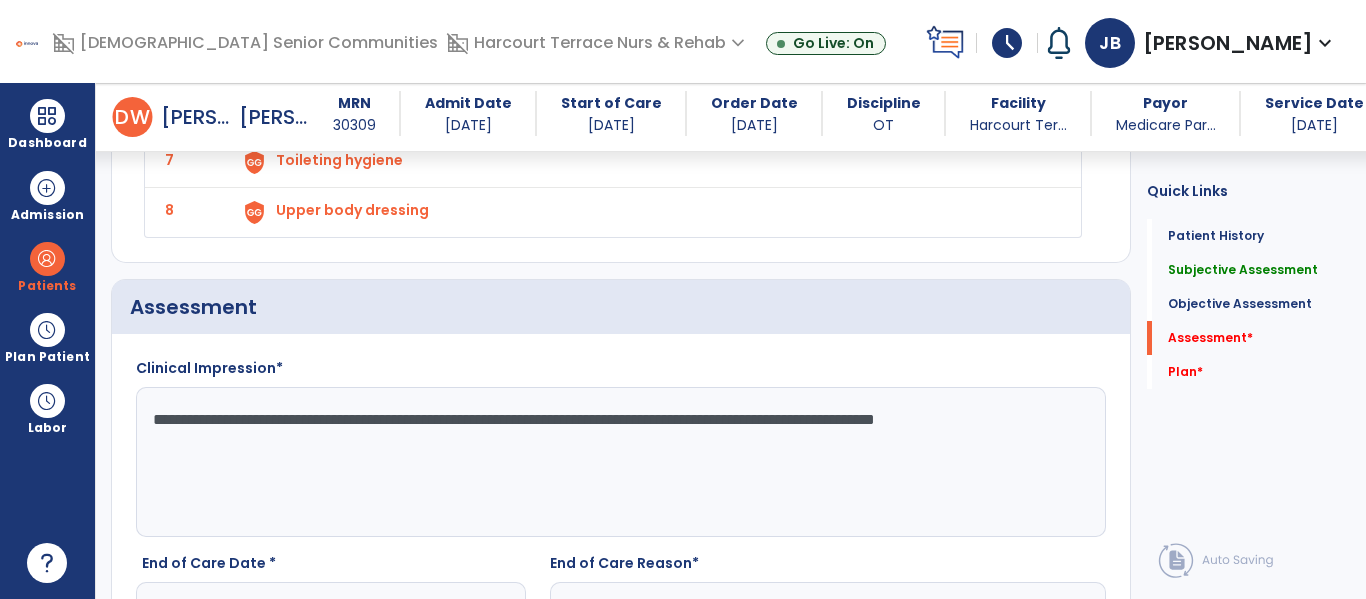 click on "**********" 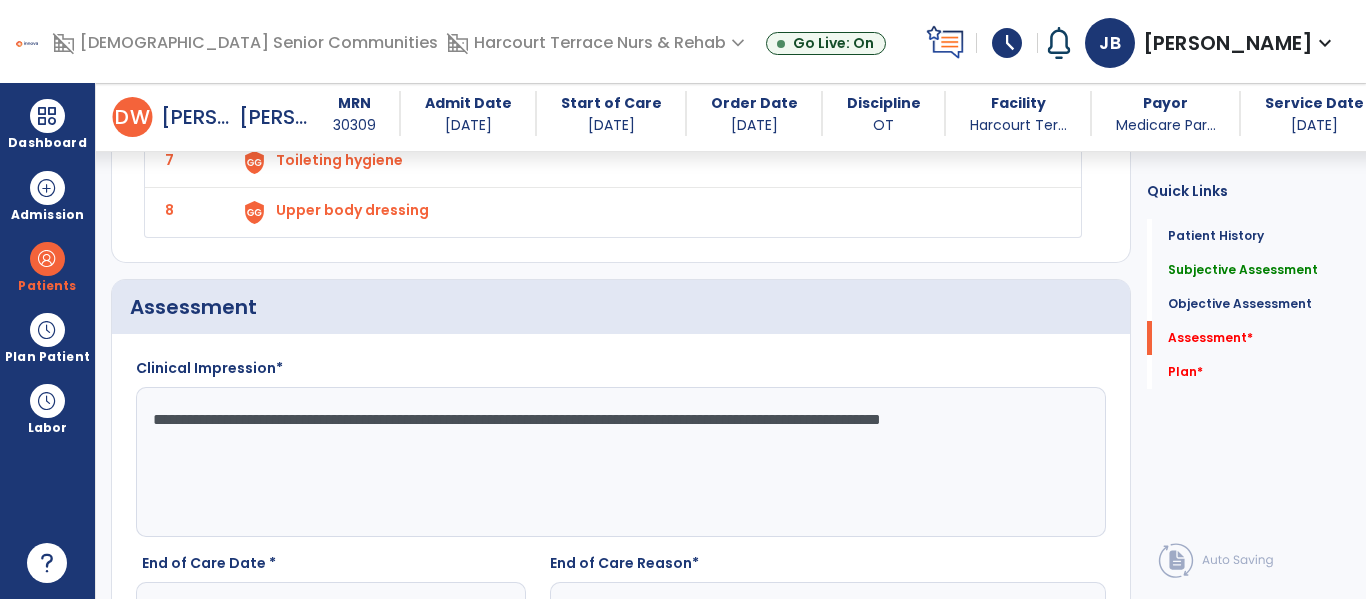 paste on "**********" 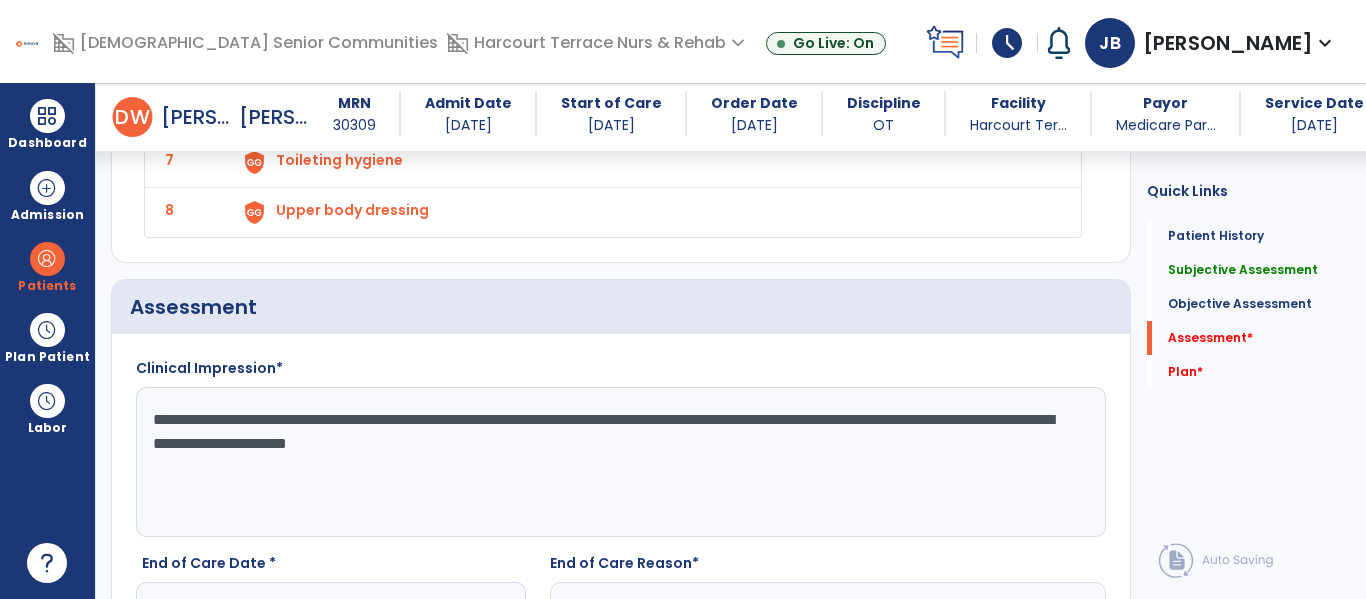 click on "**********" 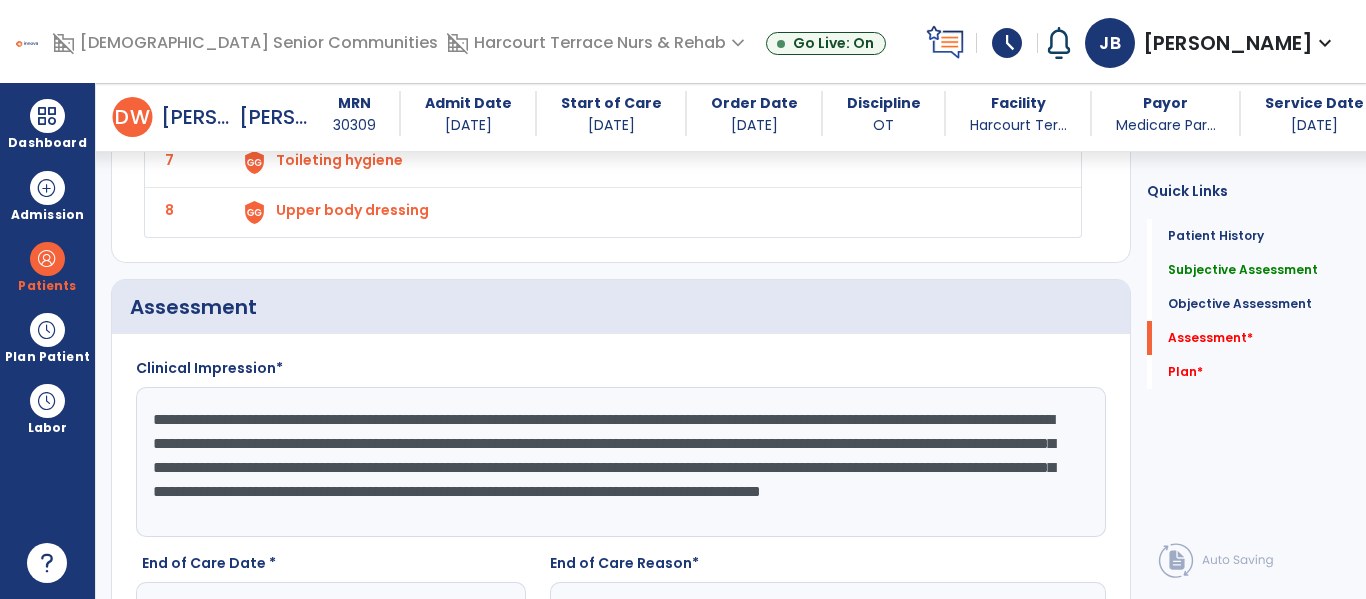 scroll, scrollTop: 15, scrollLeft: 0, axis: vertical 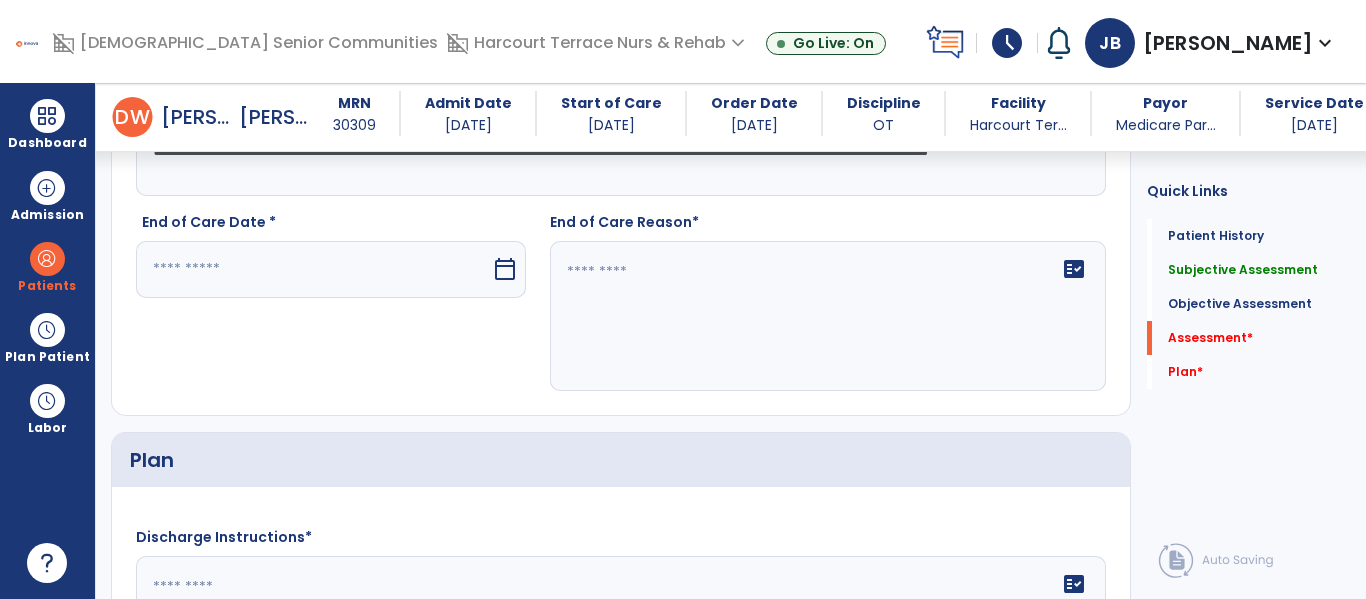 type on "**********" 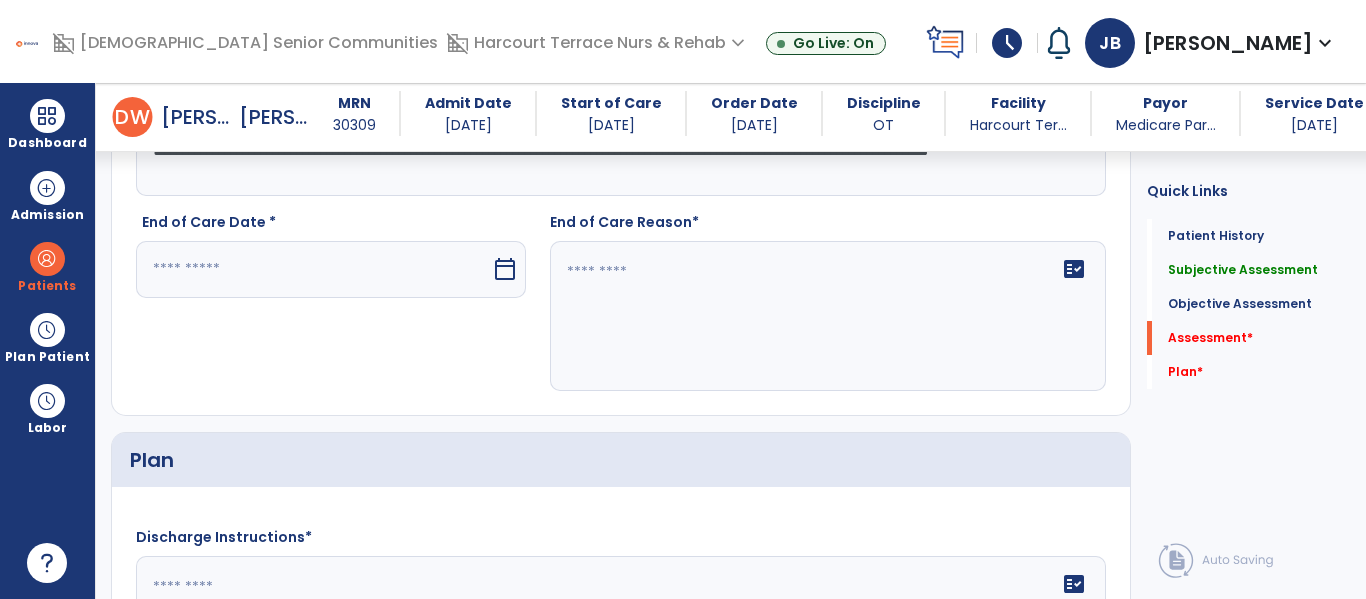 click at bounding box center [313, 269] 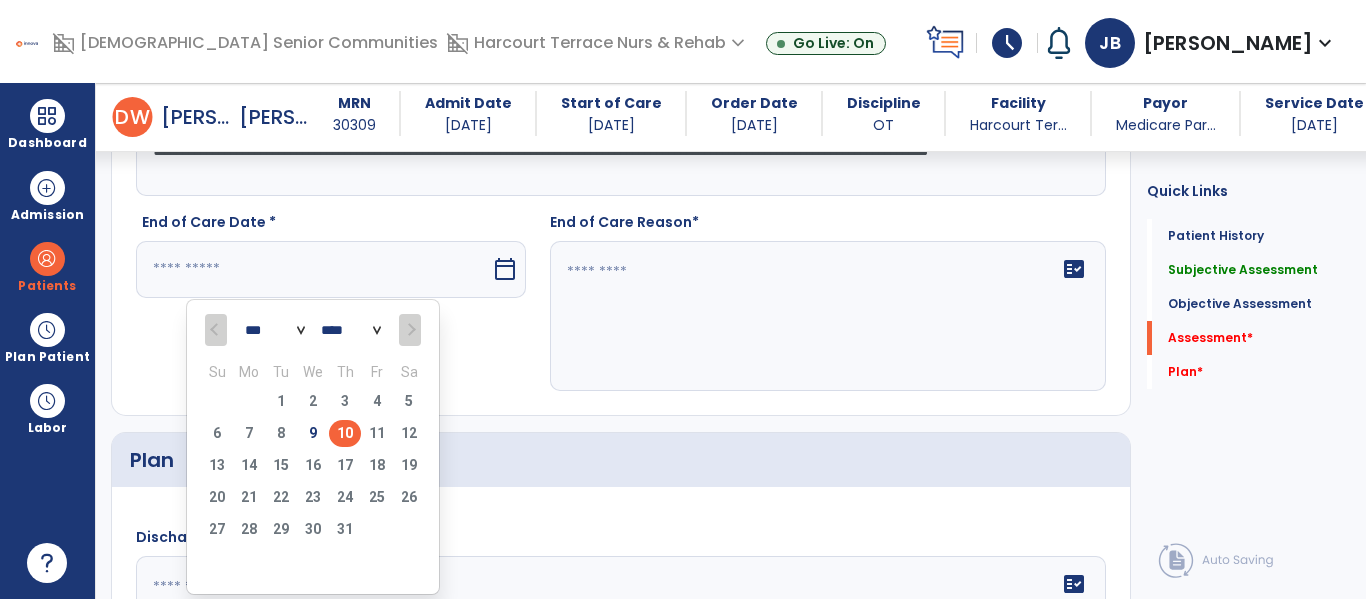click on "10" at bounding box center [345, 433] 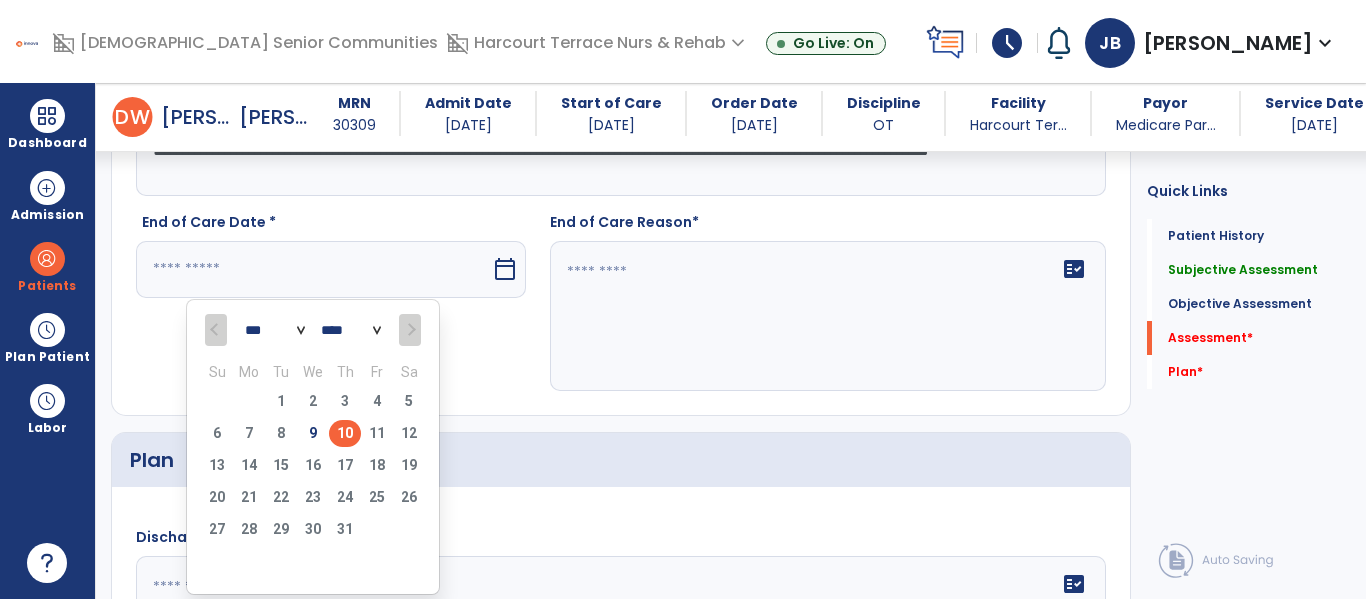 type on "*********" 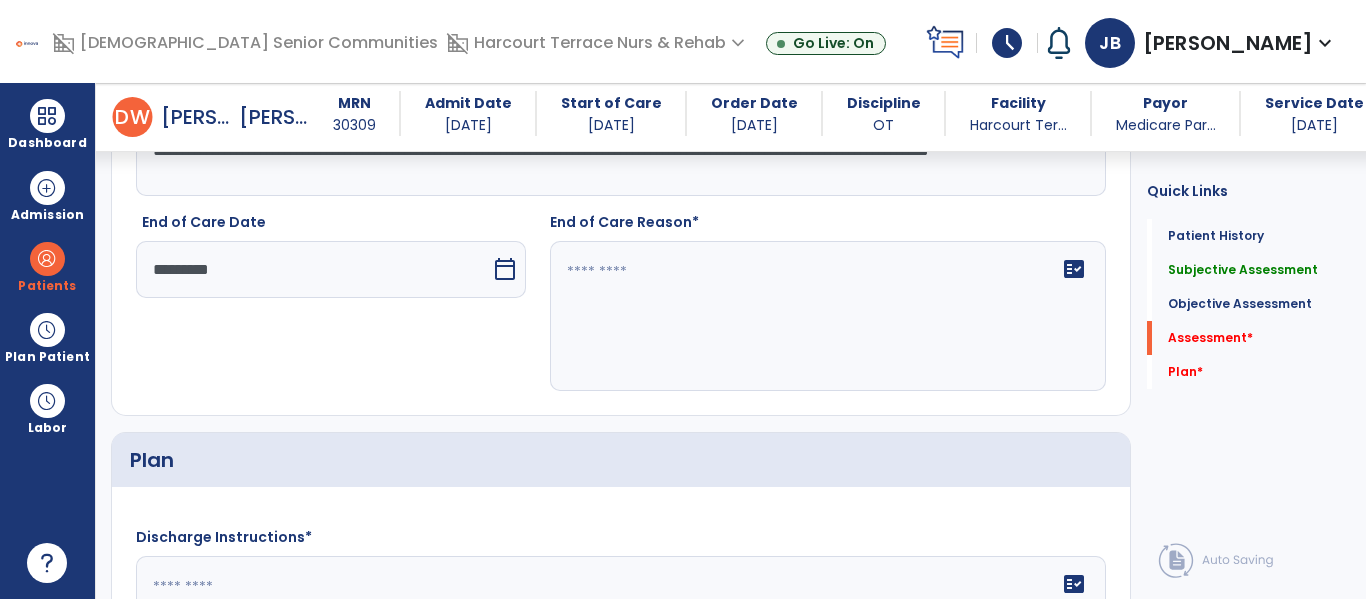 click on "fact_check" 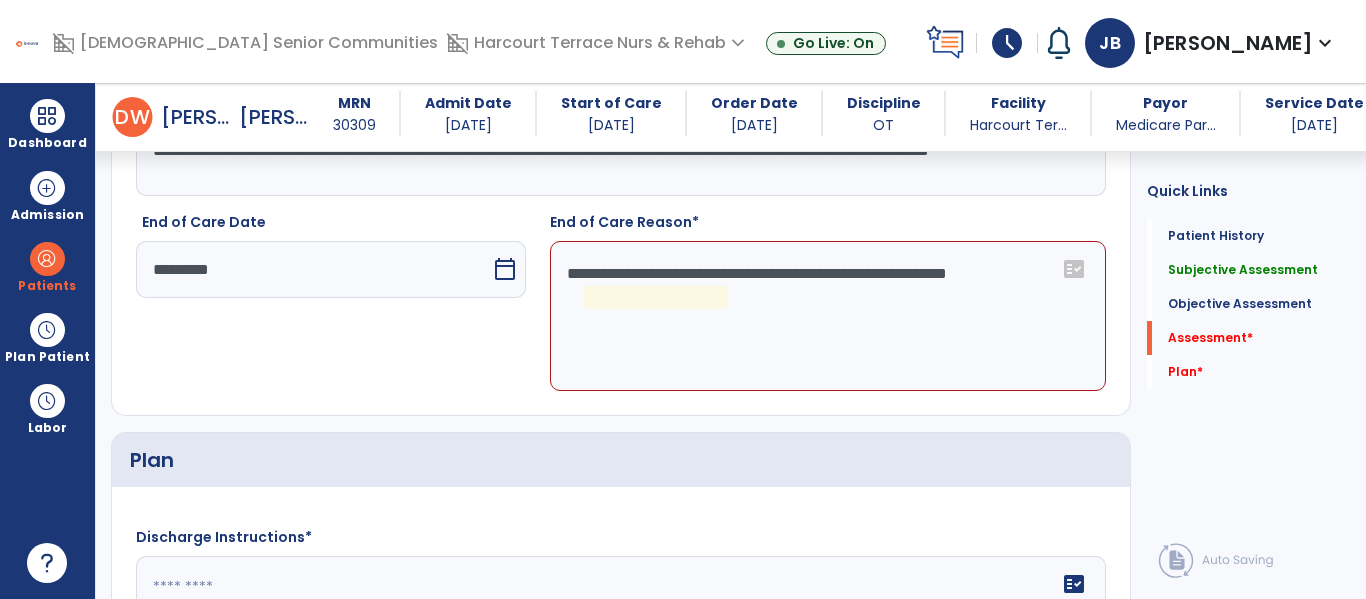 click on "**********" 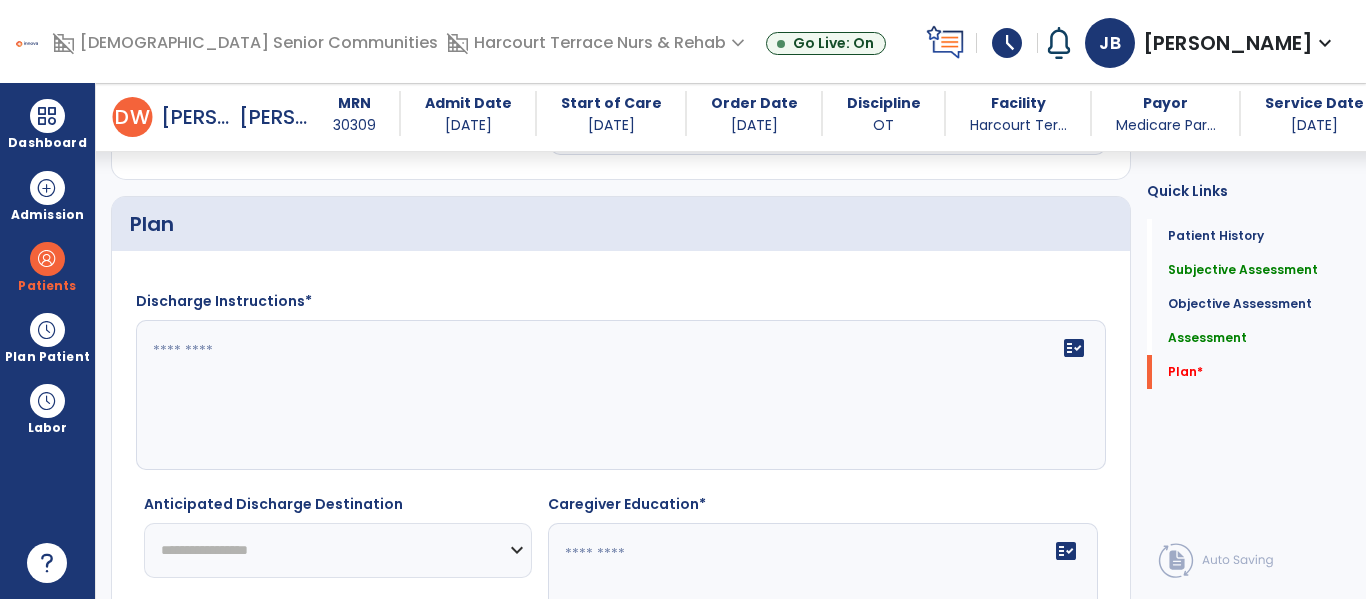 scroll, scrollTop: 2741, scrollLeft: 0, axis: vertical 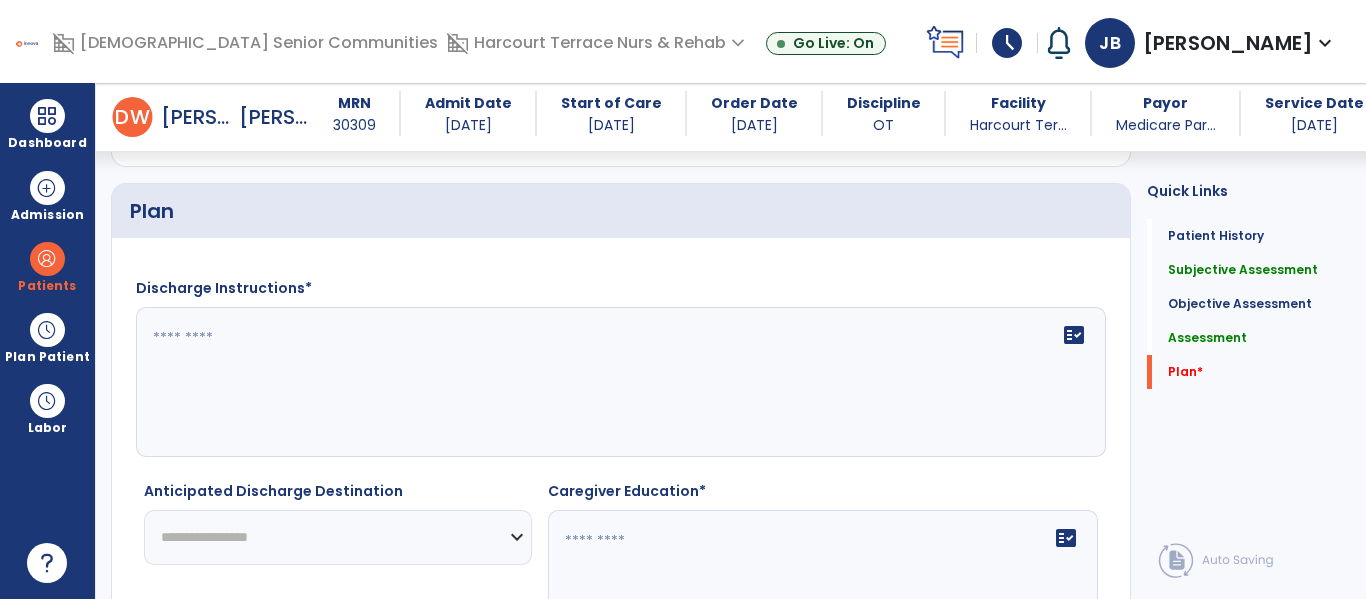 type on "**********" 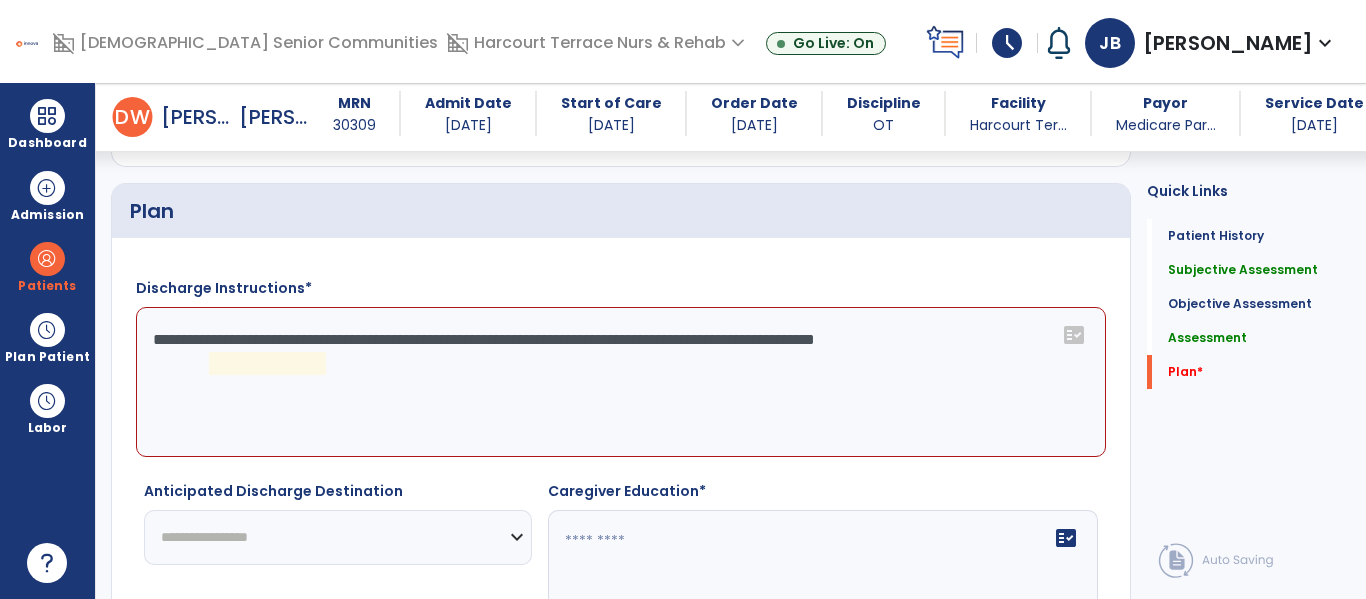 click on "**********" 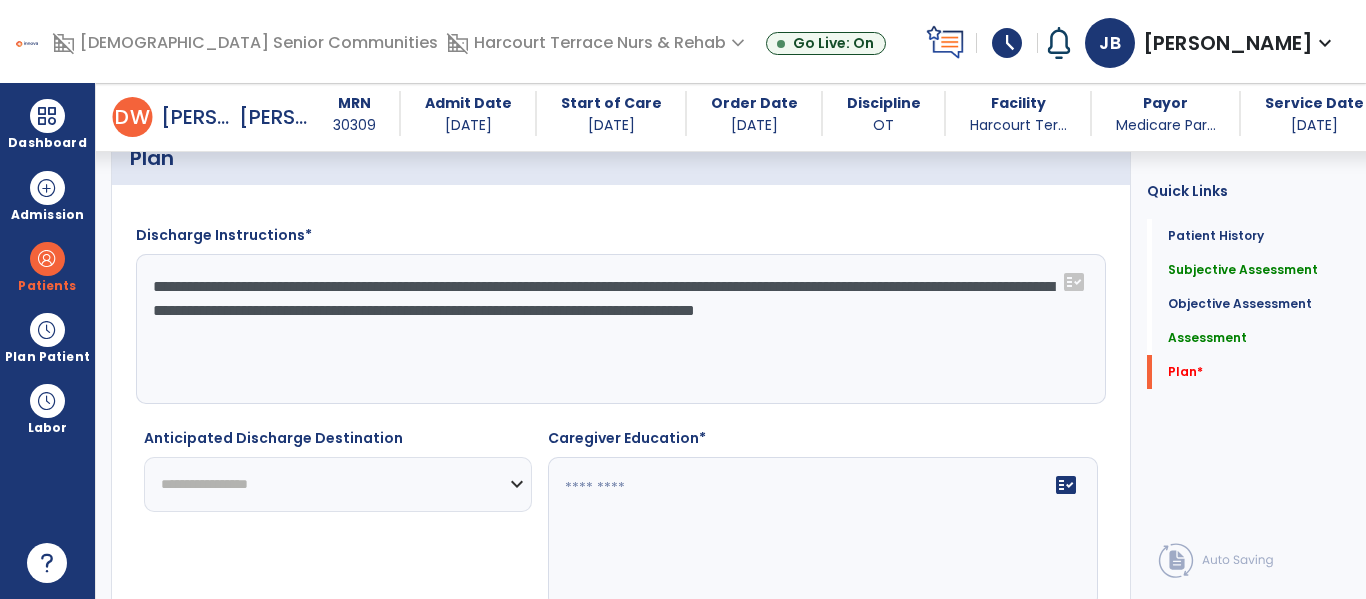 scroll, scrollTop: 2907, scrollLeft: 0, axis: vertical 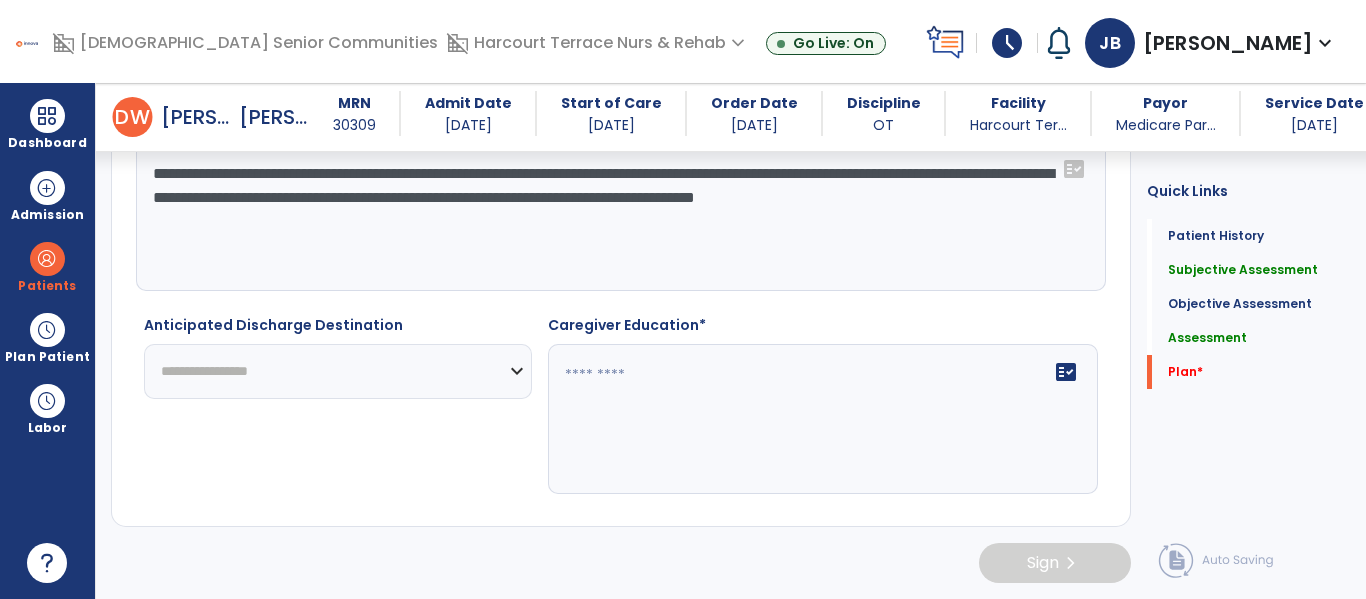 type on "**********" 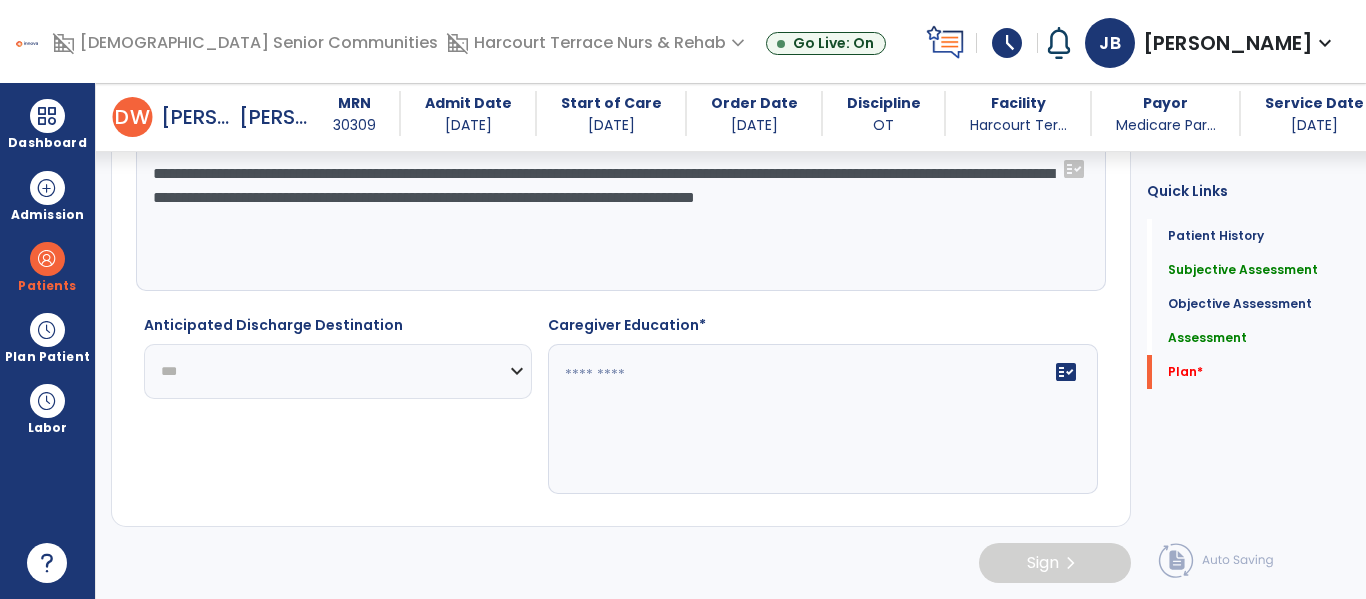 click on "**********" 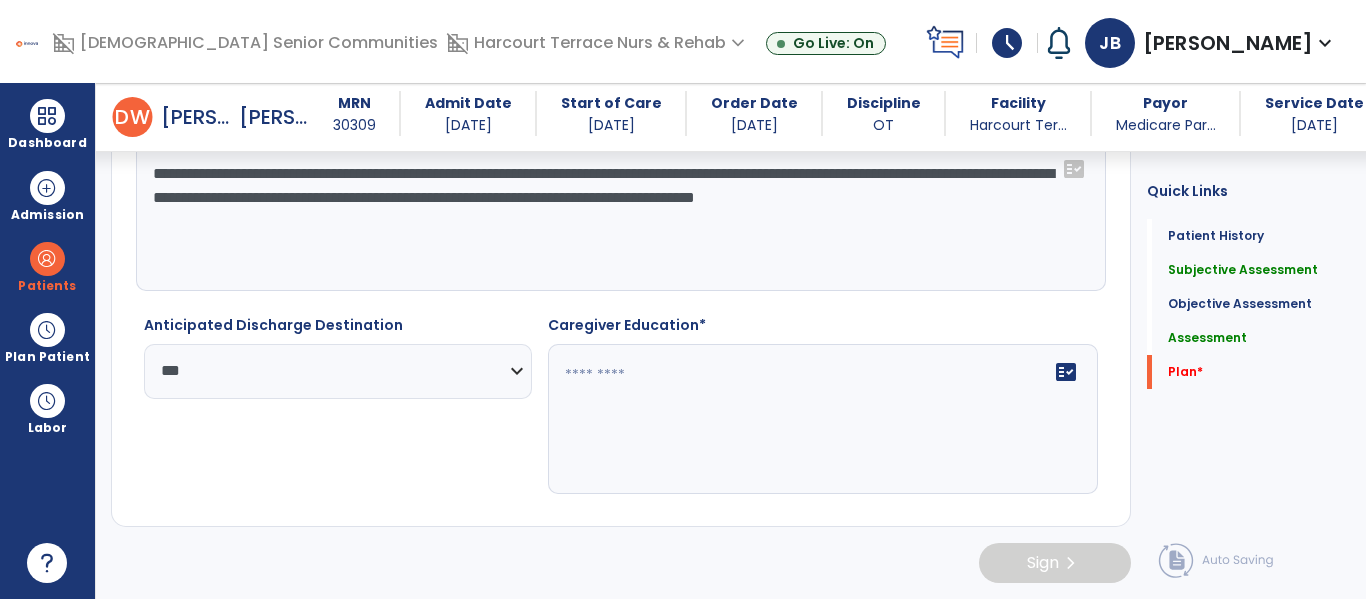 click on "fact_check" 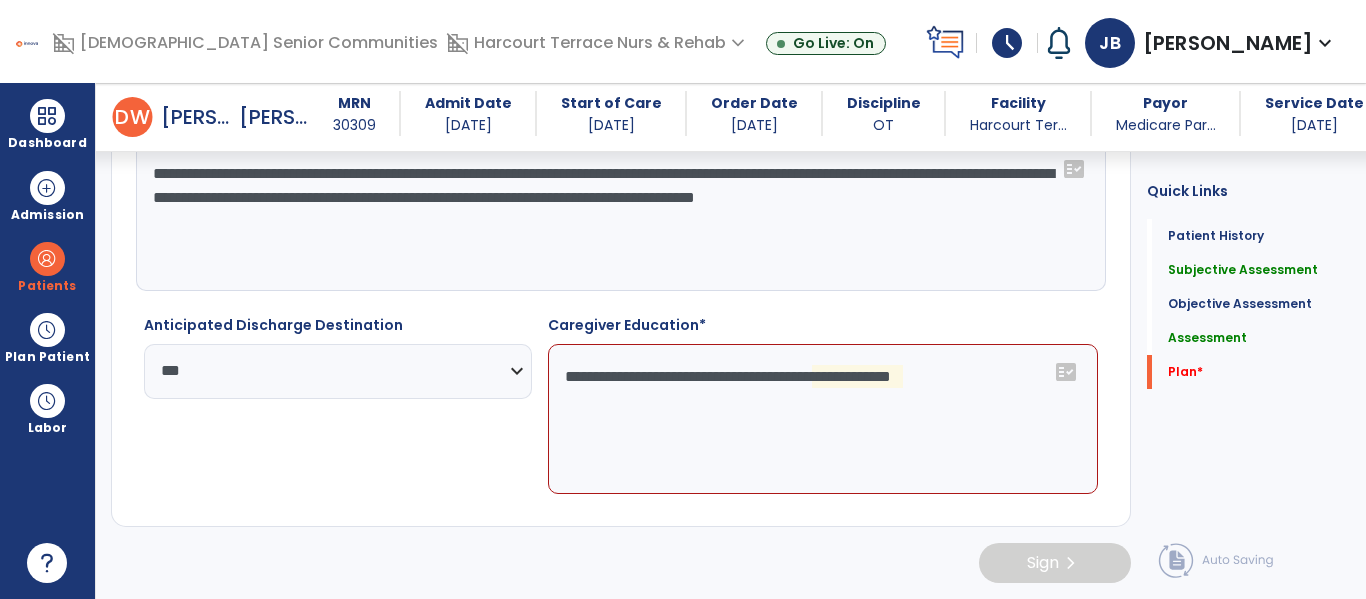 click on "**********" 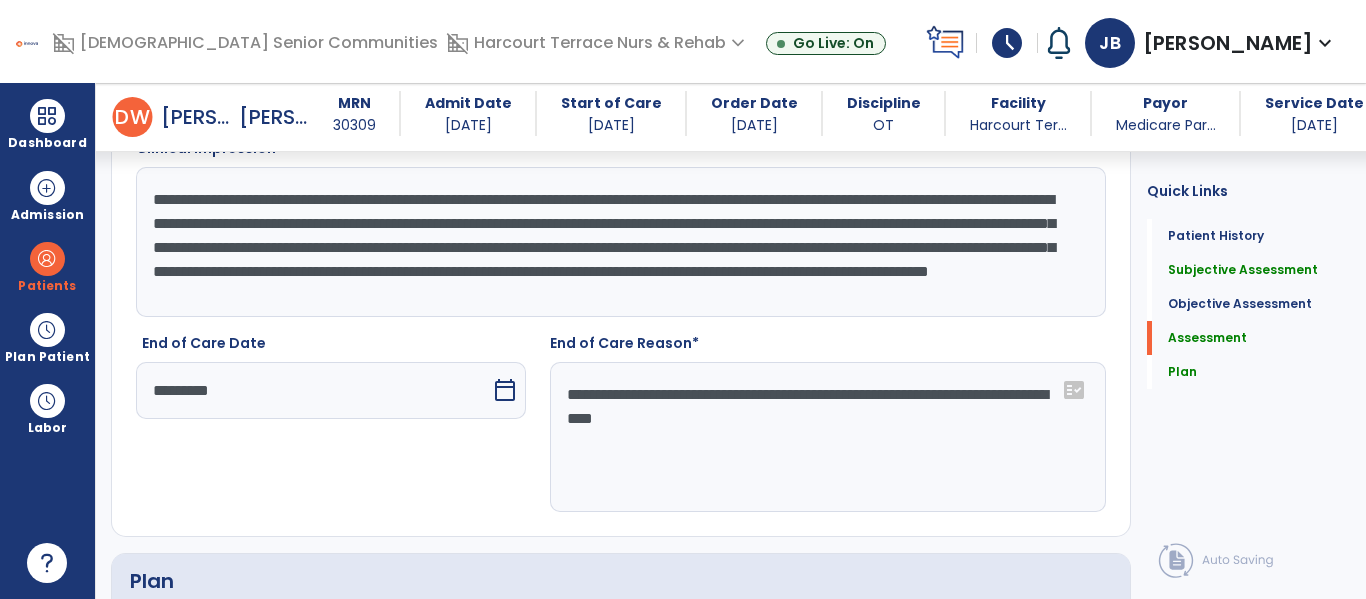 scroll, scrollTop: 2331, scrollLeft: 0, axis: vertical 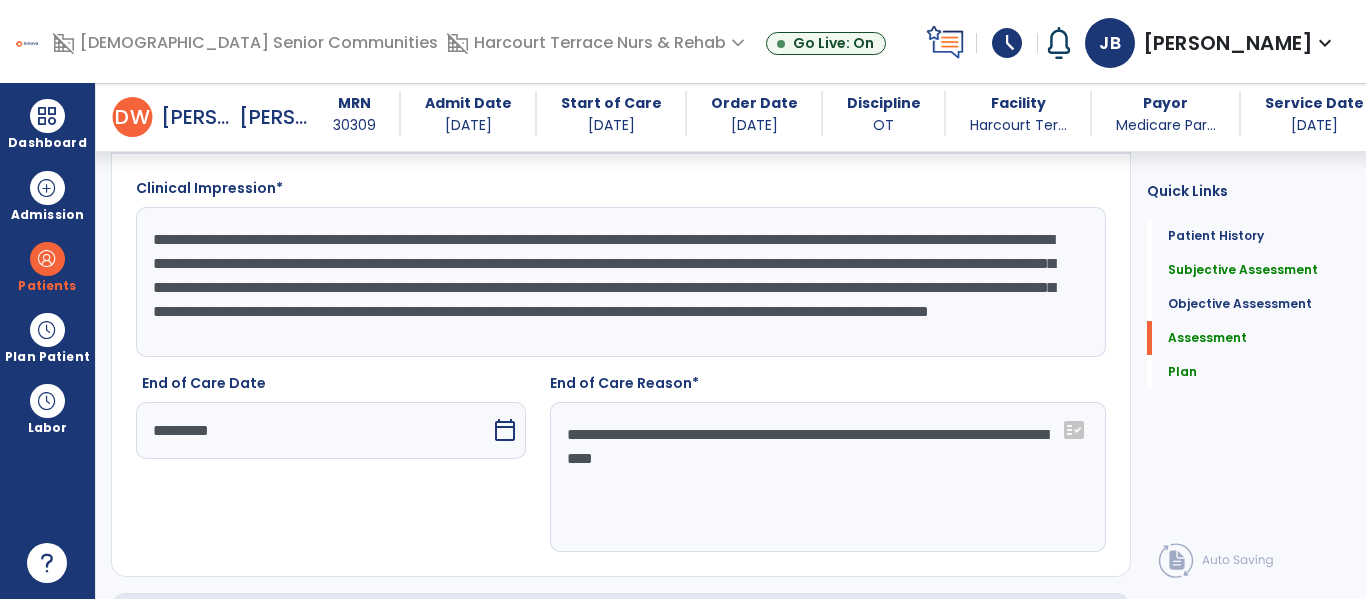 type on "**********" 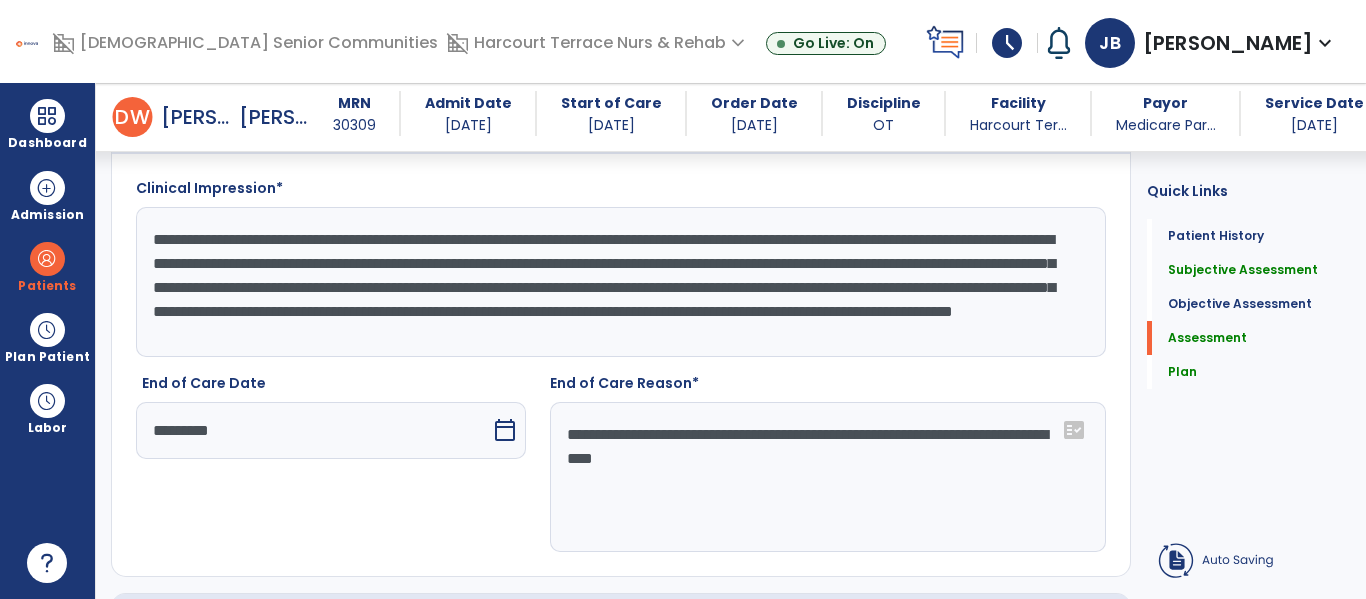 click on "**********" 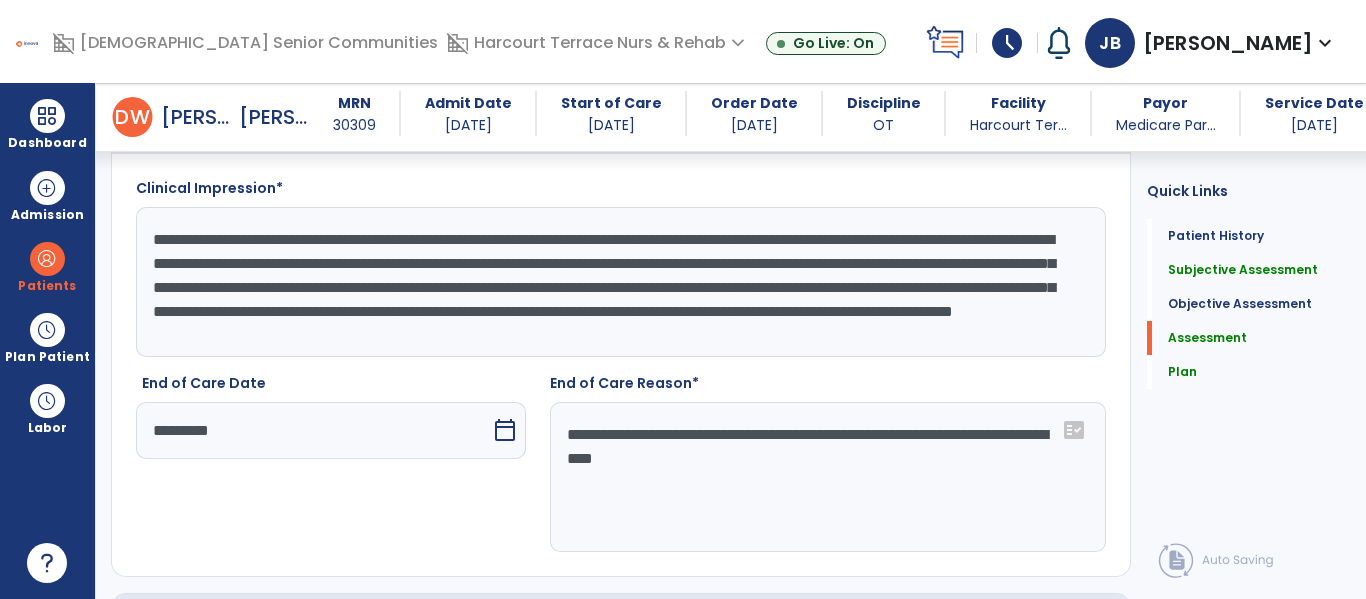 scroll, scrollTop: 18, scrollLeft: 0, axis: vertical 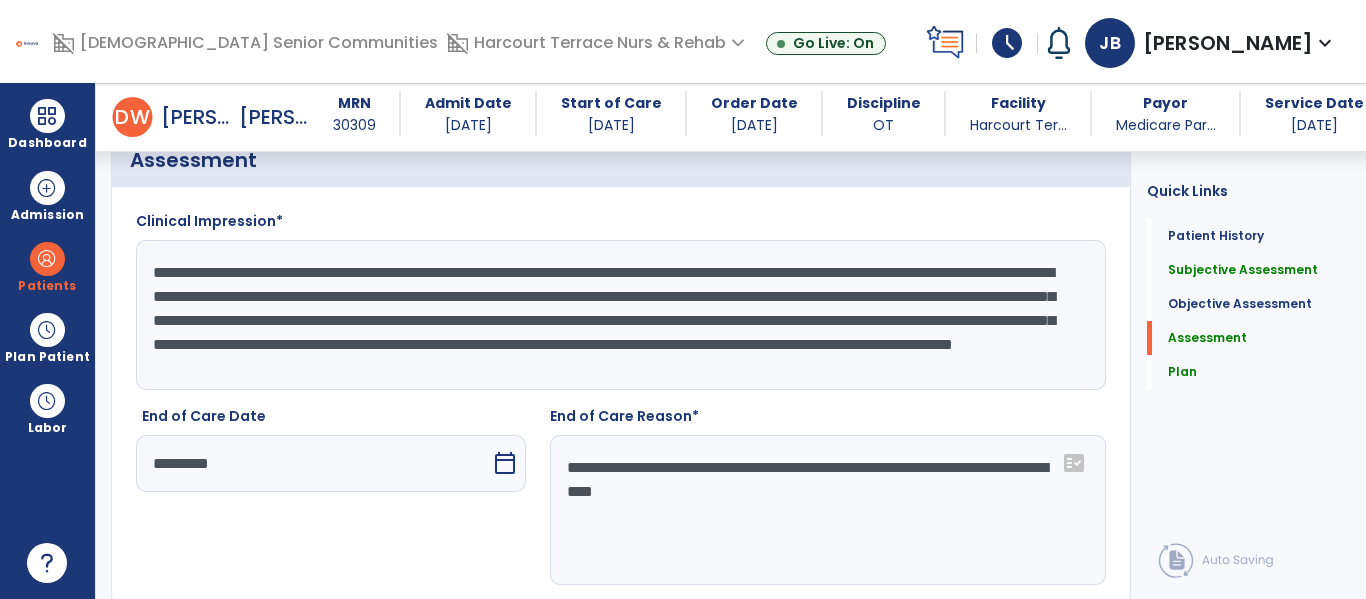 click on "**********" 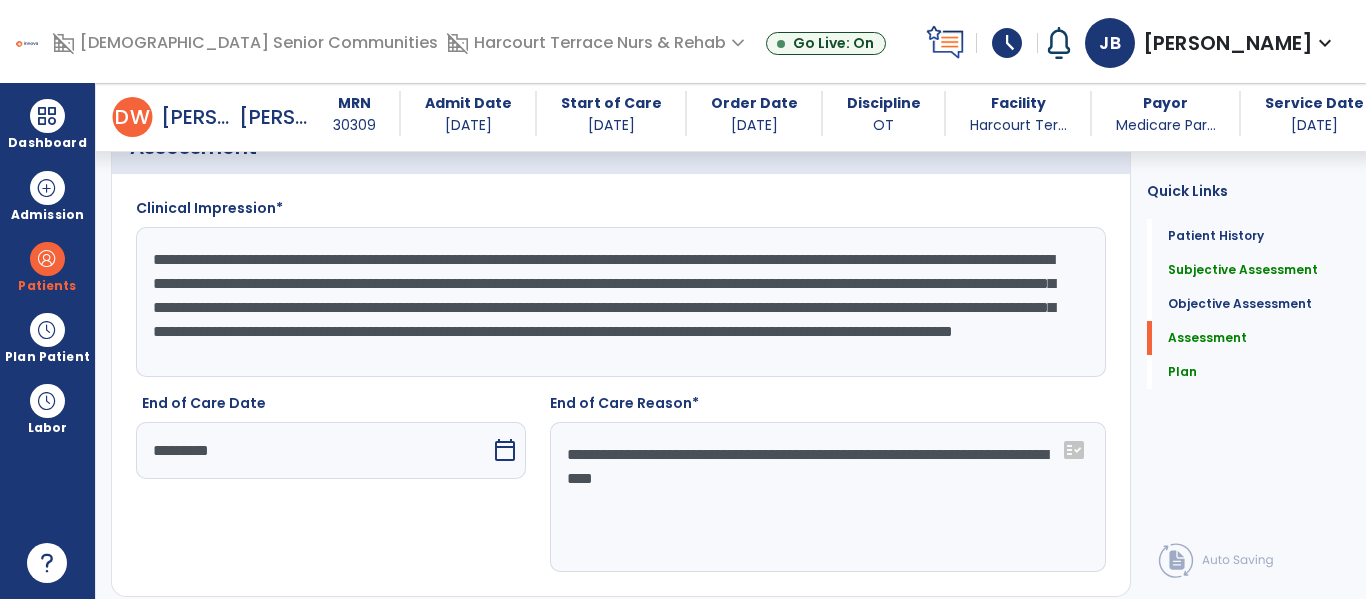 scroll, scrollTop: 24, scrollLeft: 0, axis: vertical 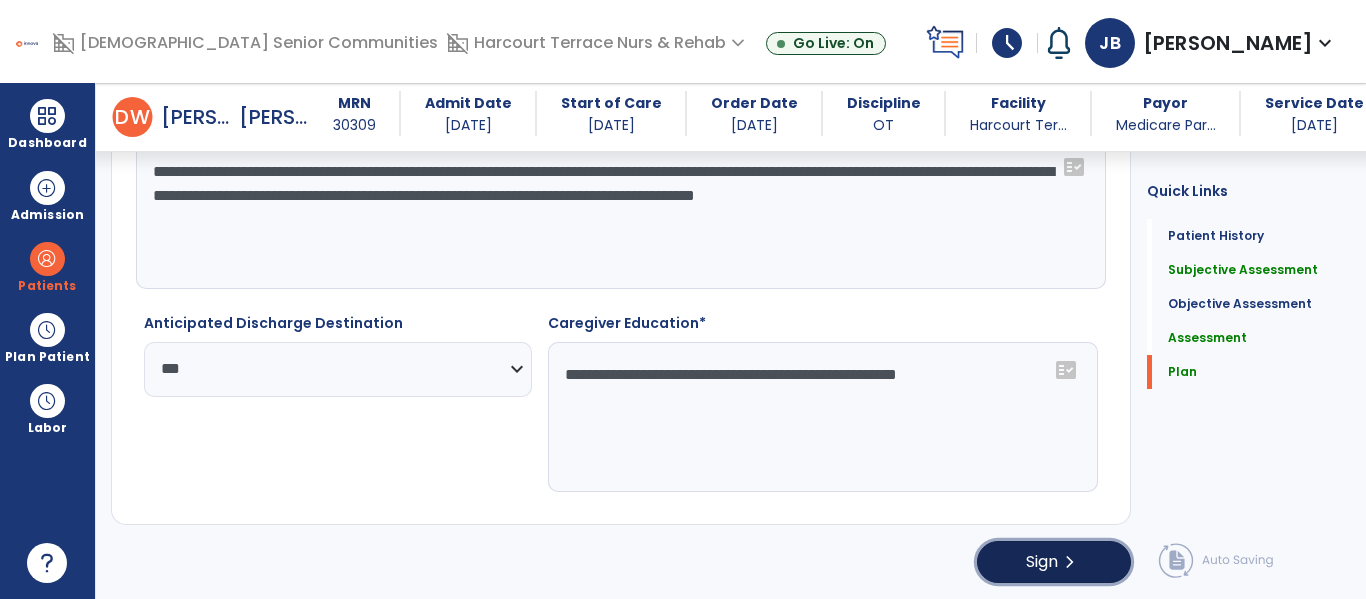 click on "Sign  chevron_right" 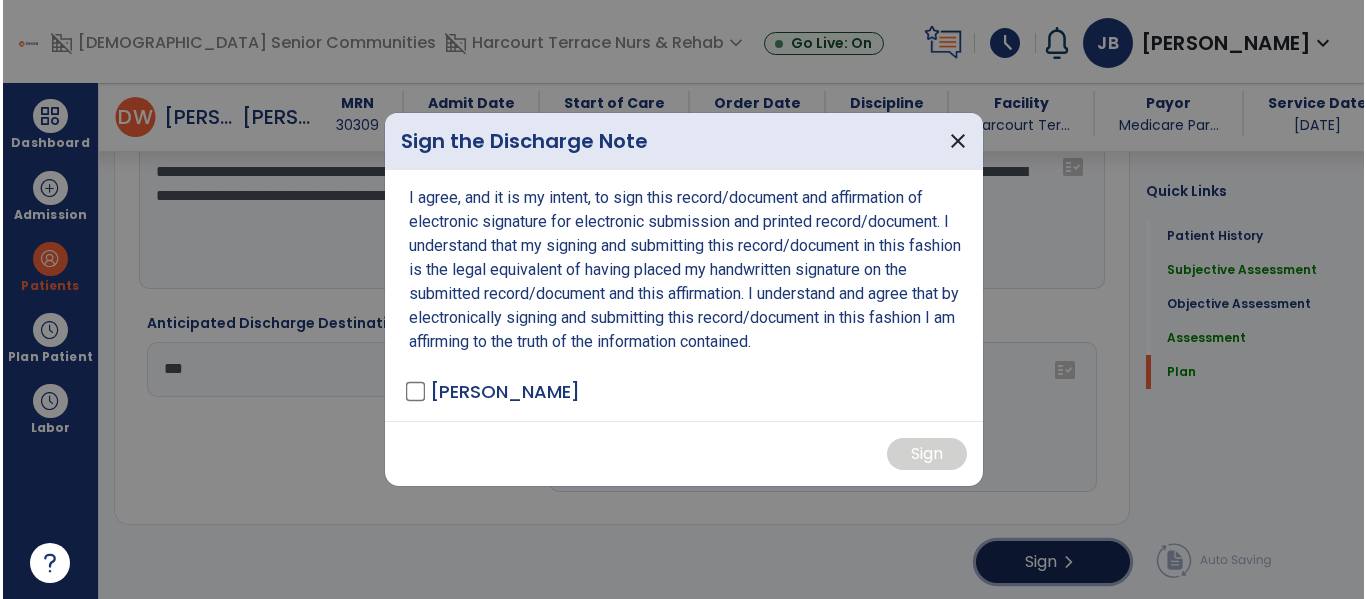 scroll, scrollTop: 2909, scrollLeft: 0, axis: vertical 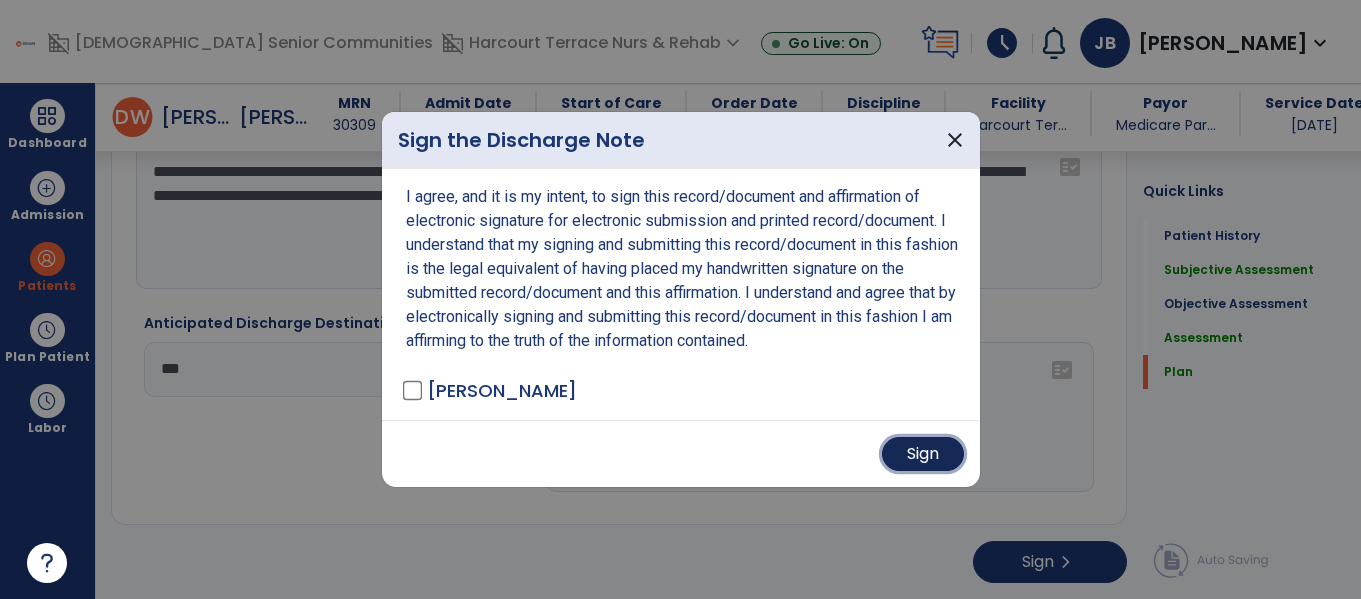 click on "Sign" at bounding box center (923, 454) 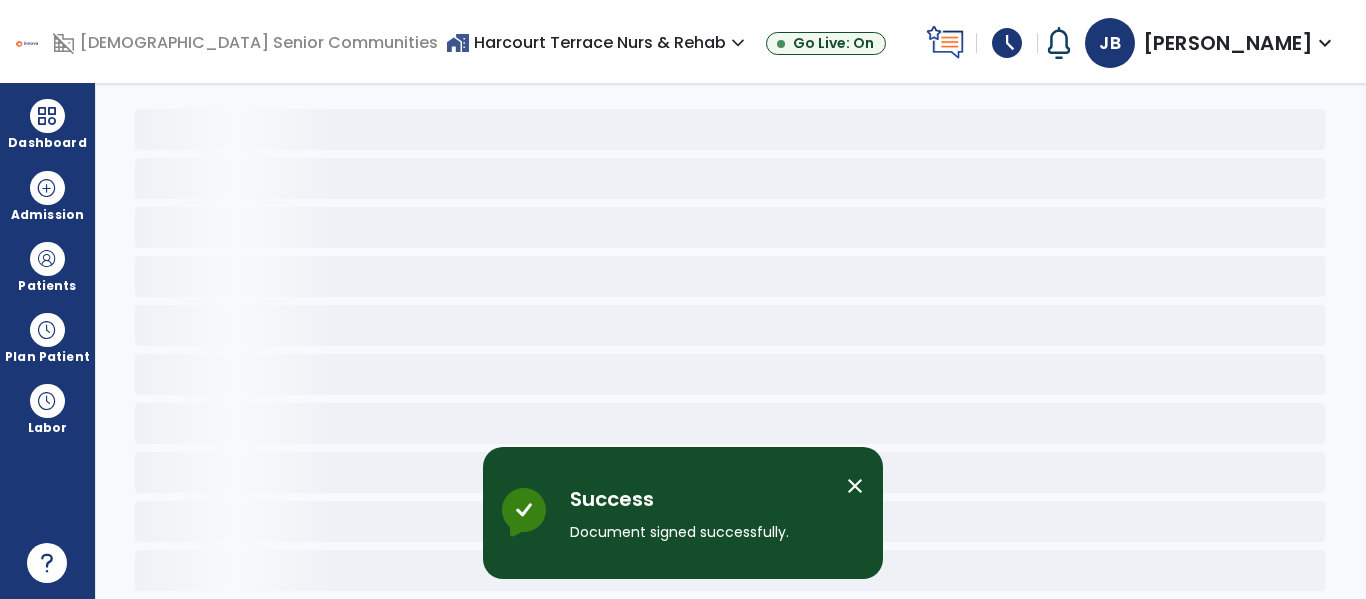scroll, scrollTop: 78, scrollLeft: 0, axis: vertical 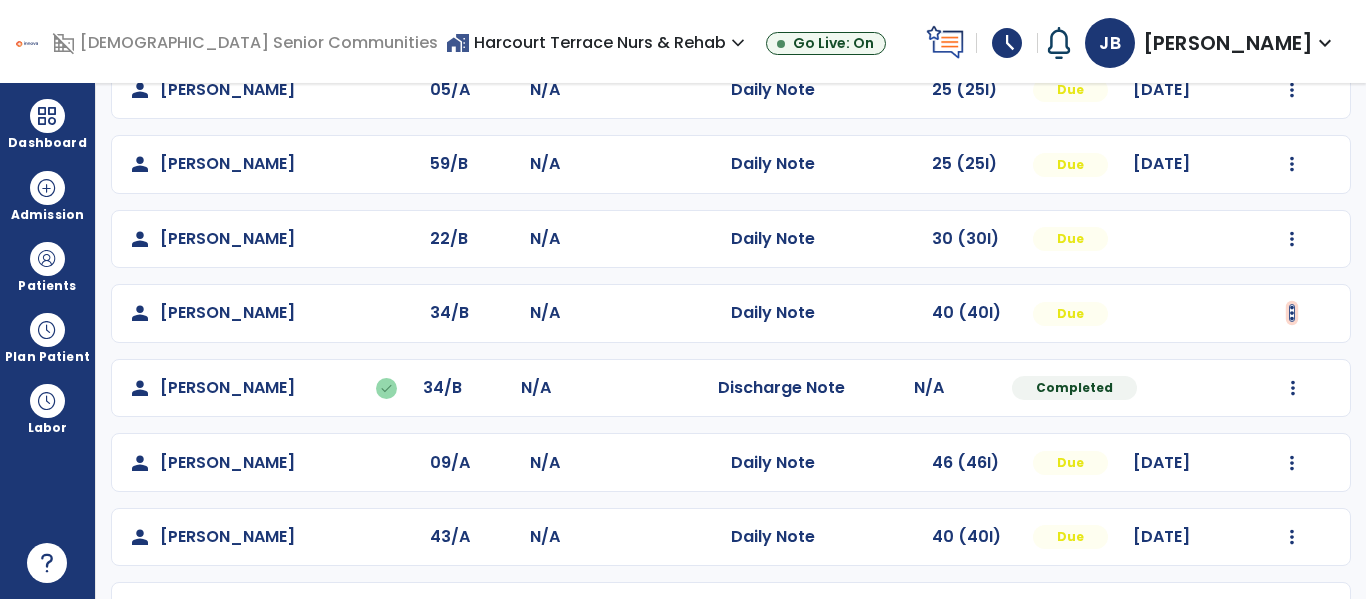 click at bounding box center [1292, -134] 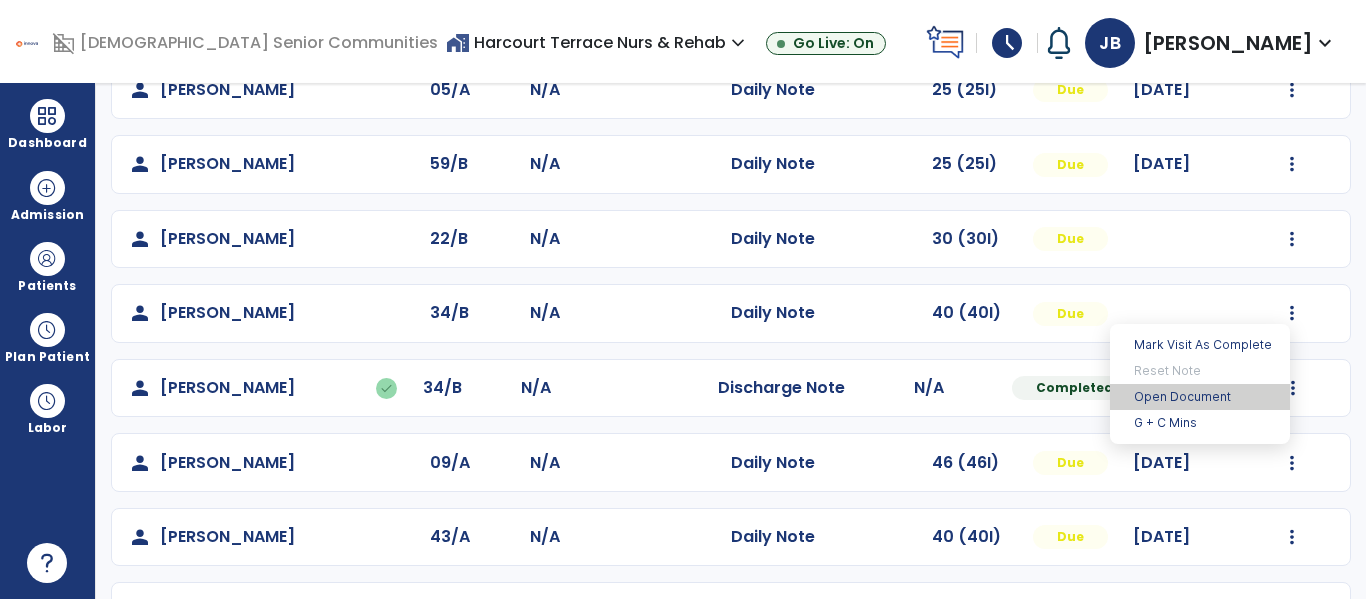 click on "Open Document" at bounding box center (1200, 397) 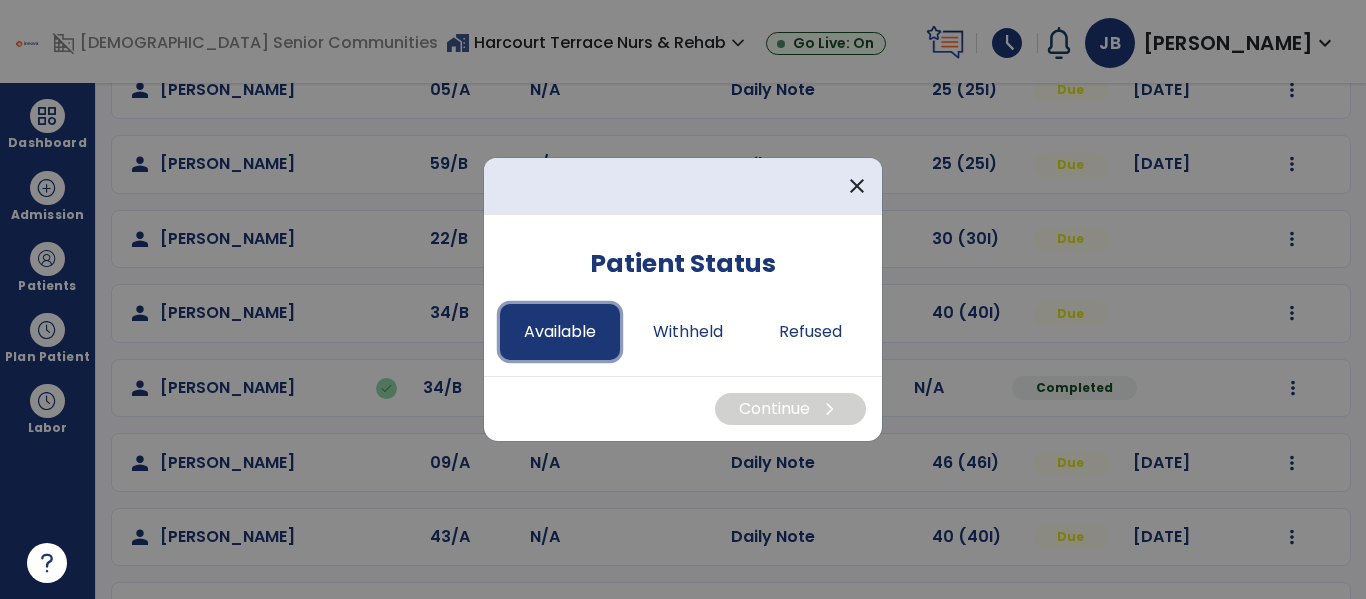 click on "Available" at bounding box center (560, 332) 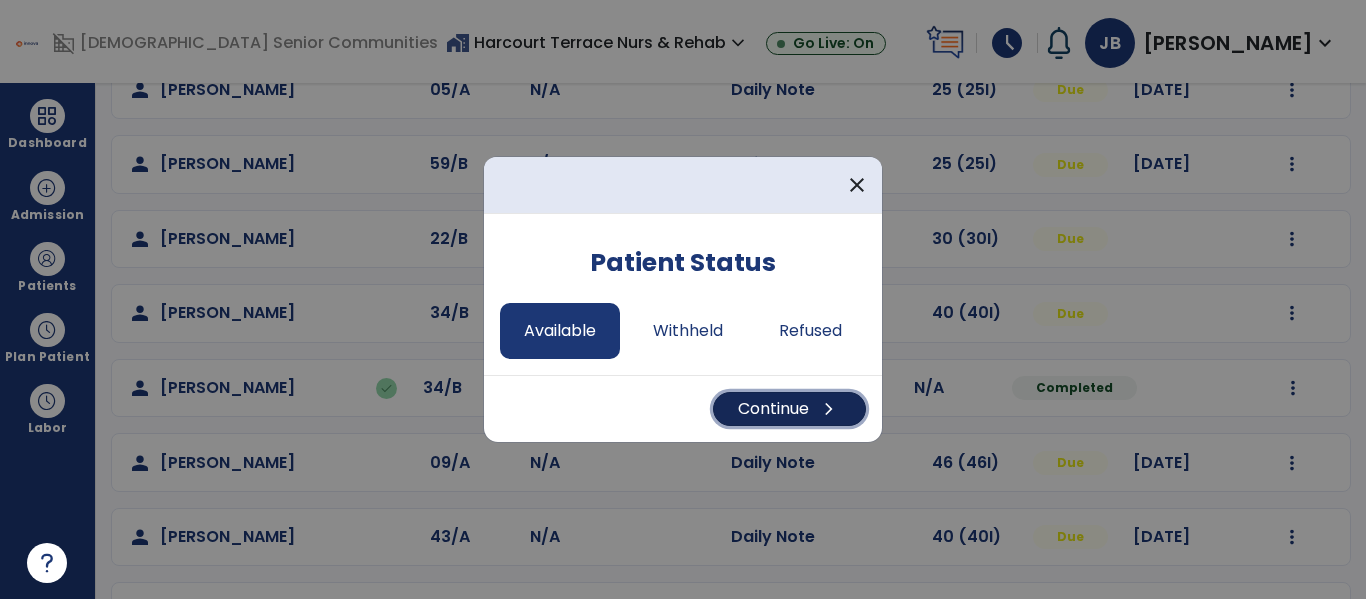 click on "Continue   chevron_right" at bounding box center (789, 409) 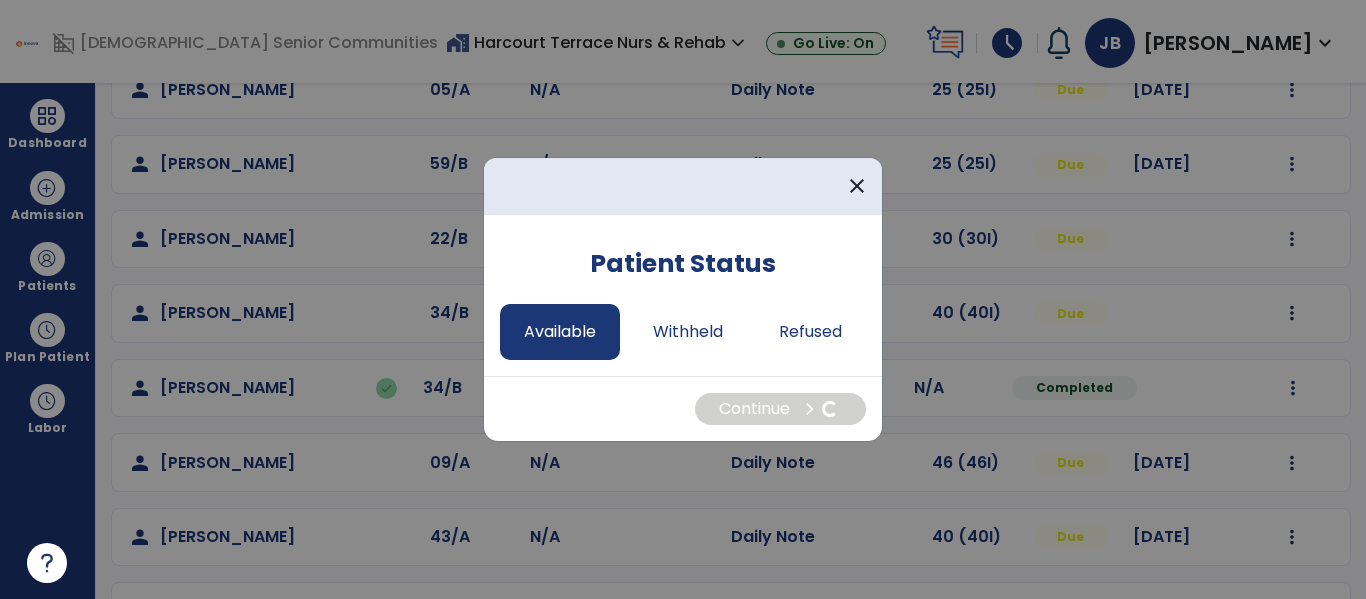 select on "*" 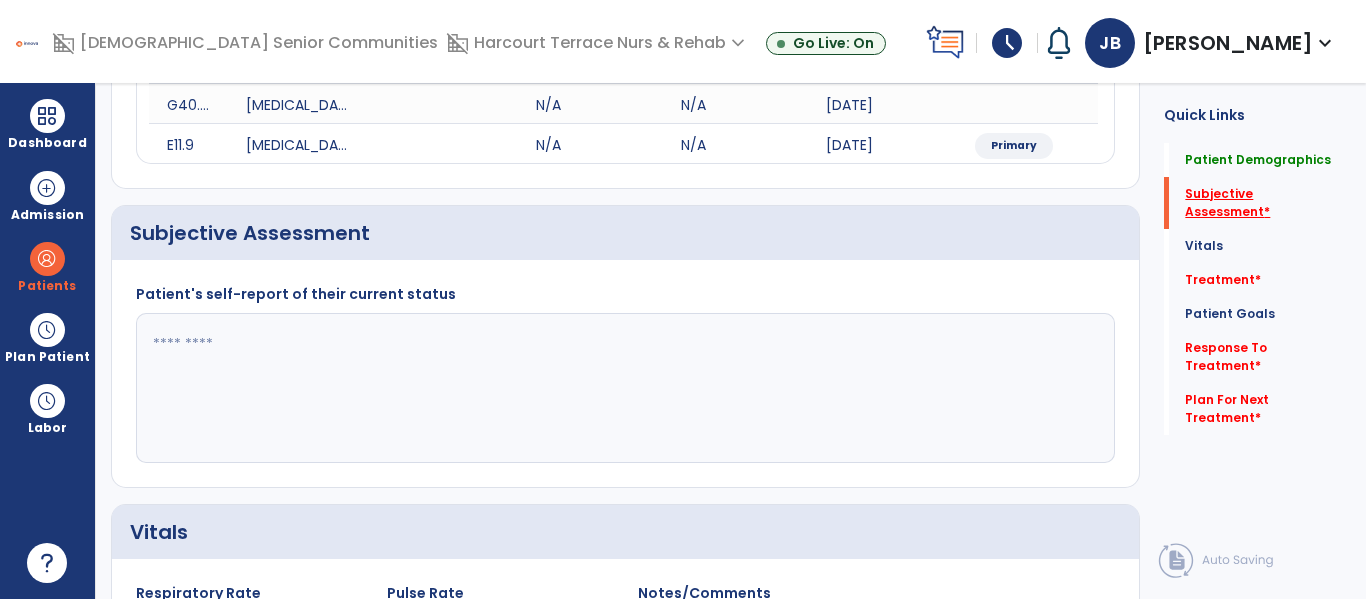 click on "Subjective Assessment   *" 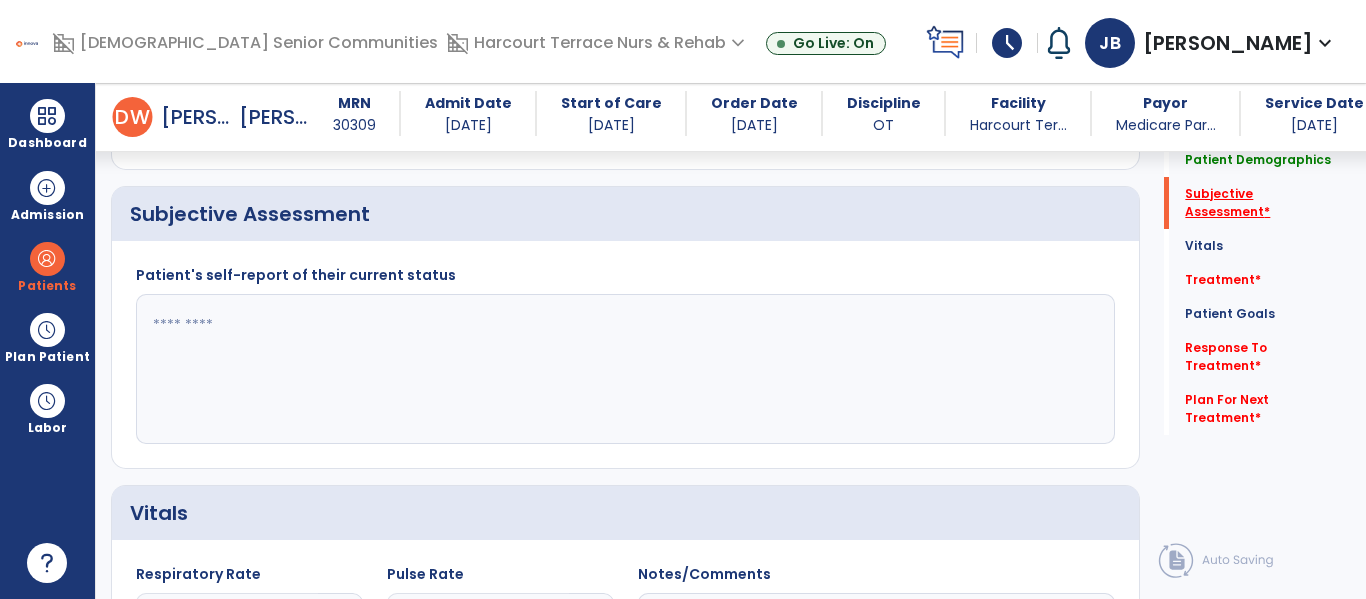 scroll, scrollTop: 427, scrollLeft: 0, axis: vertical 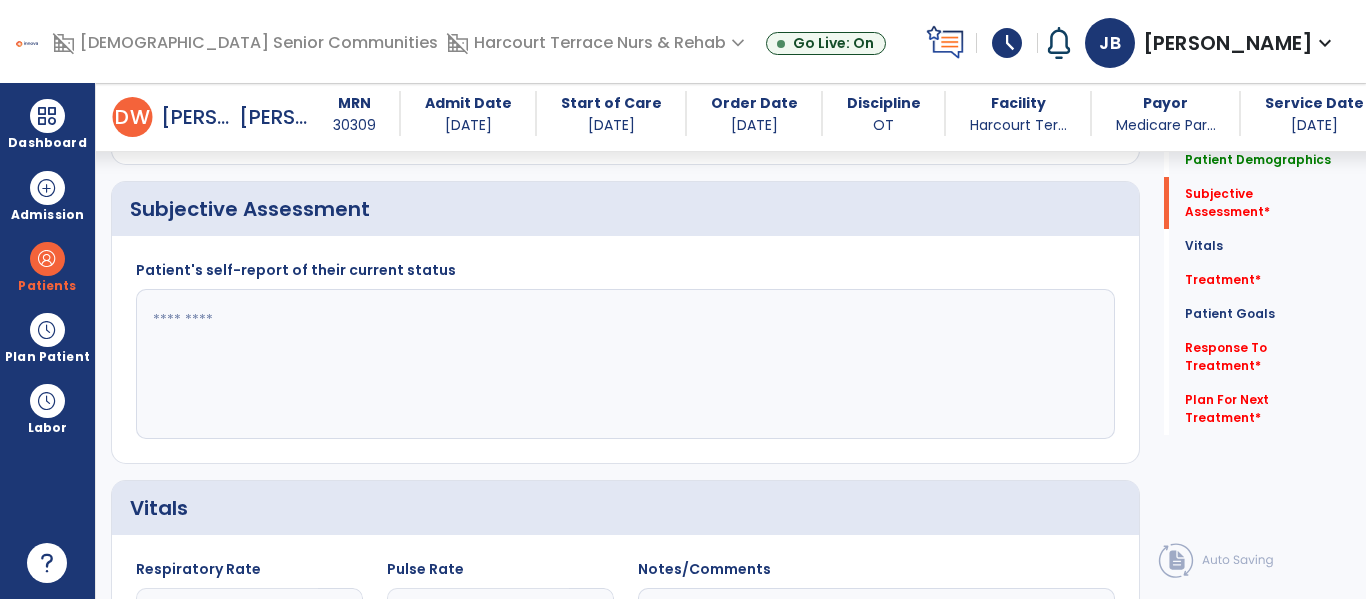 click 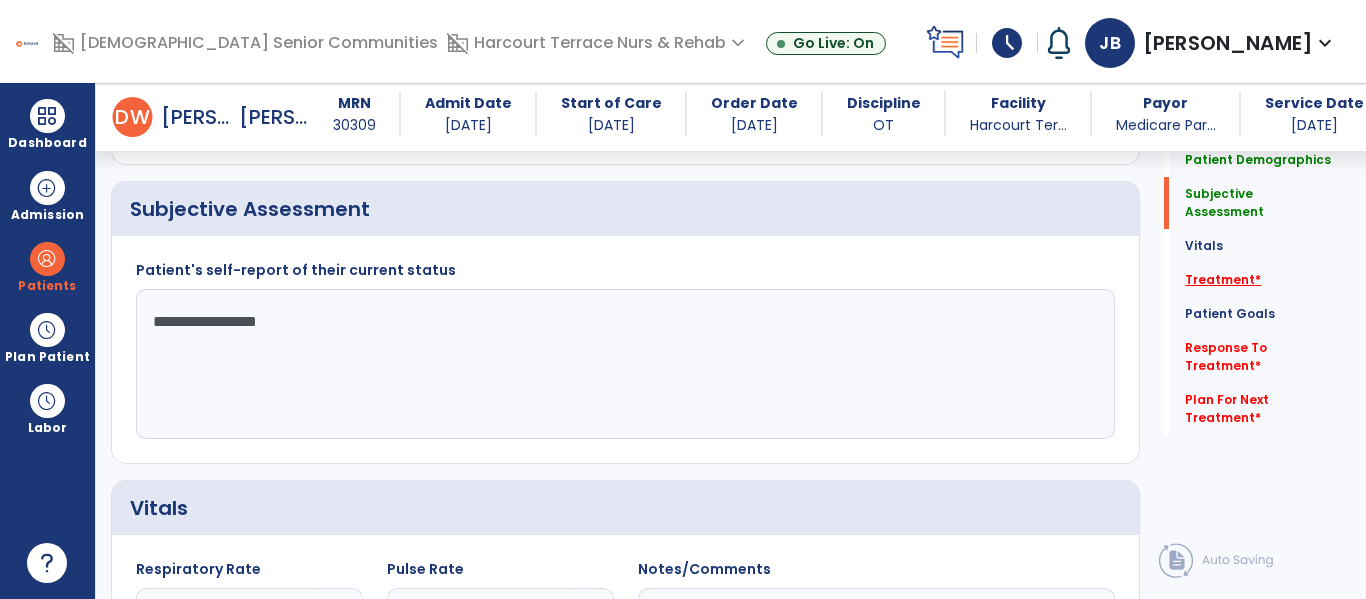 type on "**********" 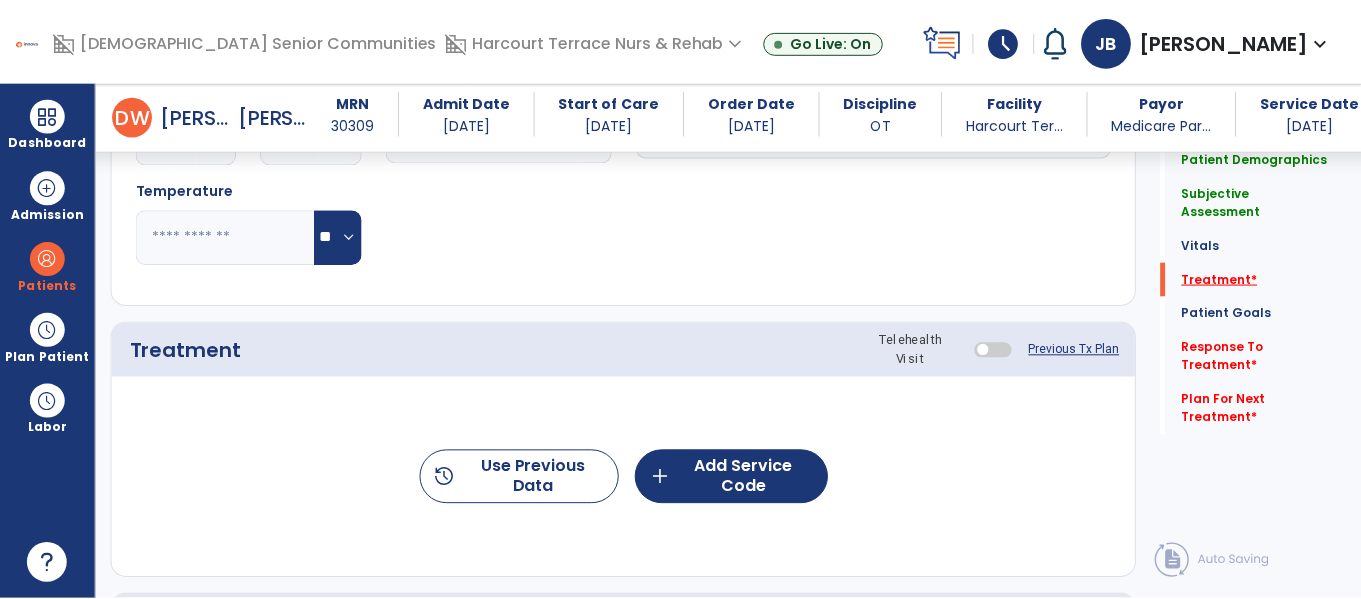scroll, scrollTop: 1116, scrollLeft: 0, axis: vertical 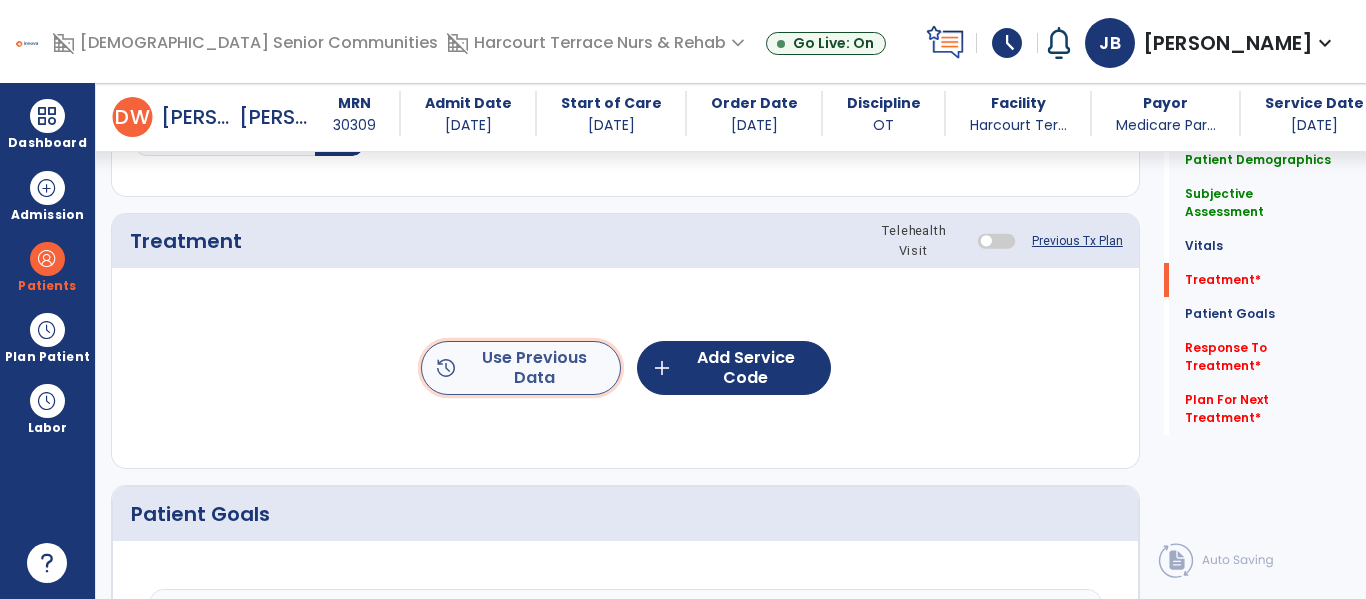 click on "history  Use Previous Data" 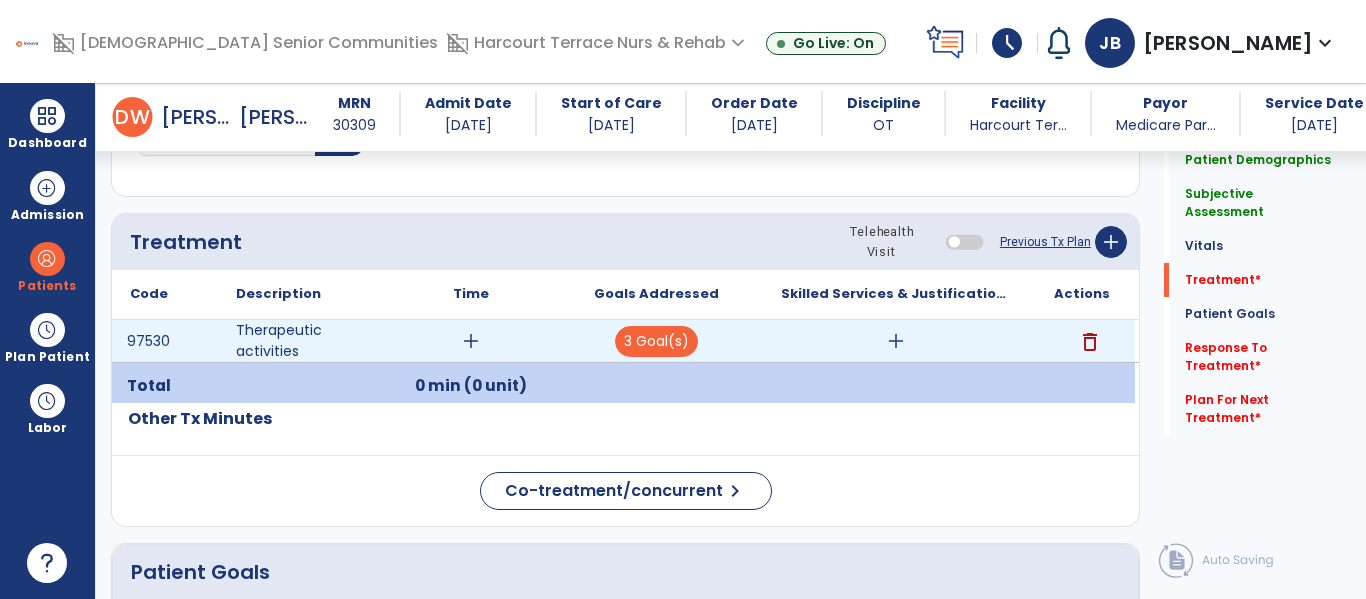 click on "add" at bounding box center (896, 341) 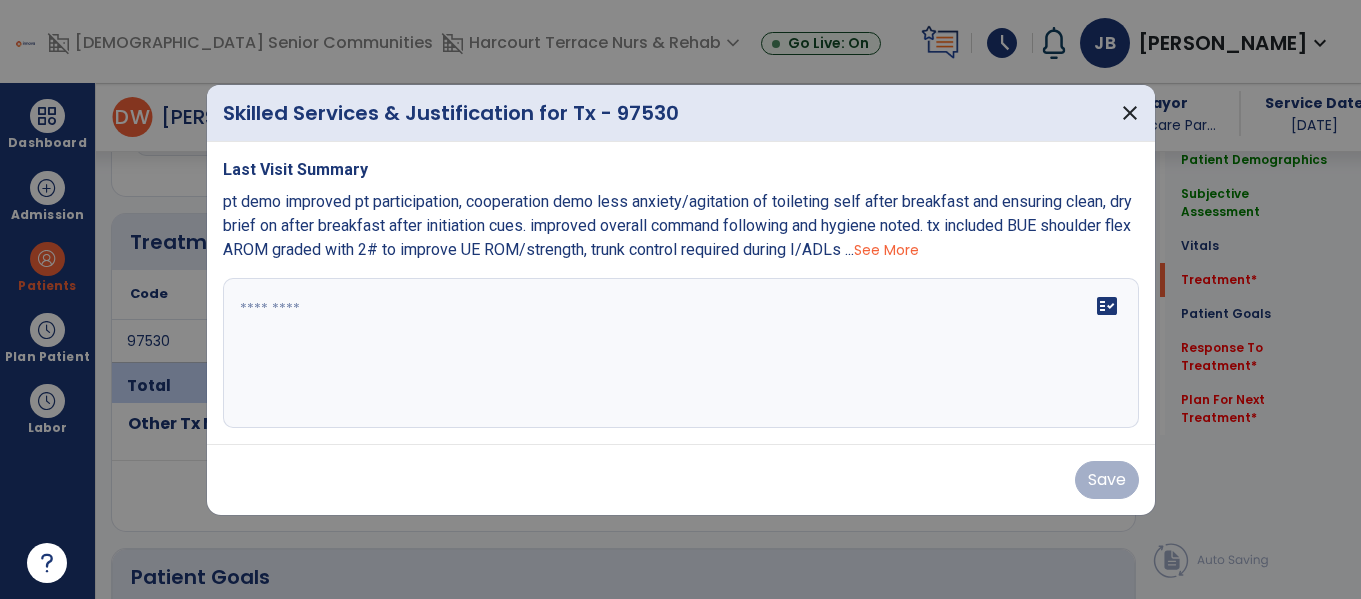 scroll, scrollTop: 1116, scrollLeft: 0, axis: vertical 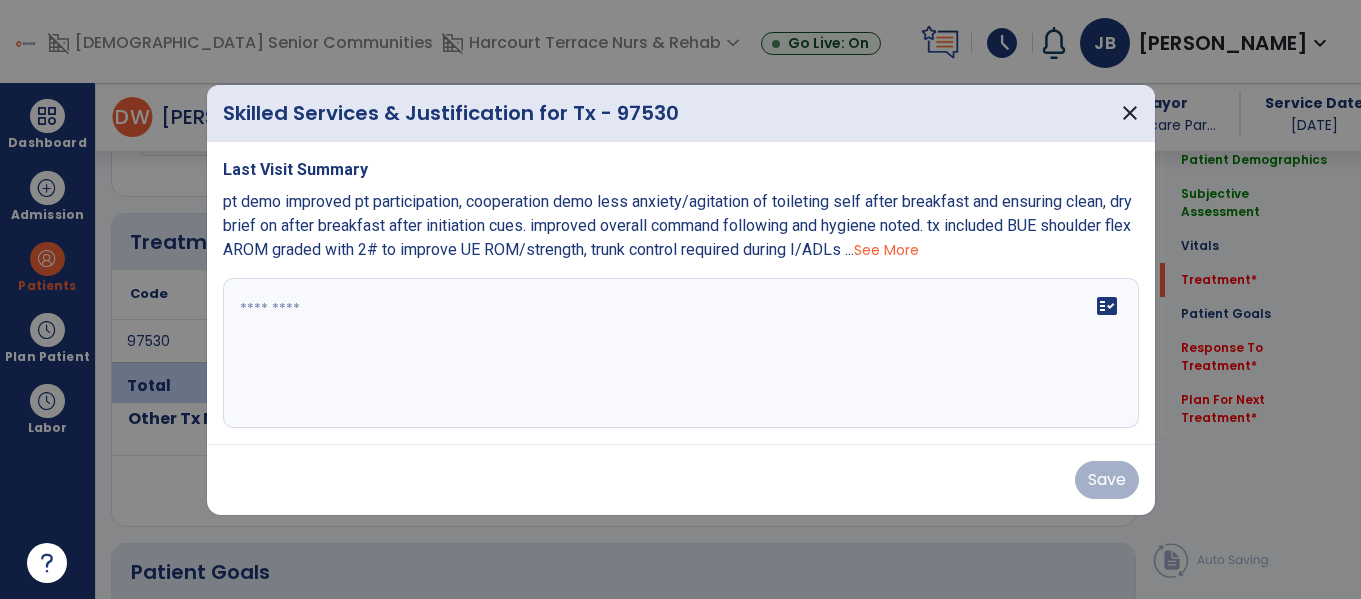click at bounding box center (681, 353) 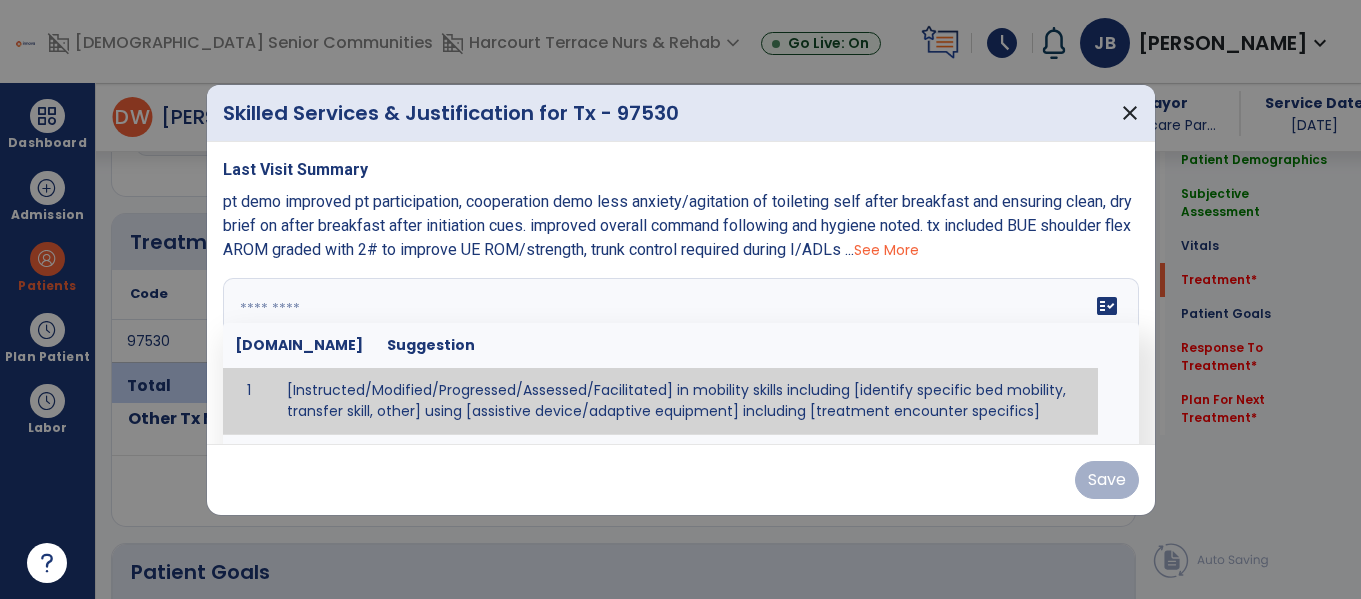 paste on "**********" 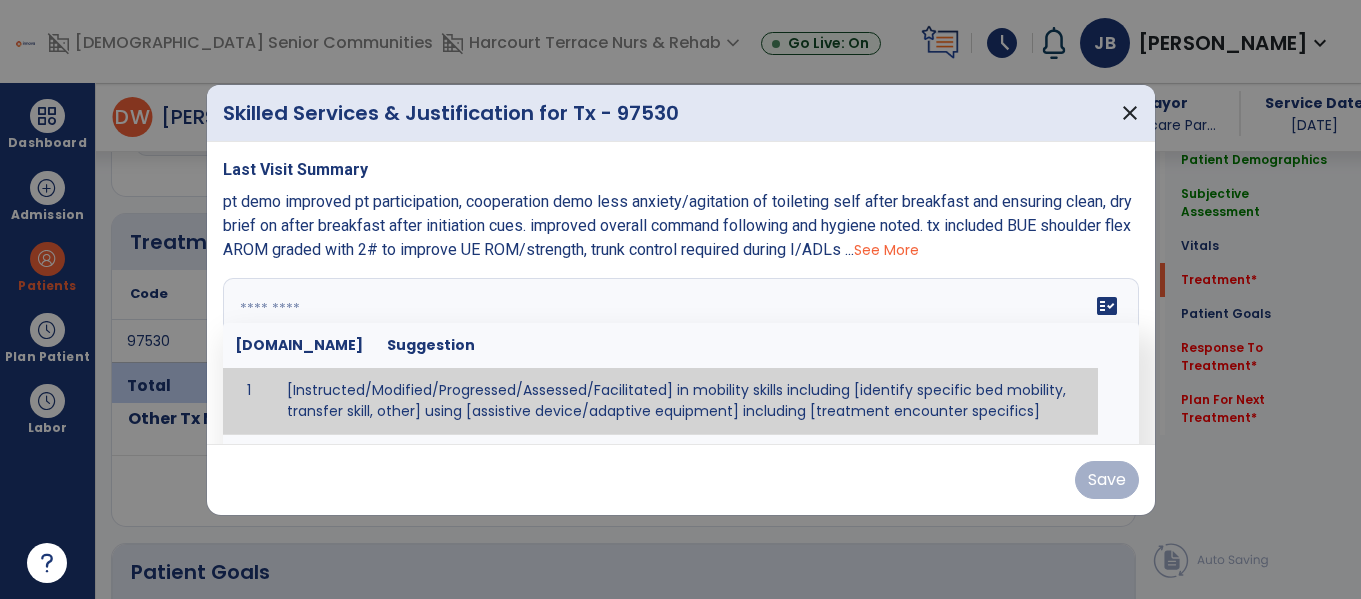 type on "**********" 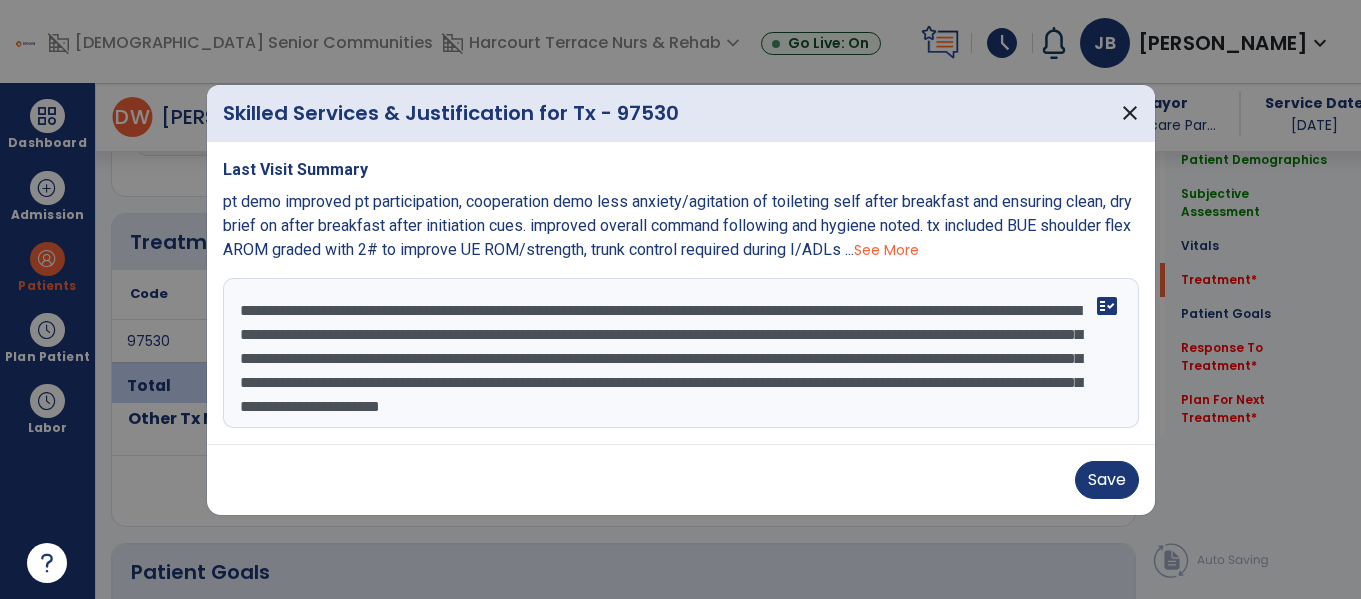 scroll, scrollTop: 16, scrollLeft: 0, axis: vertical 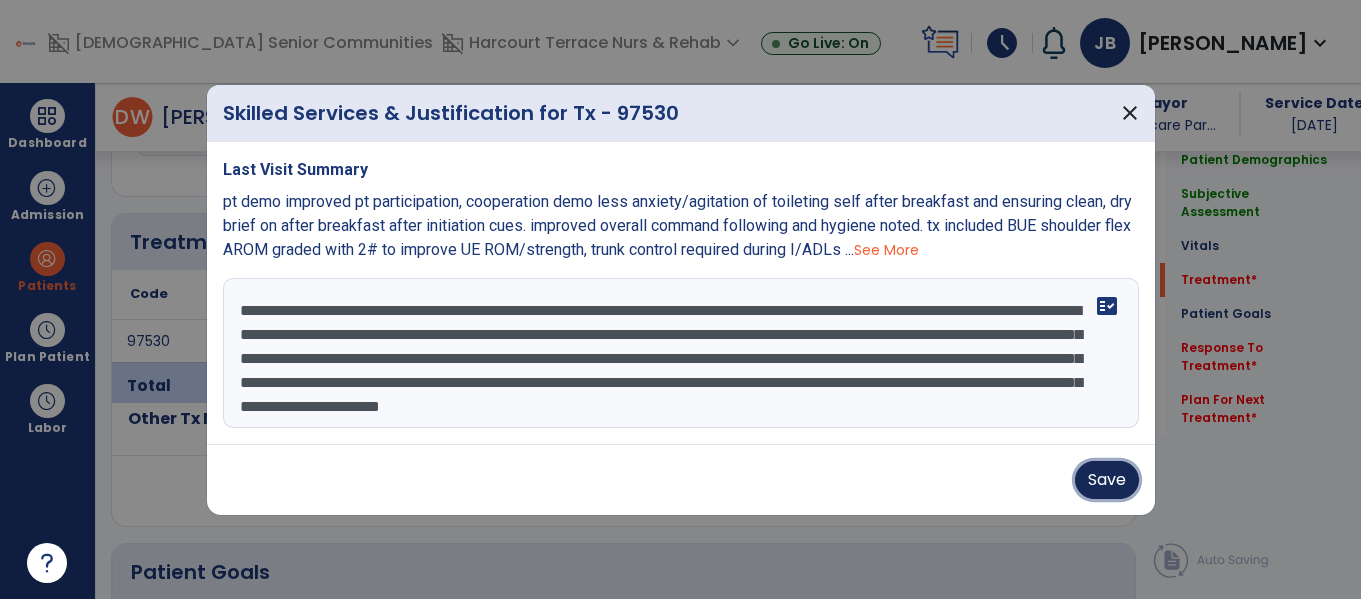 click on "Save" at bounding box center (1107, 480) 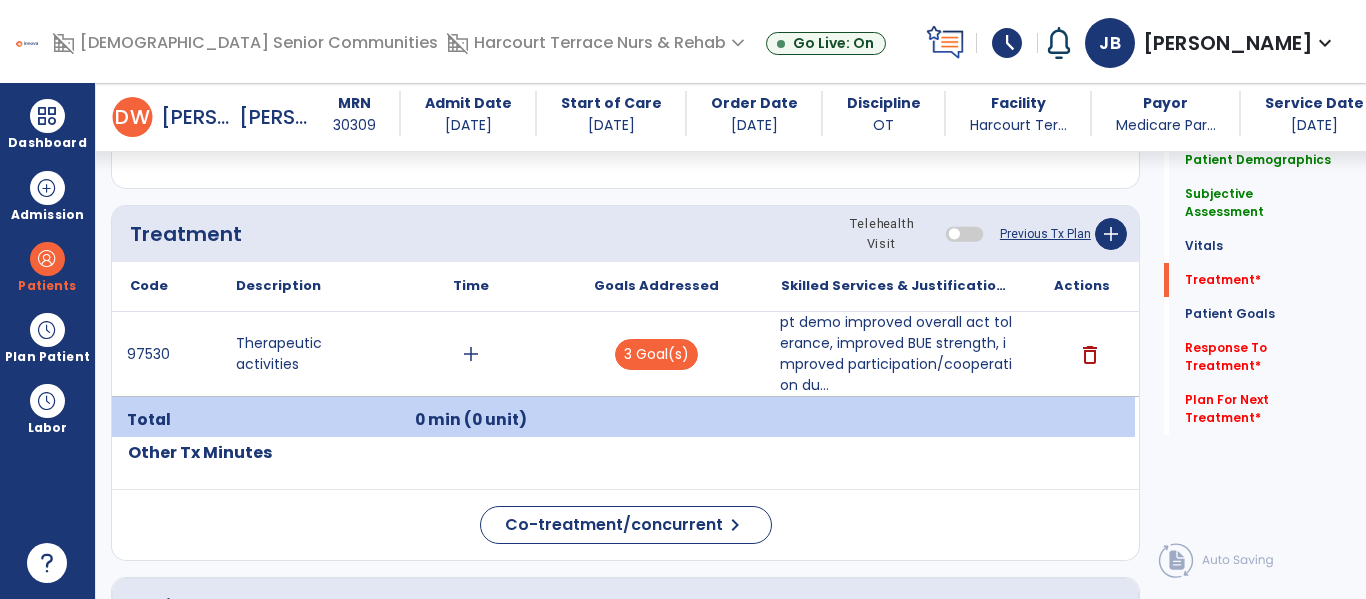 scroll, scrollTop: 1155, scrollLeft: 0, axis: vertical 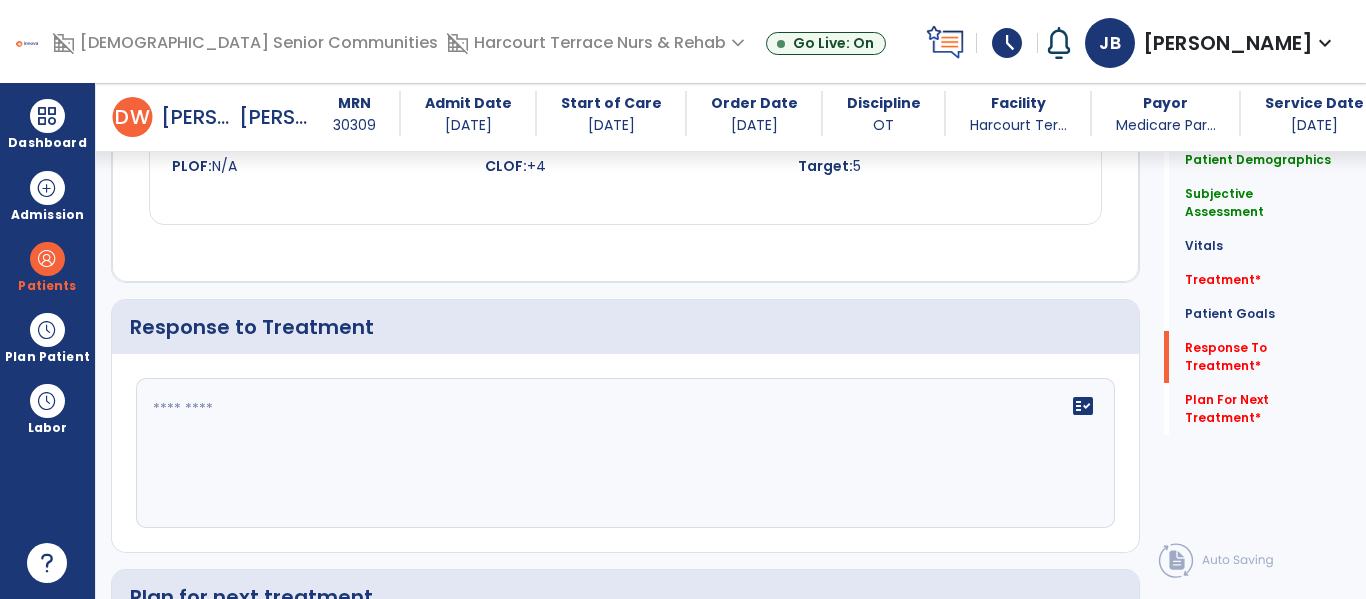 click on "fact_check" 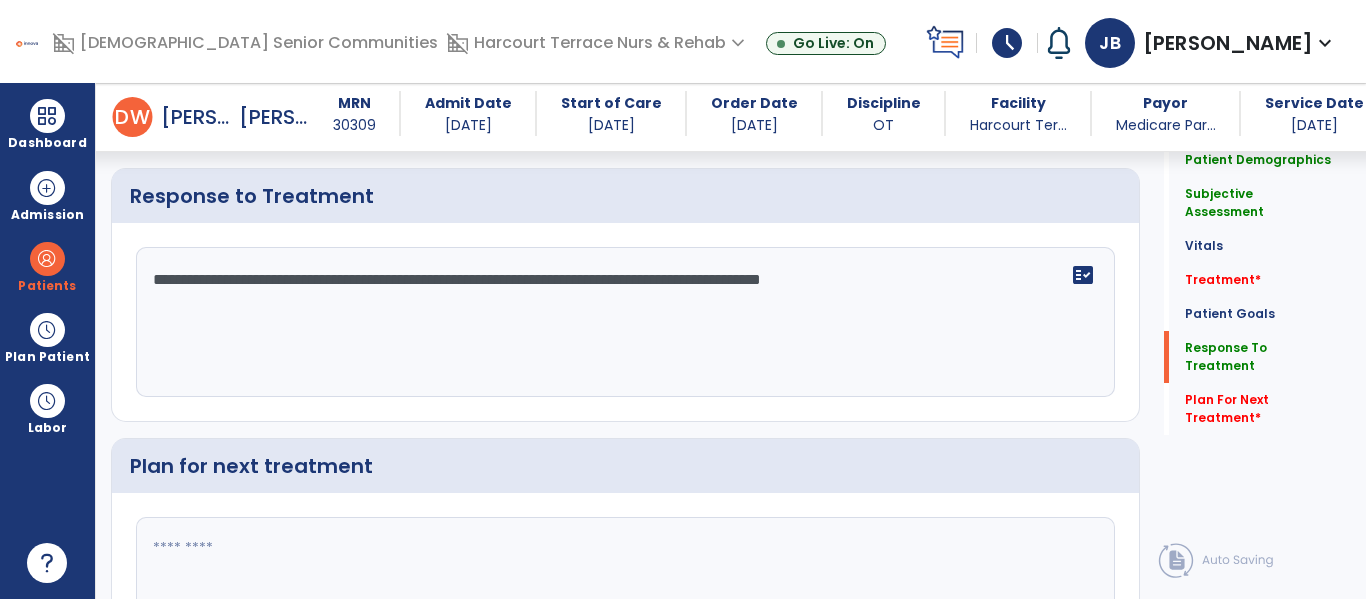 scroll, scrollTop: 2447, scrollLeft: 0, axis: vertical 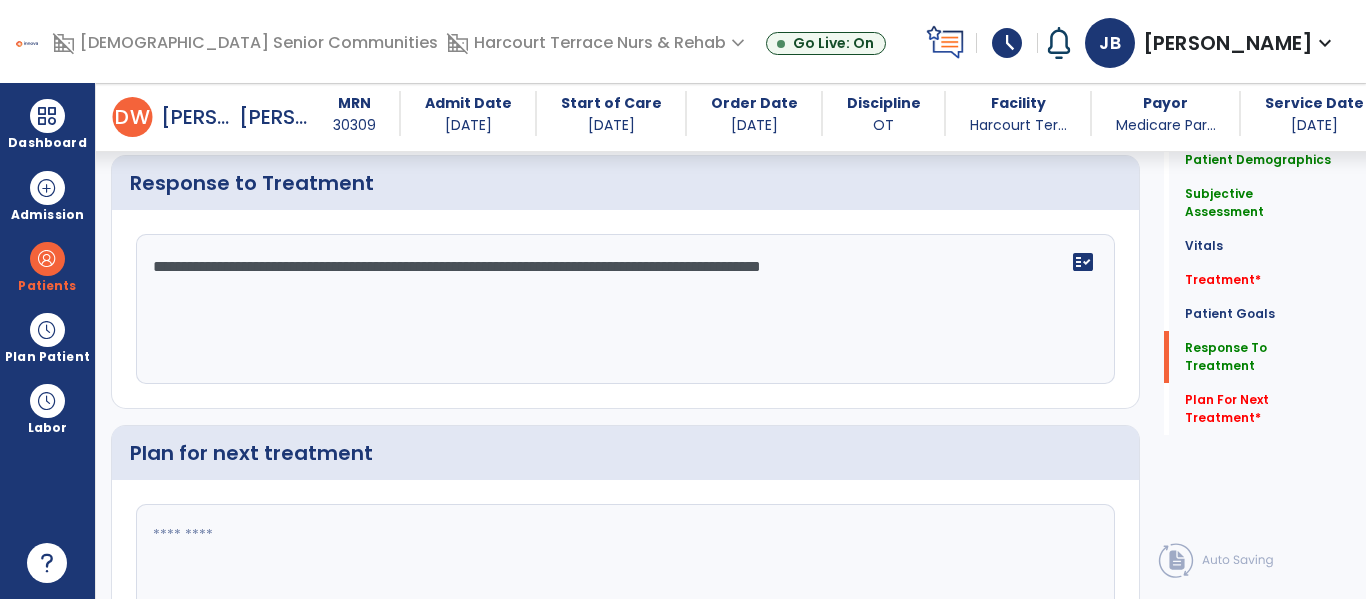 type on "**********" 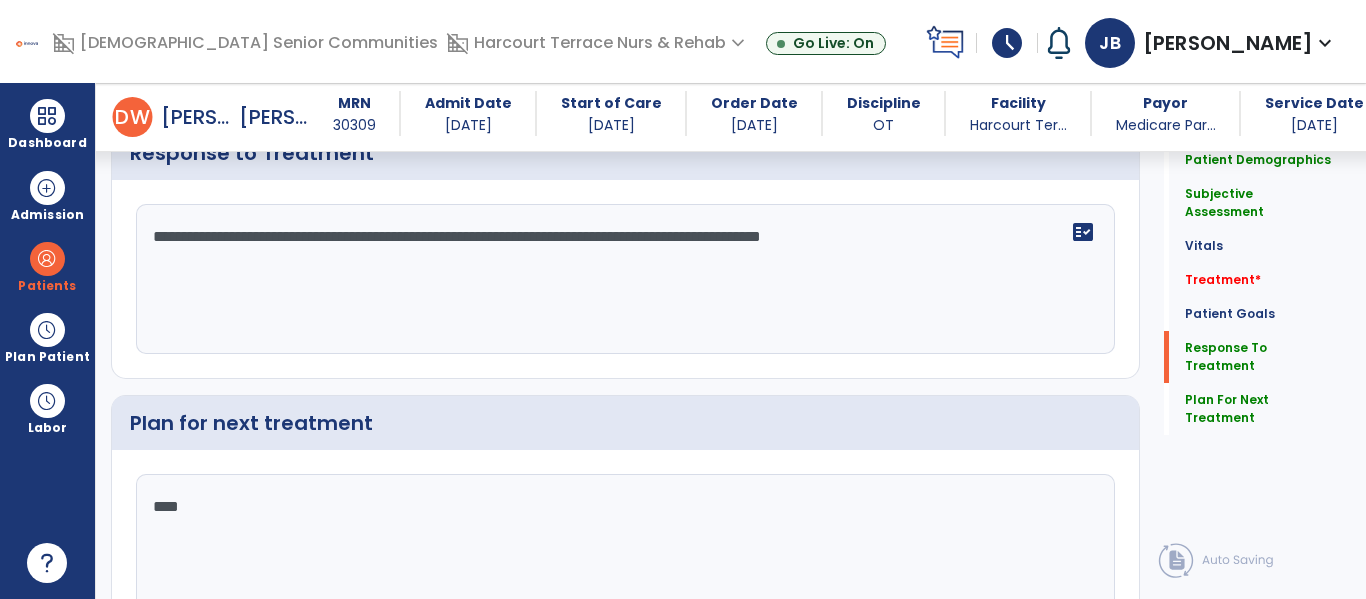 scroll, scrollTop: 2470, scrollLeft: 0, axis: vertical 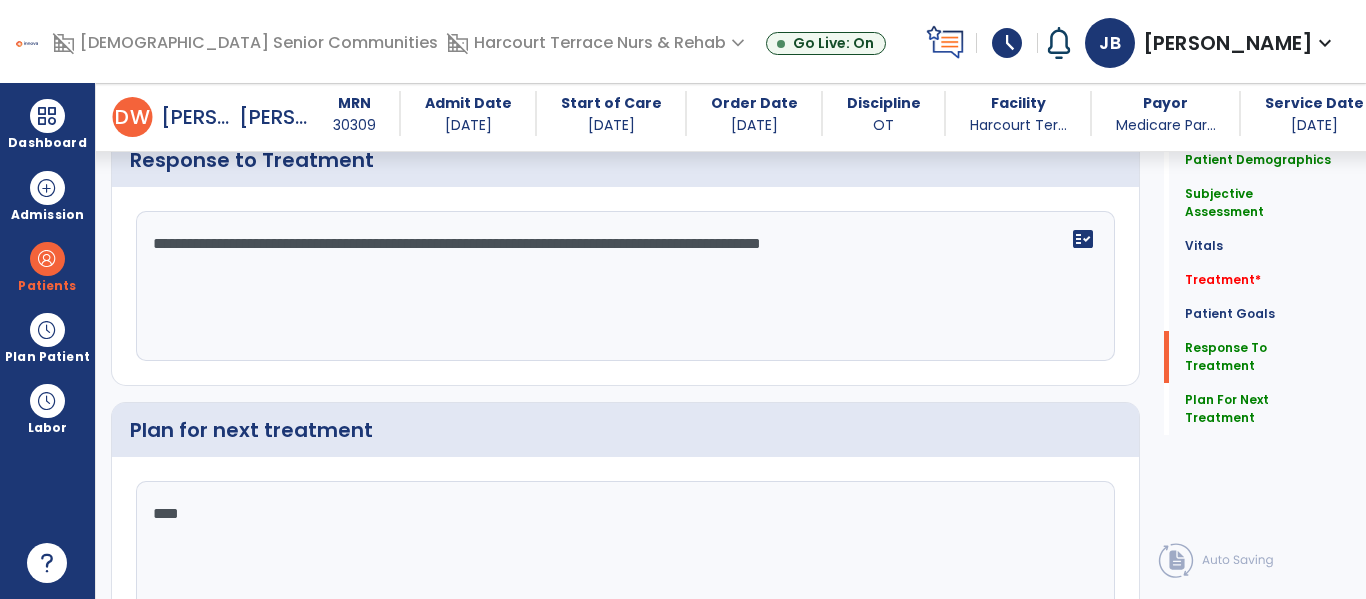 type on "***" 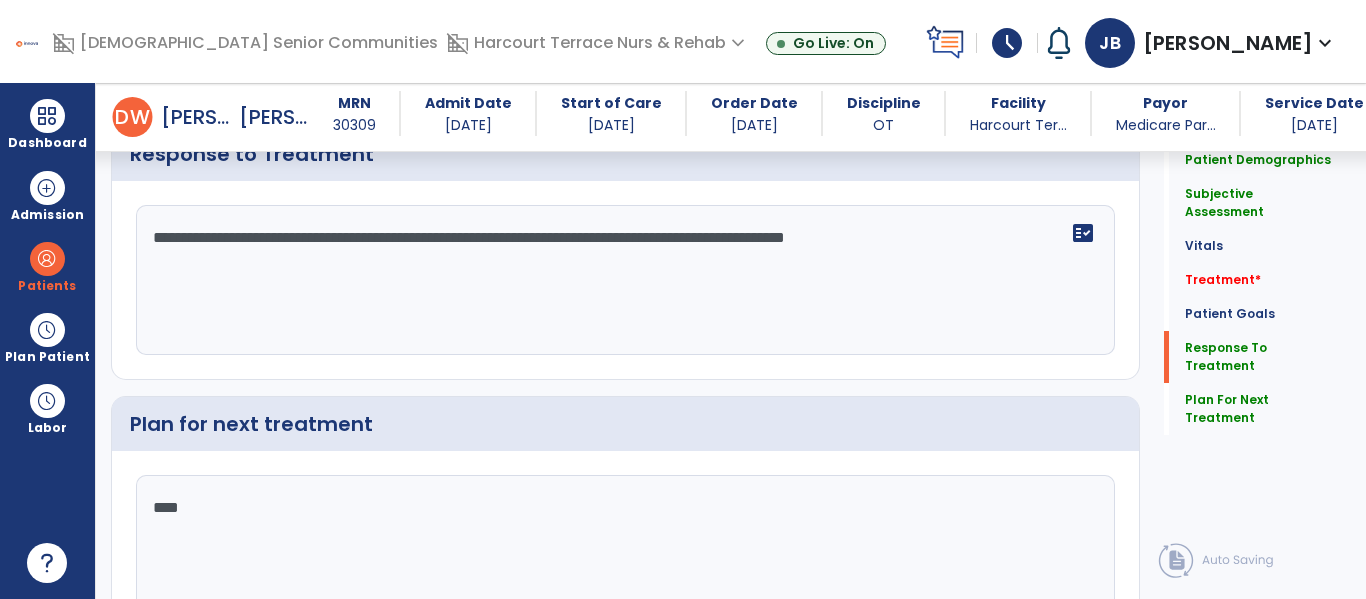 scroll, scrollTop: 2458, scrollLeft: 0, axis: vertical 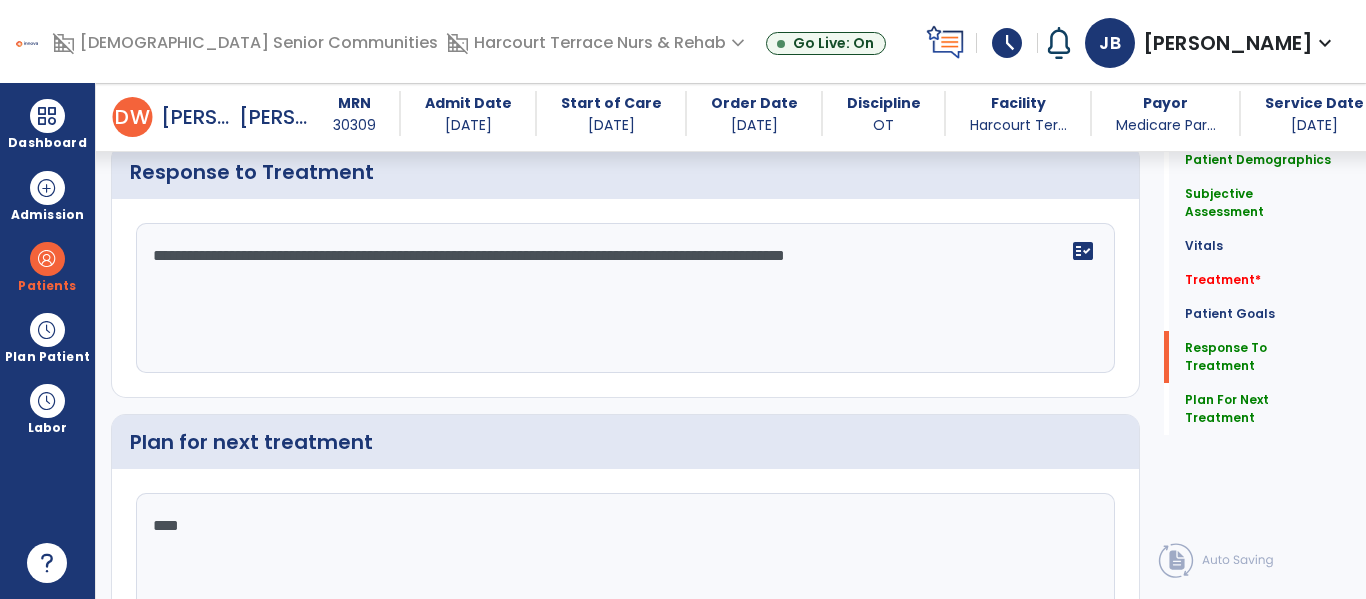 click on "**********" 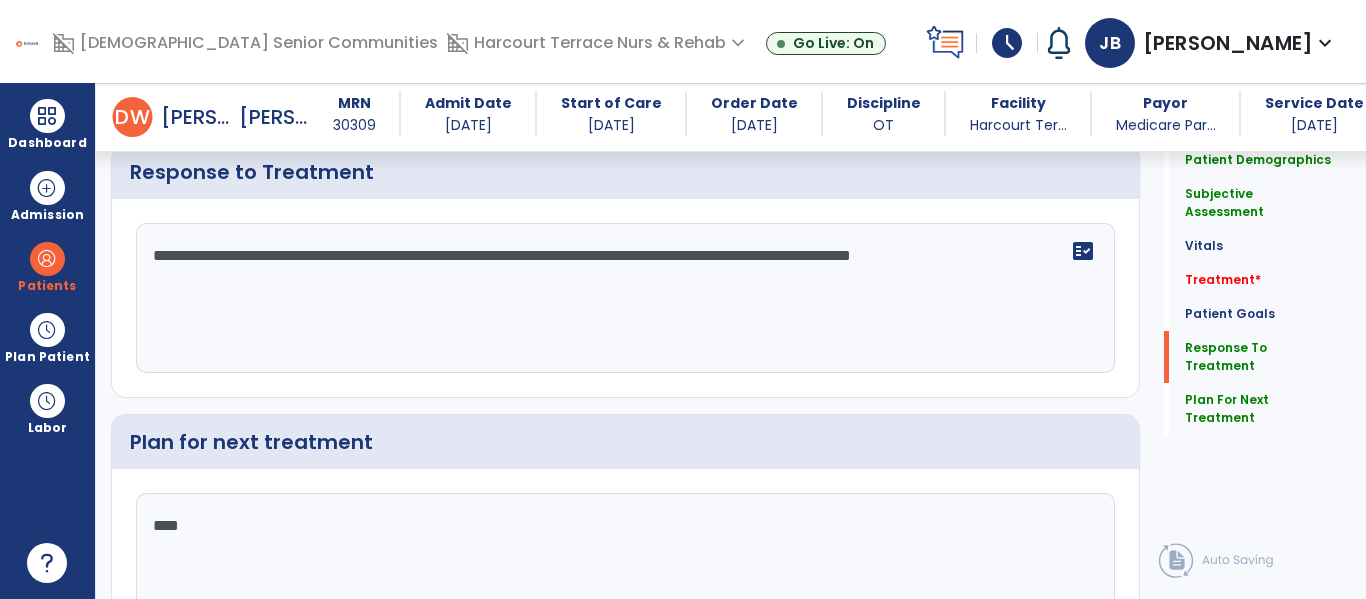 click on "**********" 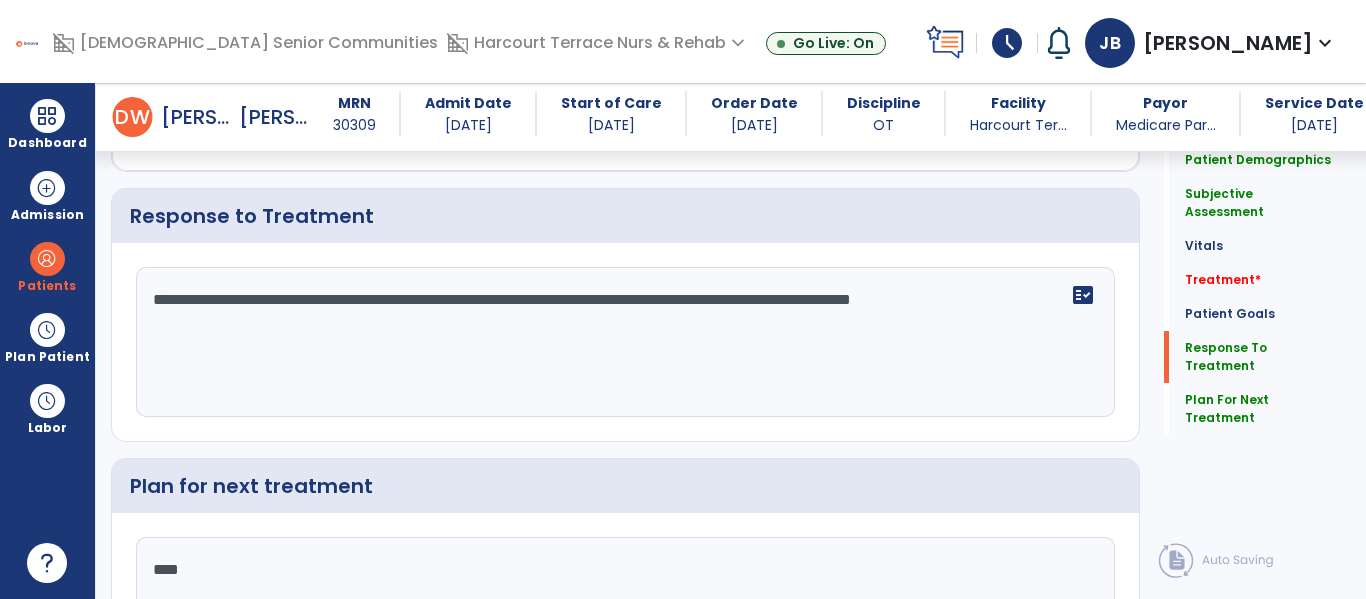 scroll, scrollTop: 2458, scrollLeft: 0, axis: vertical 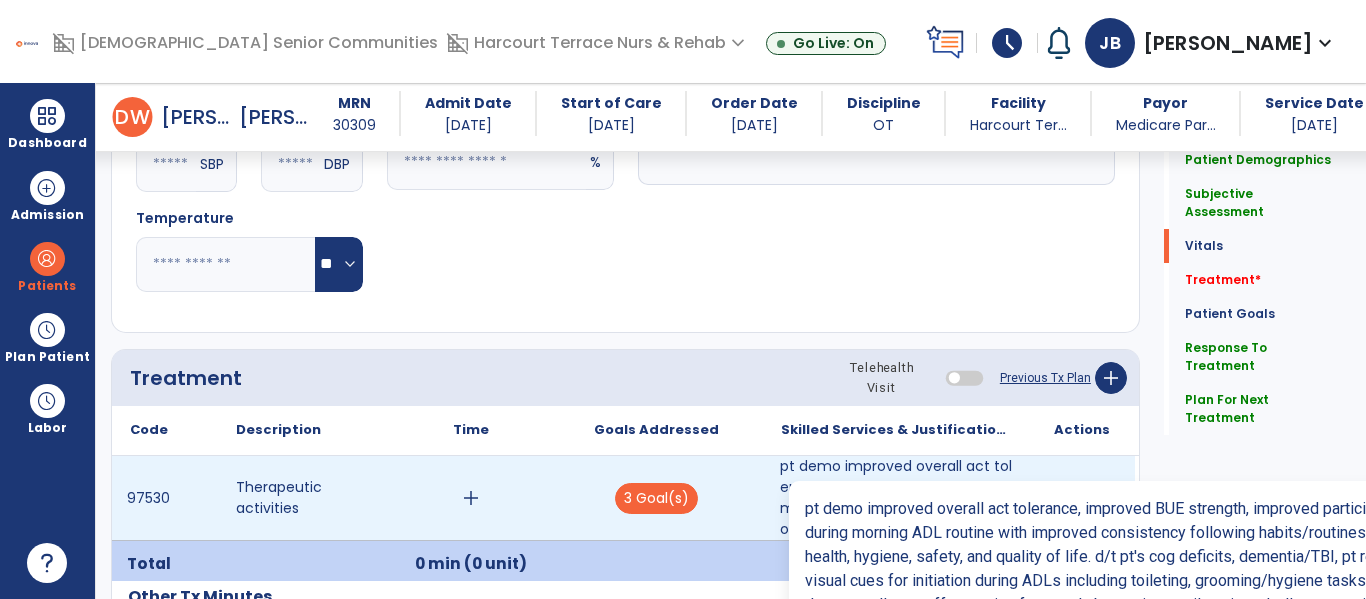 type on "**********" 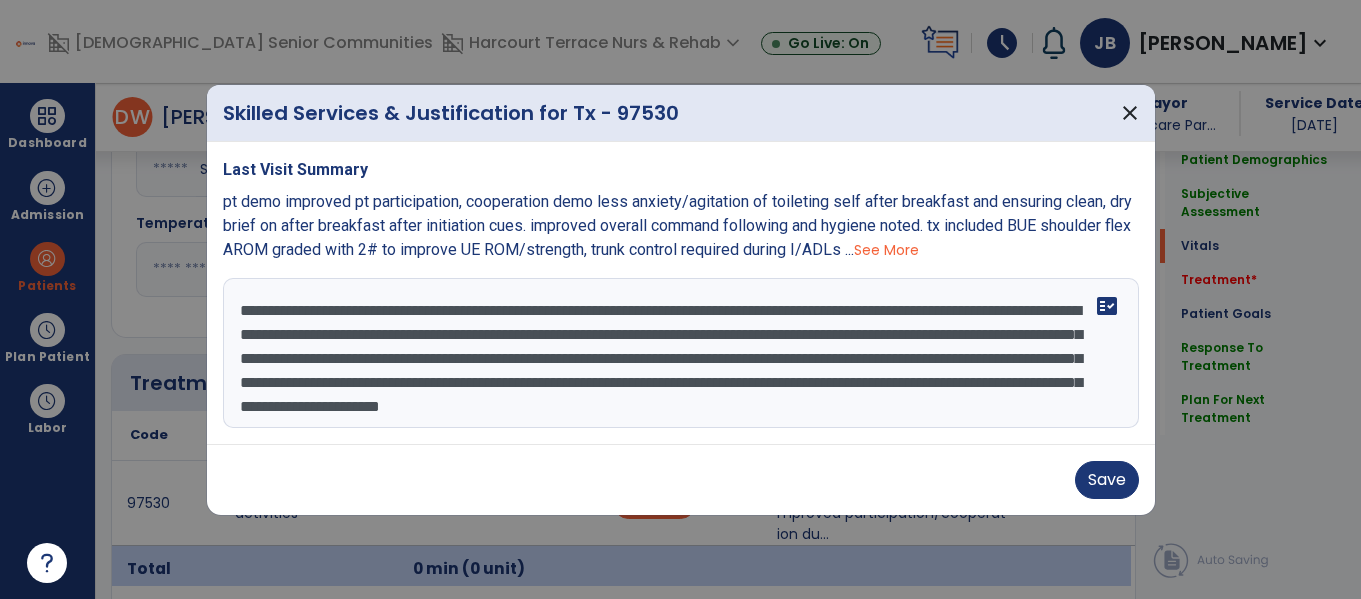 scroll, scrollTop: 980, scrollLeft: 0, axis: vertical 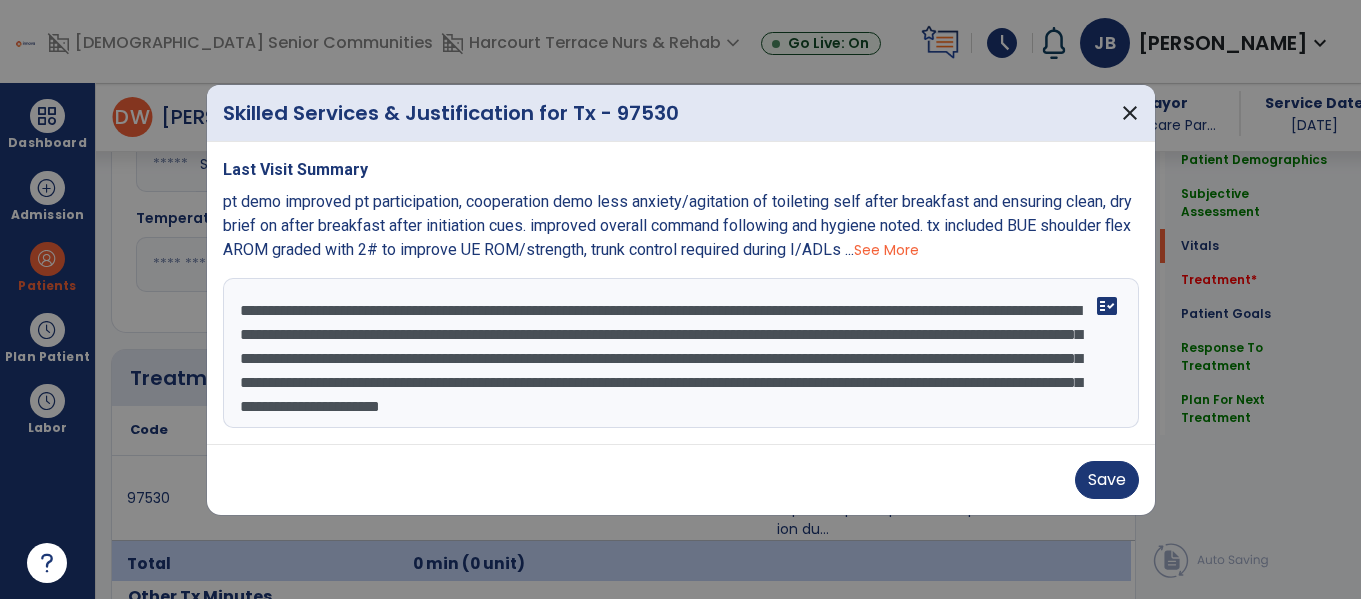 drag, startPoint x: 237, startPoint y: 291, endPoint x: 724, endPoint y: 445, distance: 510.76904 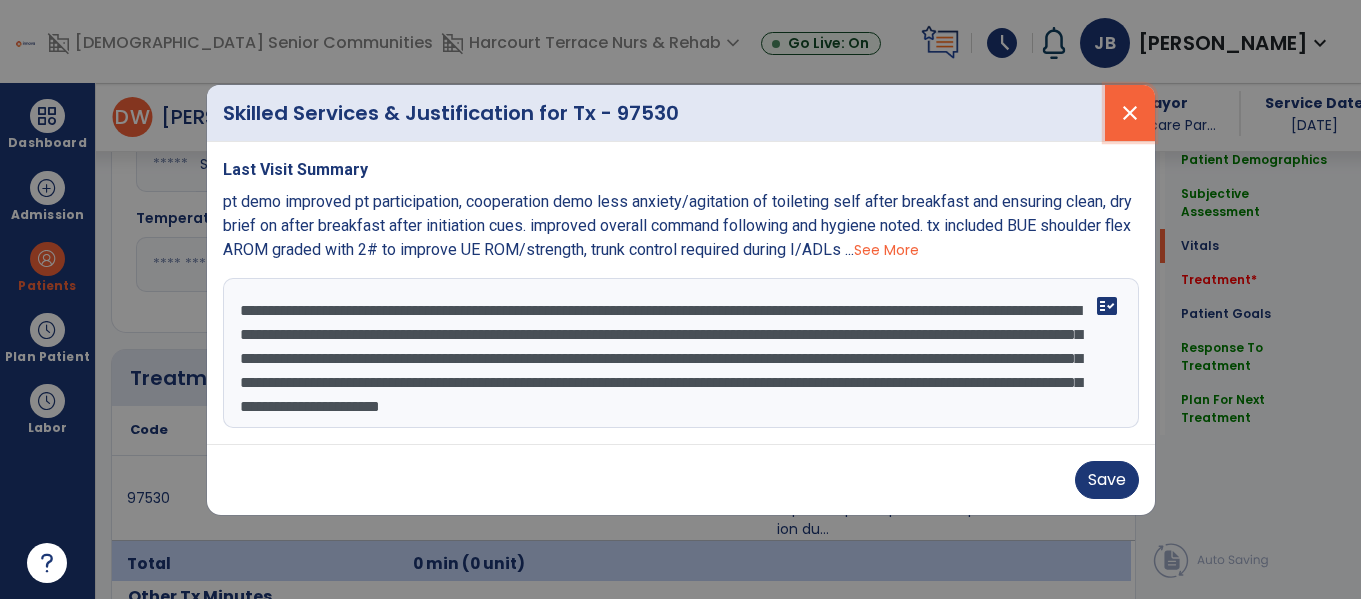 click on "close" at bounding box center [1130, 113] 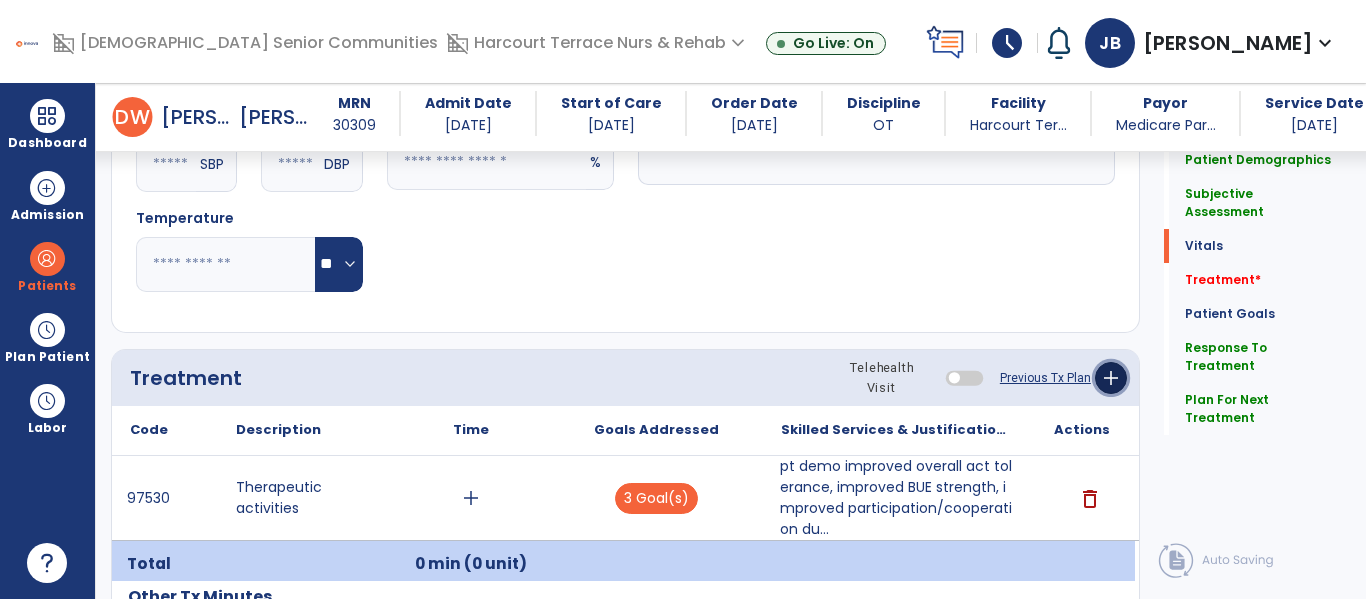 click on "add" 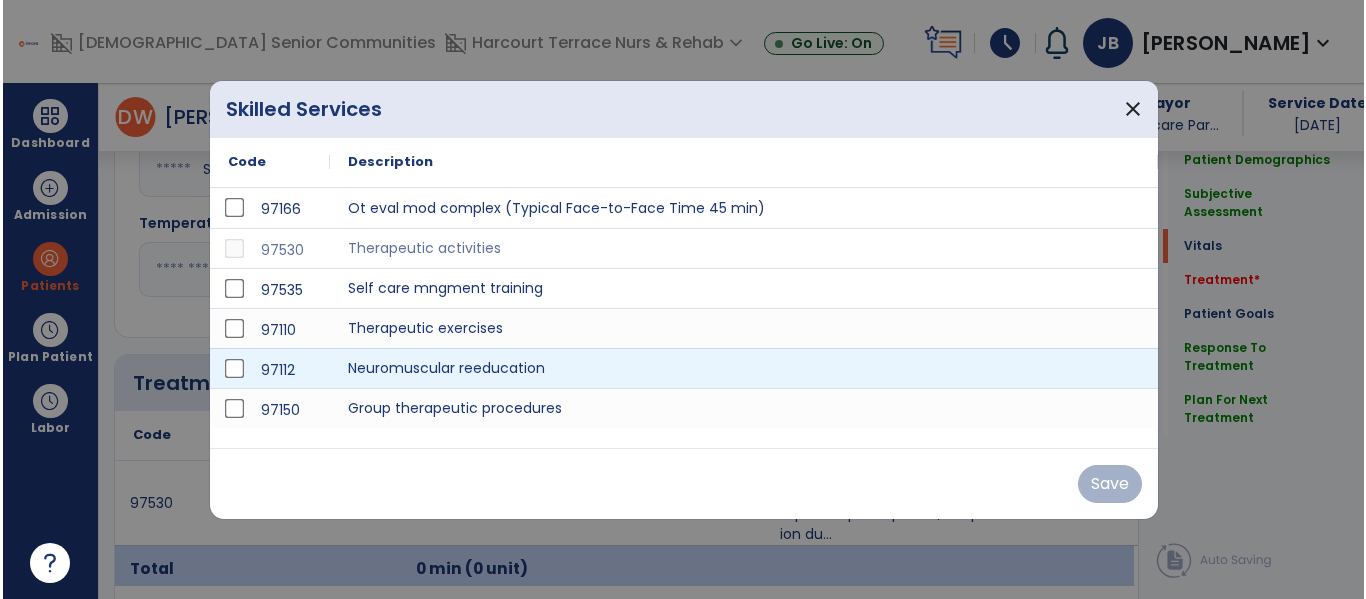 scroll, scrollTop: 980, scrollLeft: 0, axis: vertical 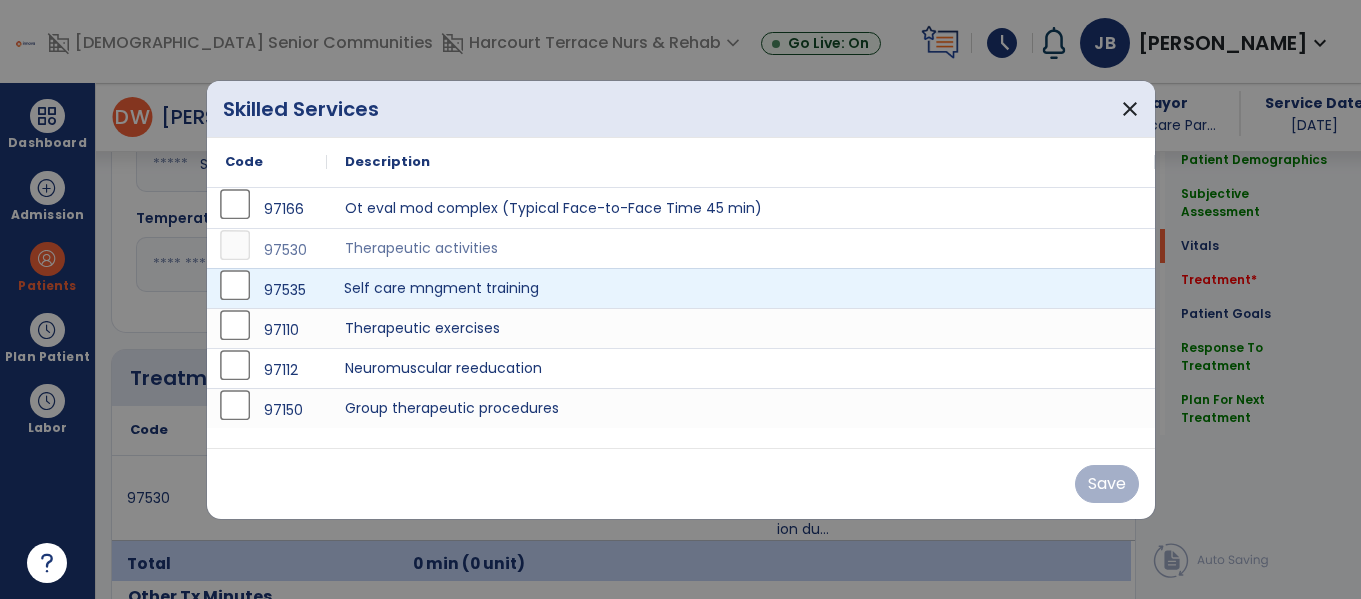 click on "Self care mngment training" at bounding box center [741, 288] 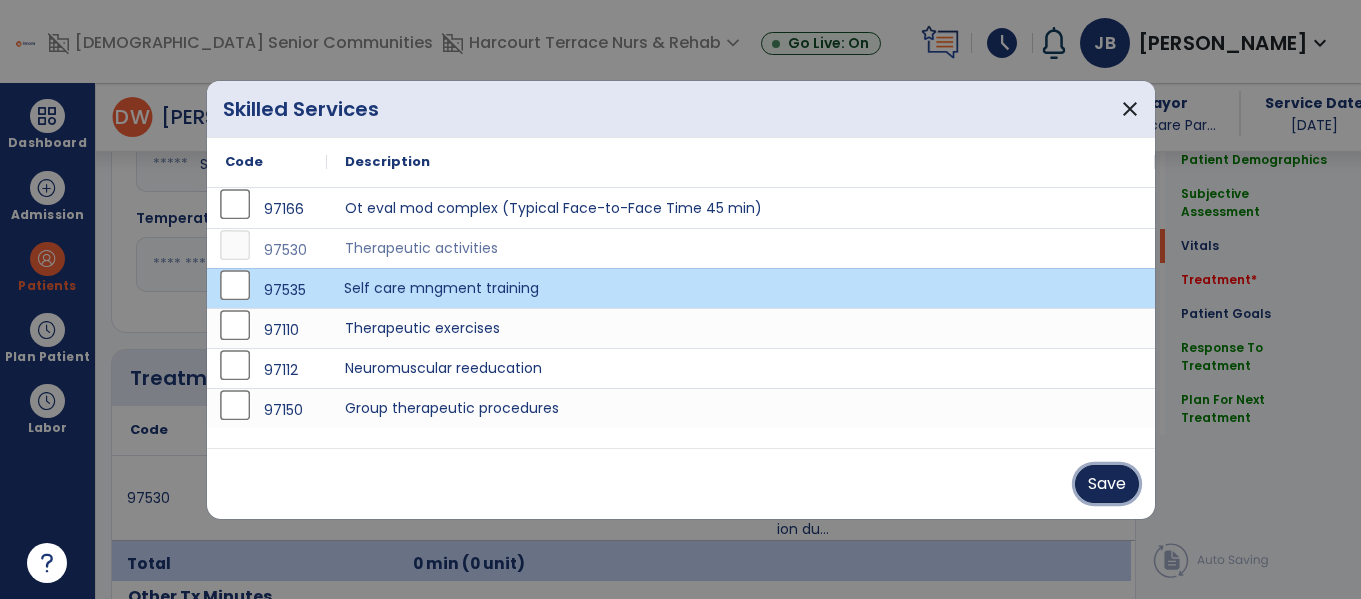click on "Save" at bounding box center (1107, 484) 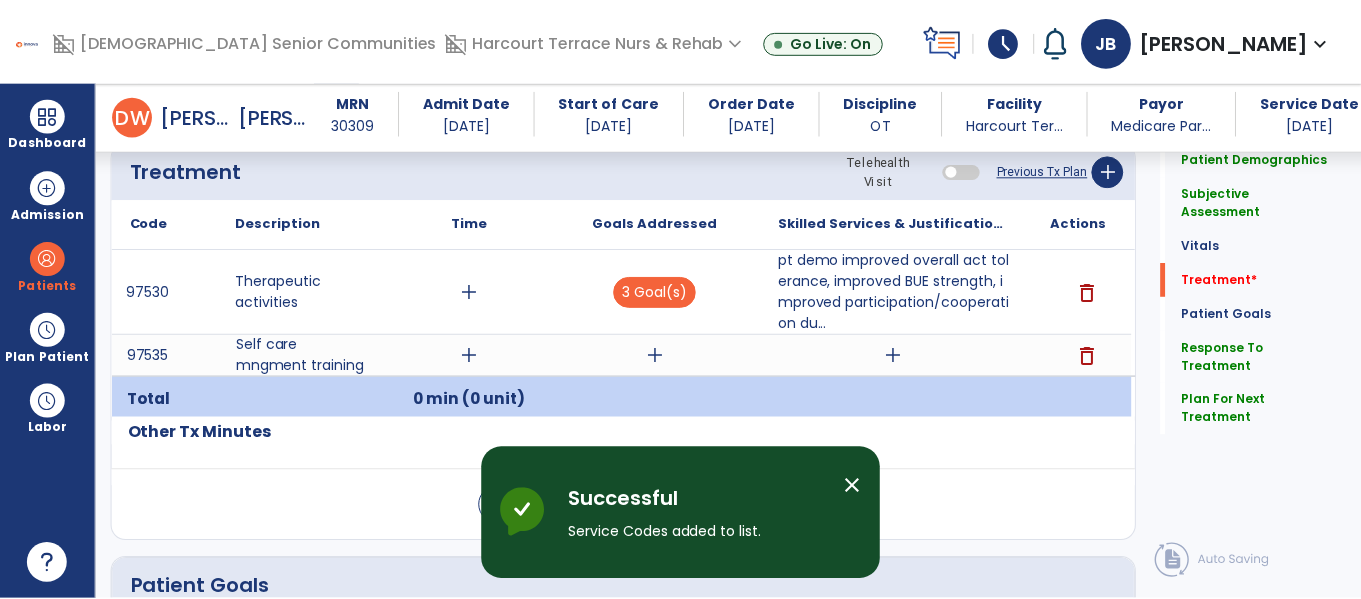 scroll, scrollTop: 1187, scrollLeft: 0, axis: vertical 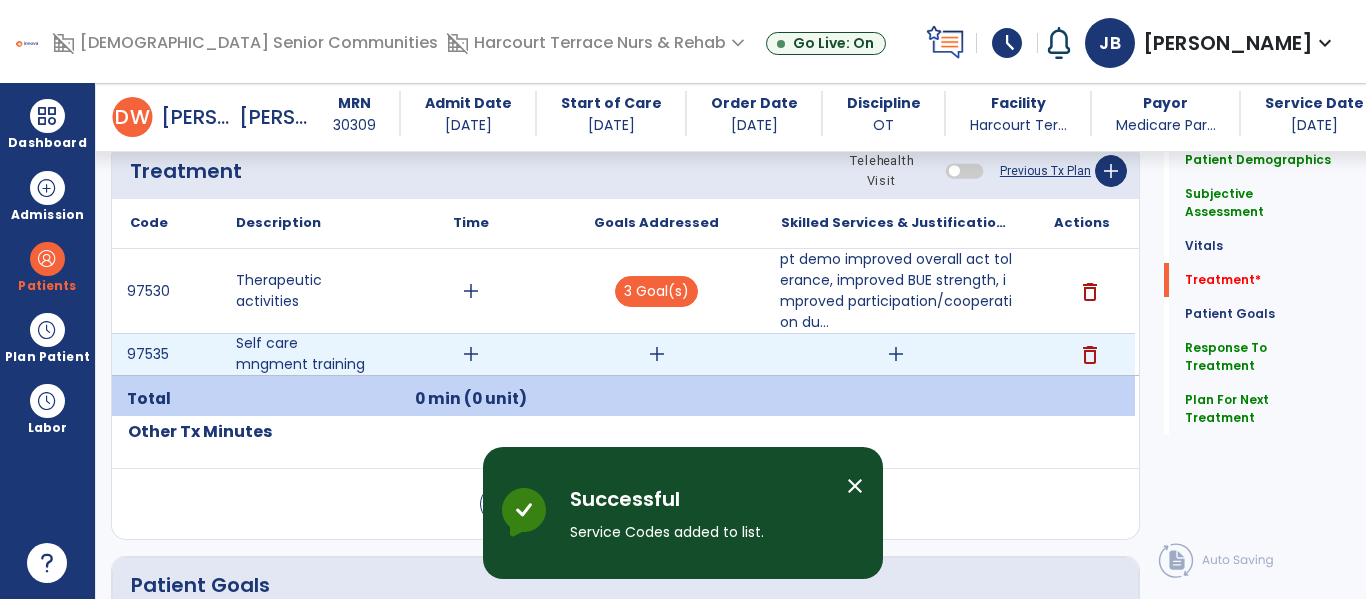 click on "add" at bounding box center (896, 354) 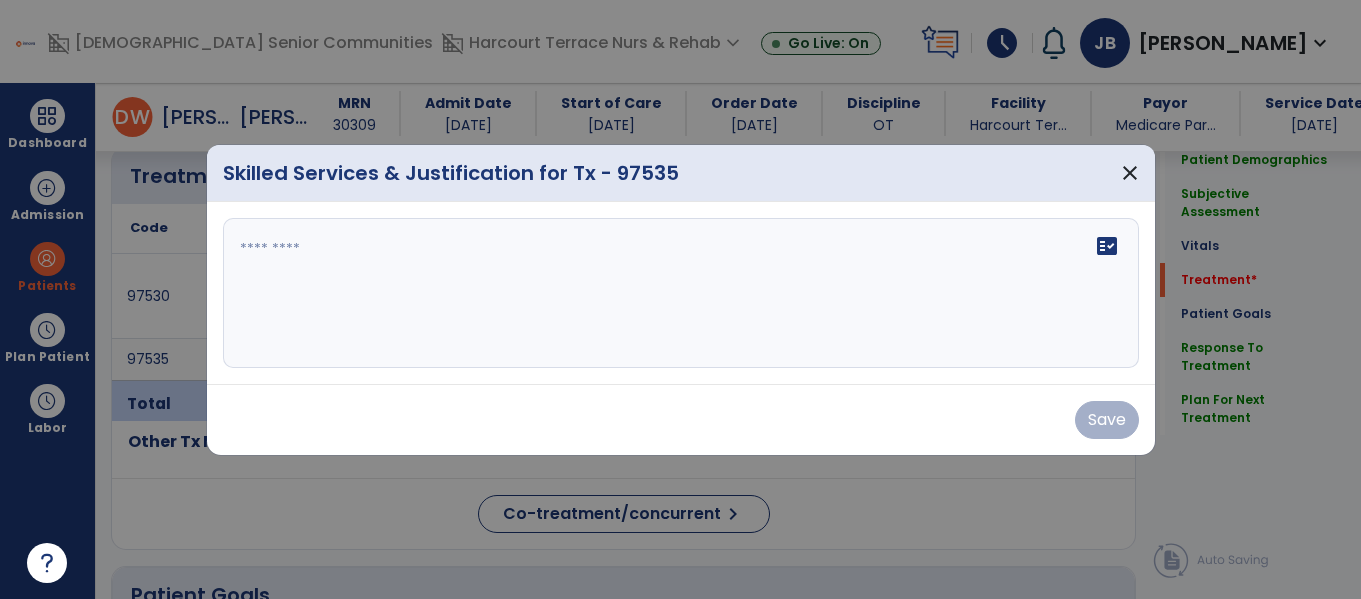 scroll, scrollTop: 1187, scrollLeft: 0, axis: vertical 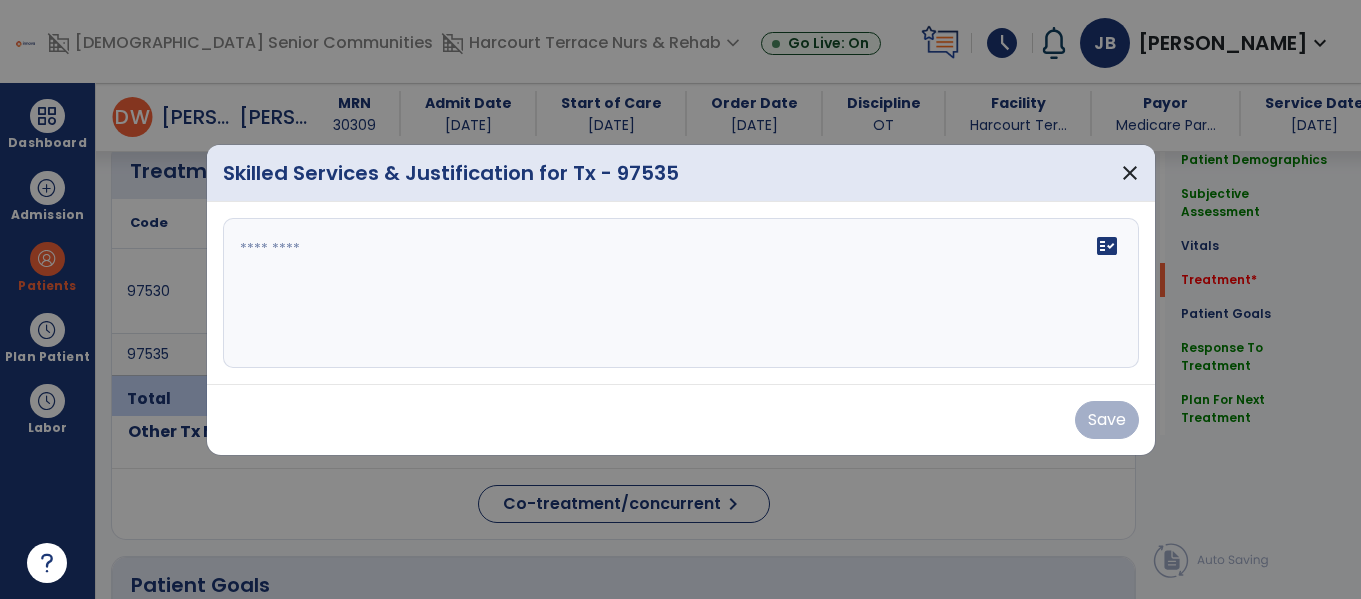 click on "fact_check" at bounding box center [681, 293] 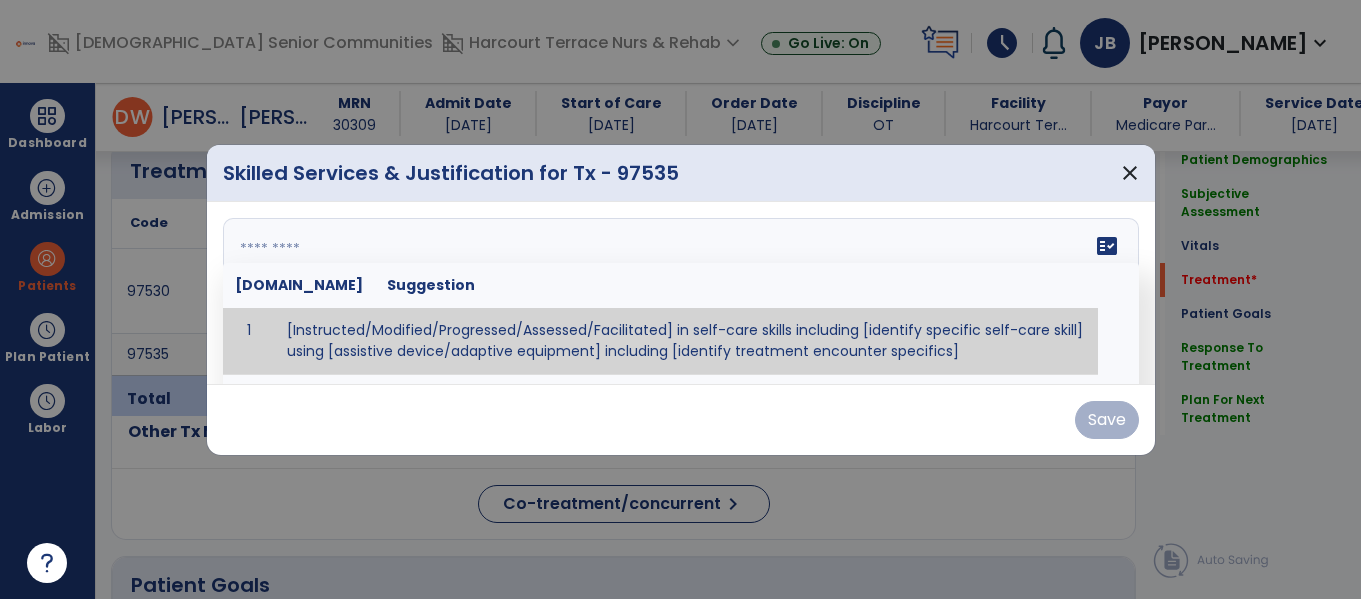 paste on "**********" 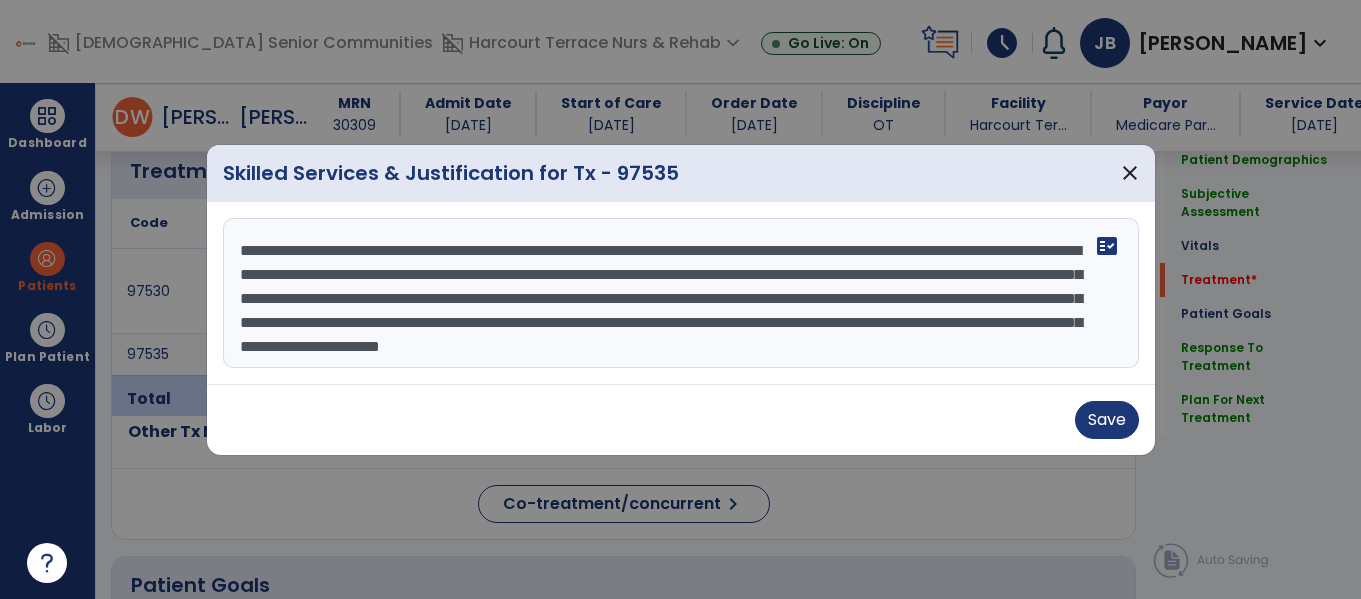 scroll, scrollTop: 16, scrollLeft: 0, axis: vertical 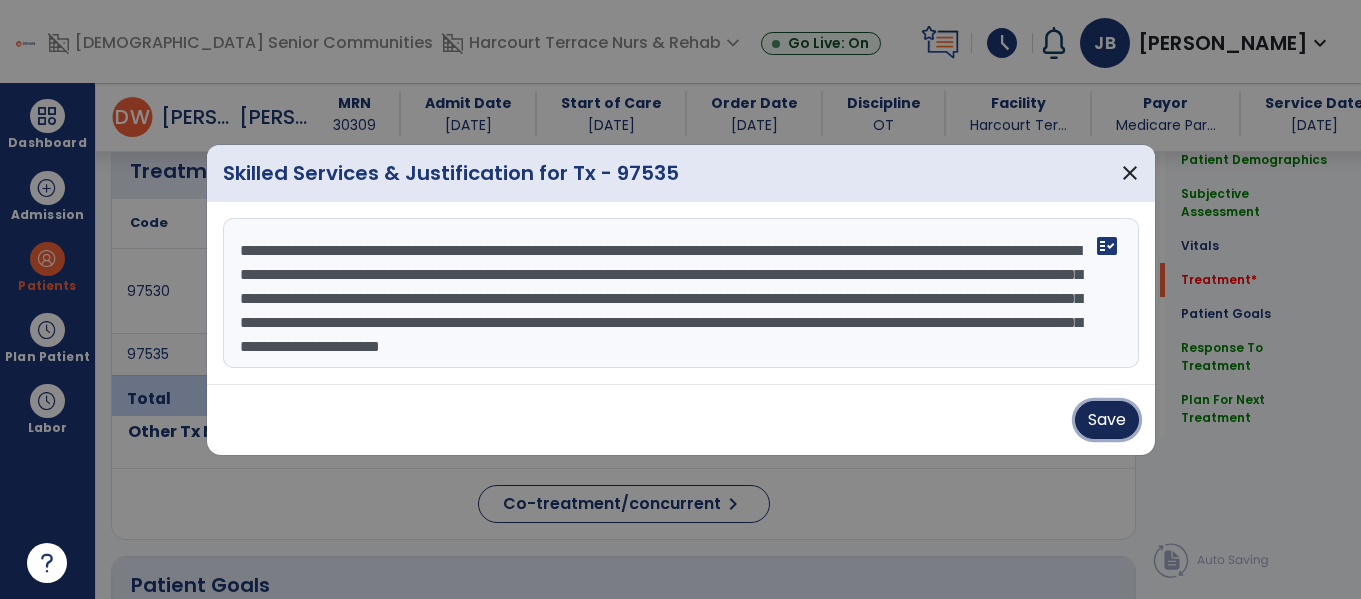 click on "Save" at bounding box center [1107, 420] 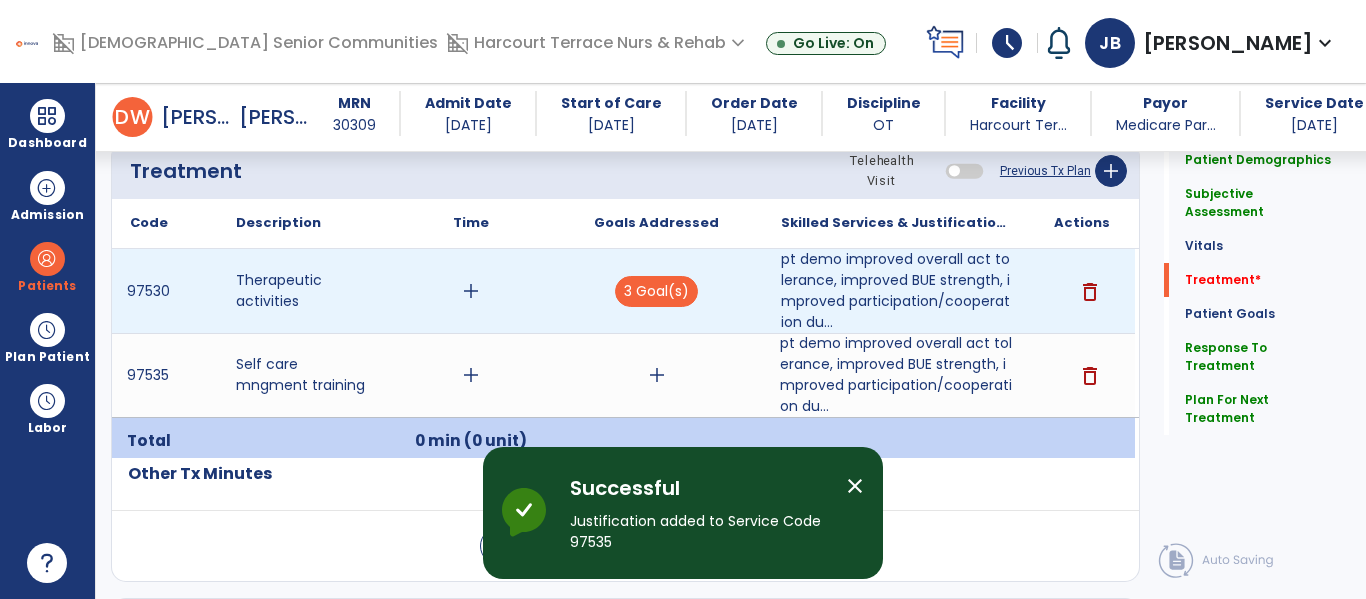 click on "delete" at bounding box center [1090, 292] 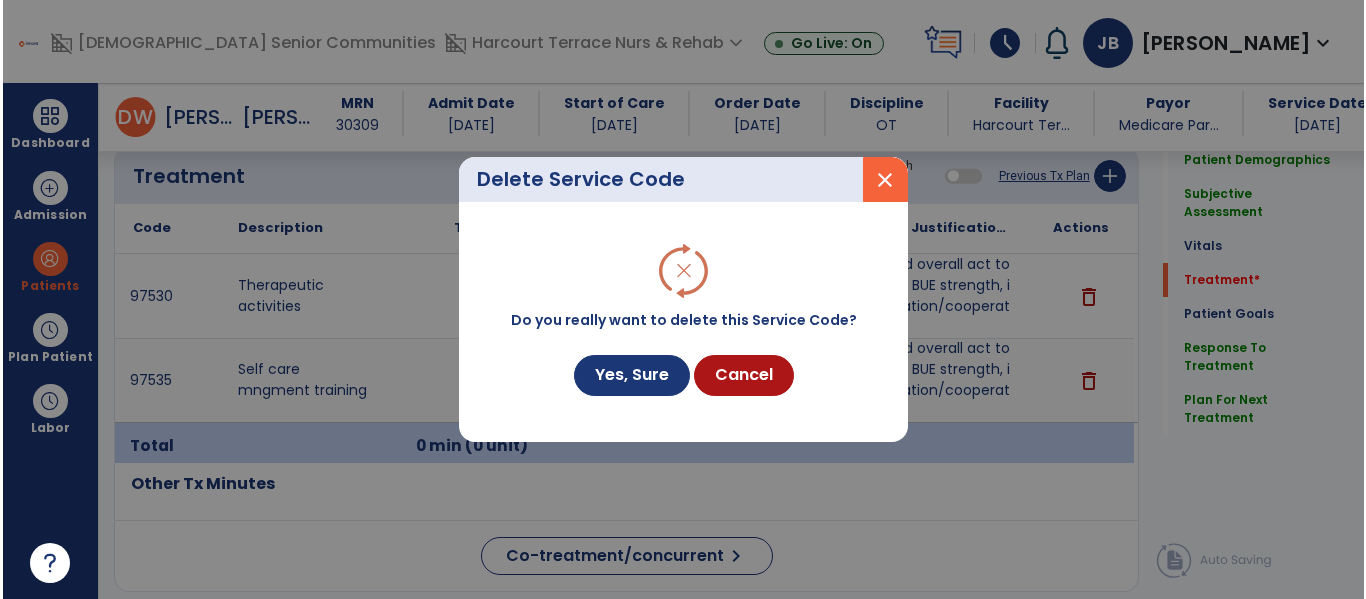 scroll, scrollTop: 1187, scrollLeft: 0, axis: vertical 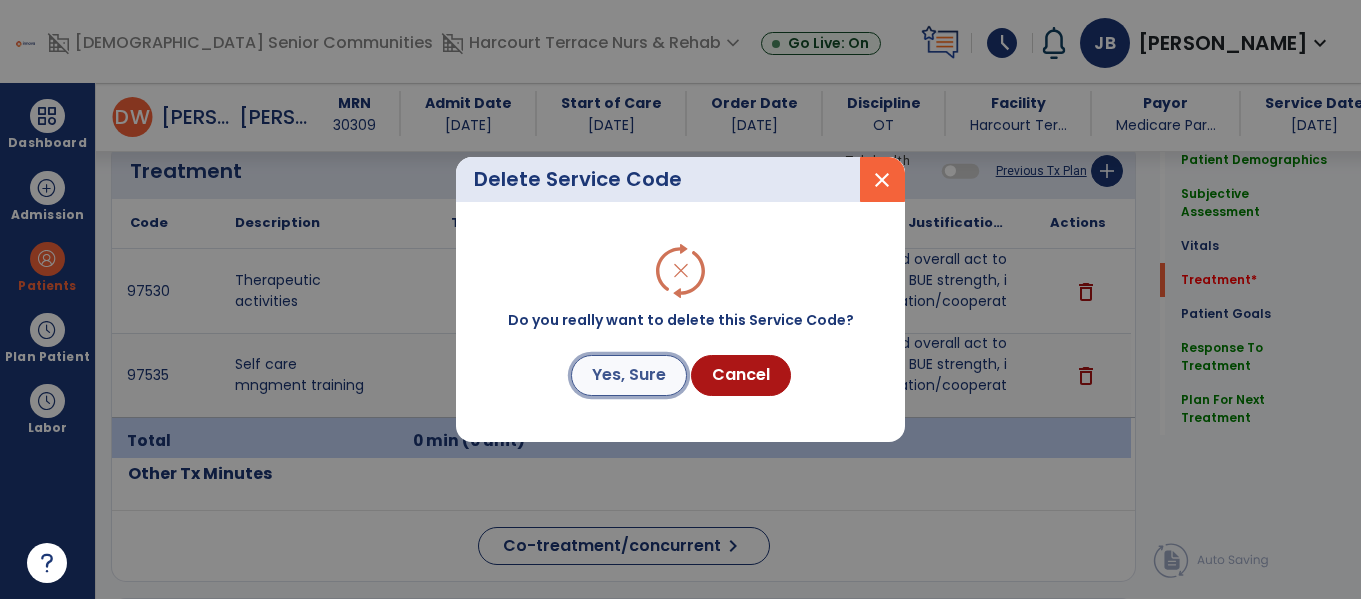 click on "Yes, Sure" at bounding box center [629, 375] 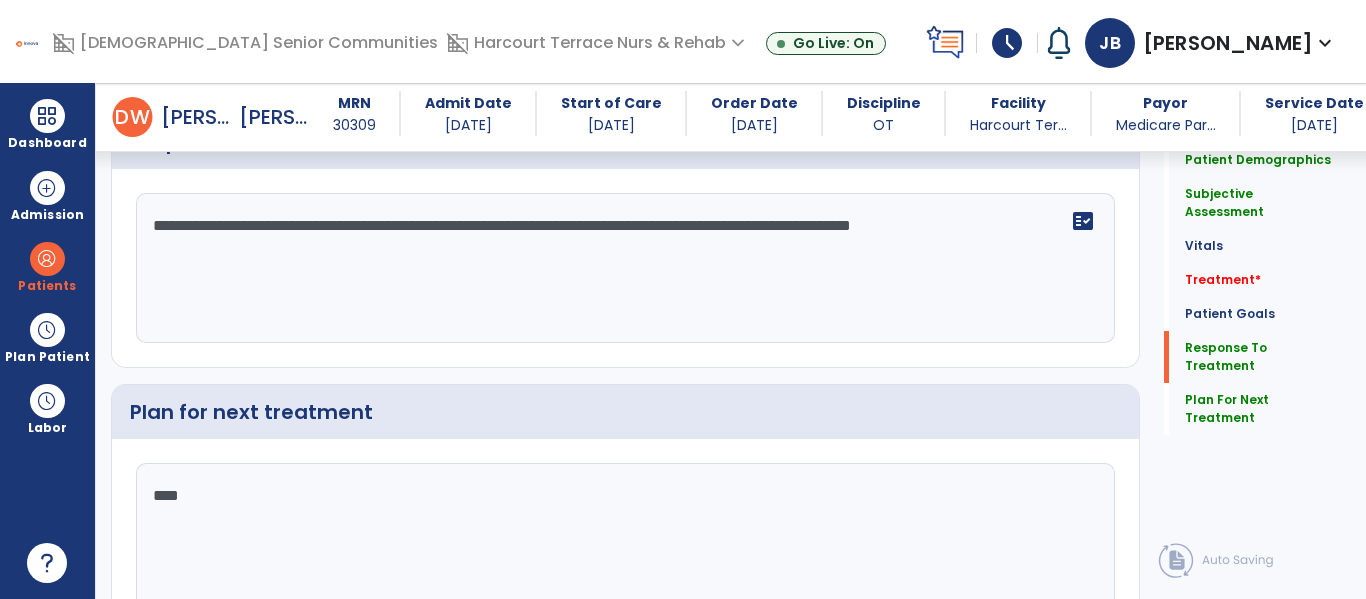 scroll, scrollTop: 2572, scrollLeft: 0, axis: vertical 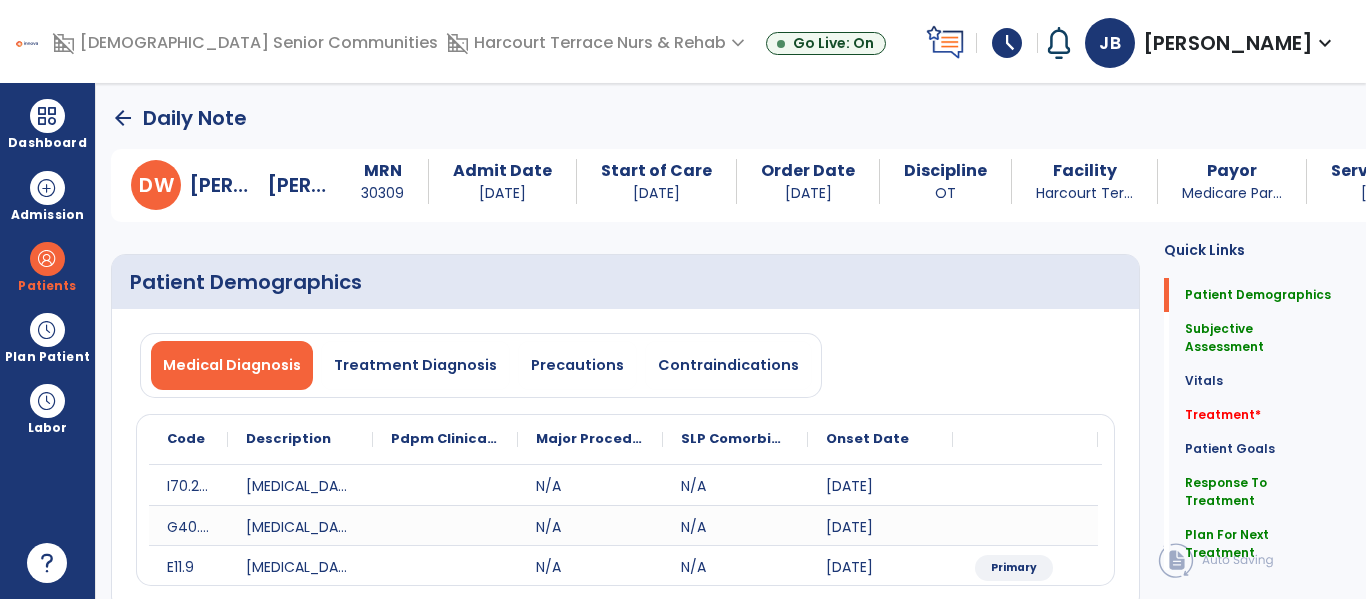 click on "arrow_back" 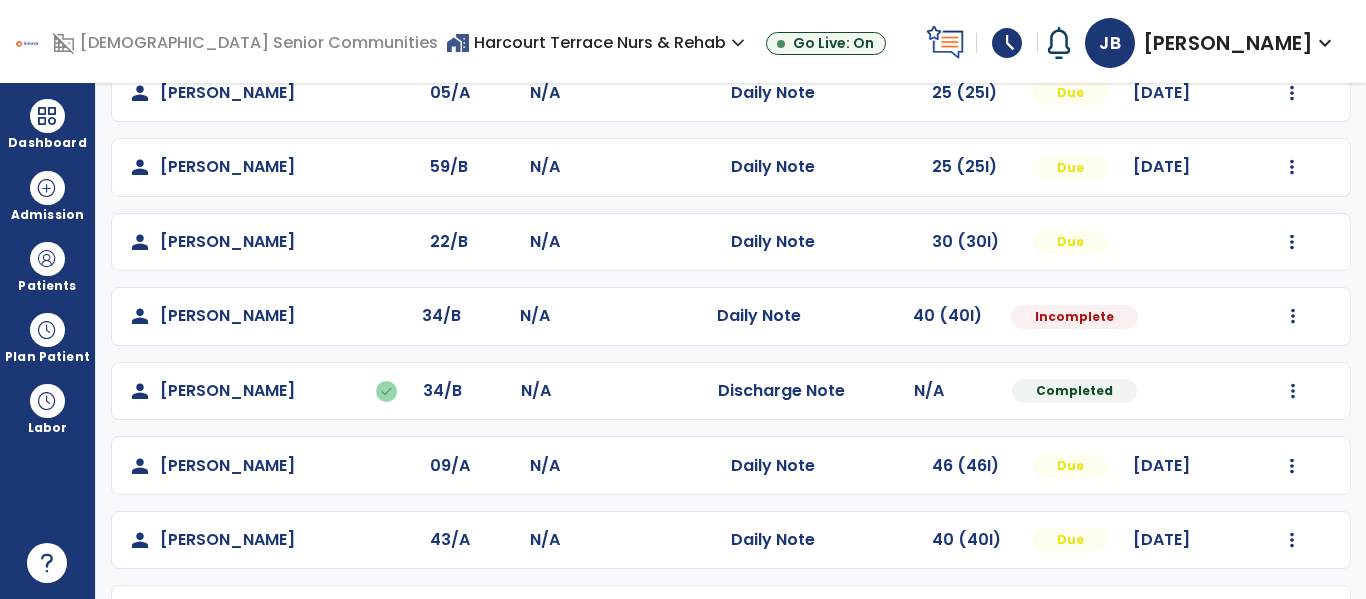 scroll, scrollTop: 421, scrollLeft: 0, axis: vertical 